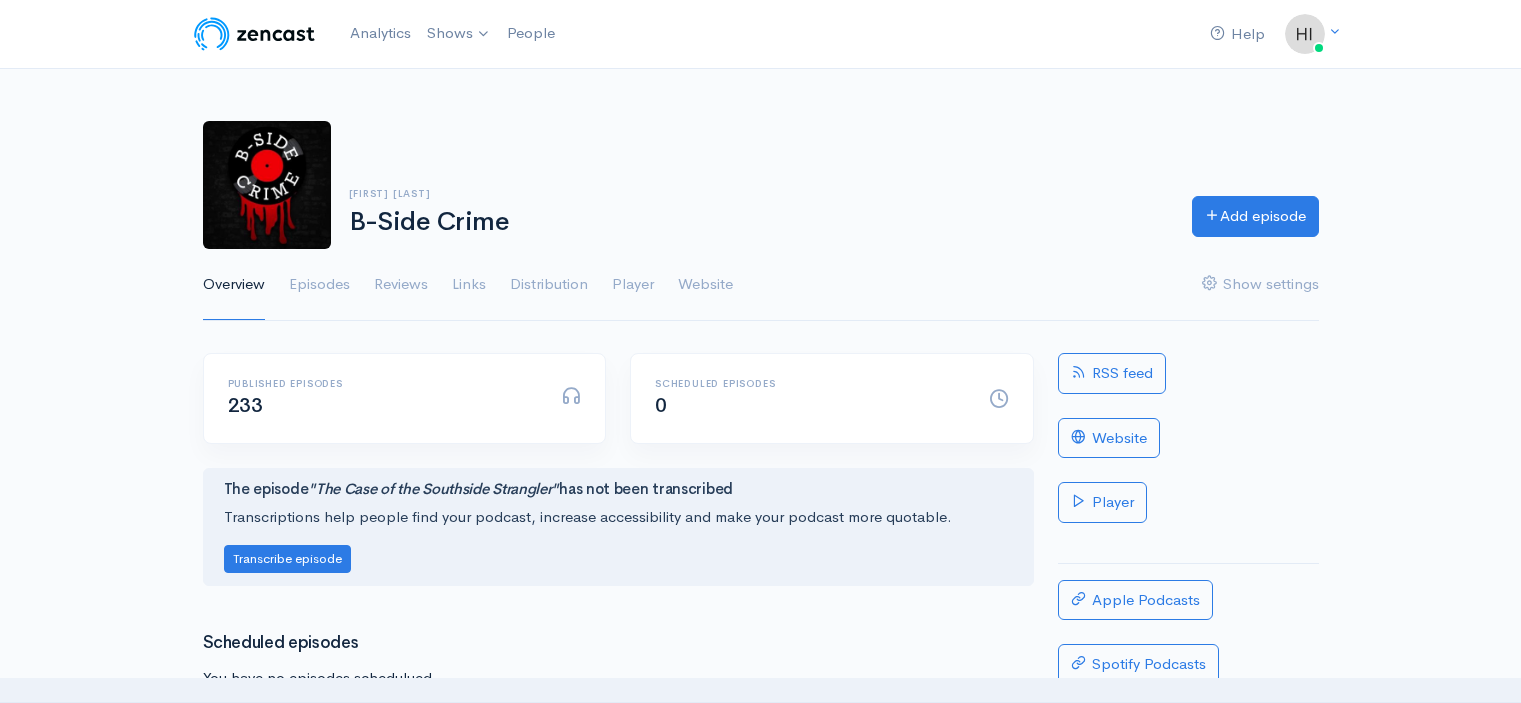 scroll, scrollTop: 0, scrollLeft: 0, axis: both 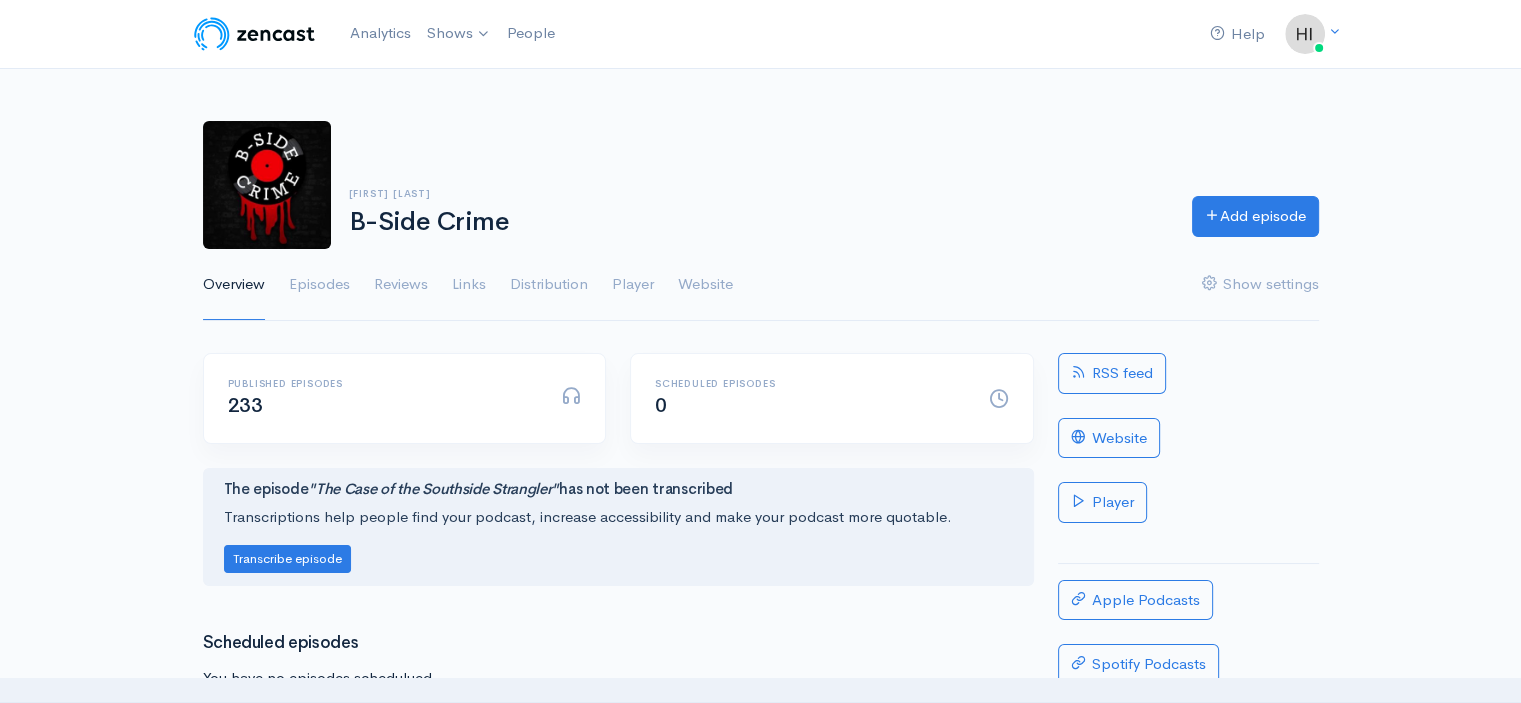 click on "Episodes" at bounding box center (319, 285) 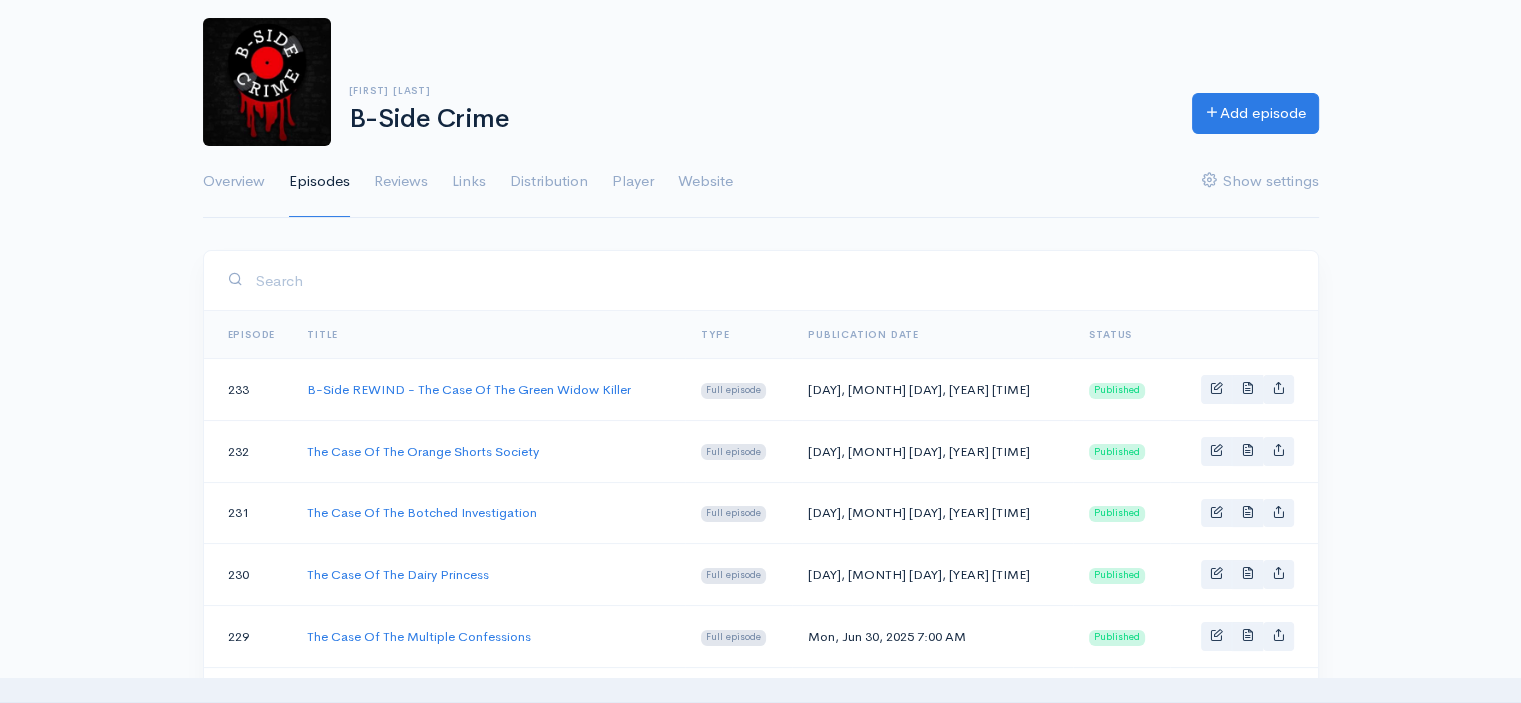 scroll, scrollTop: 100, scrollLeft: 0, axis: vertical 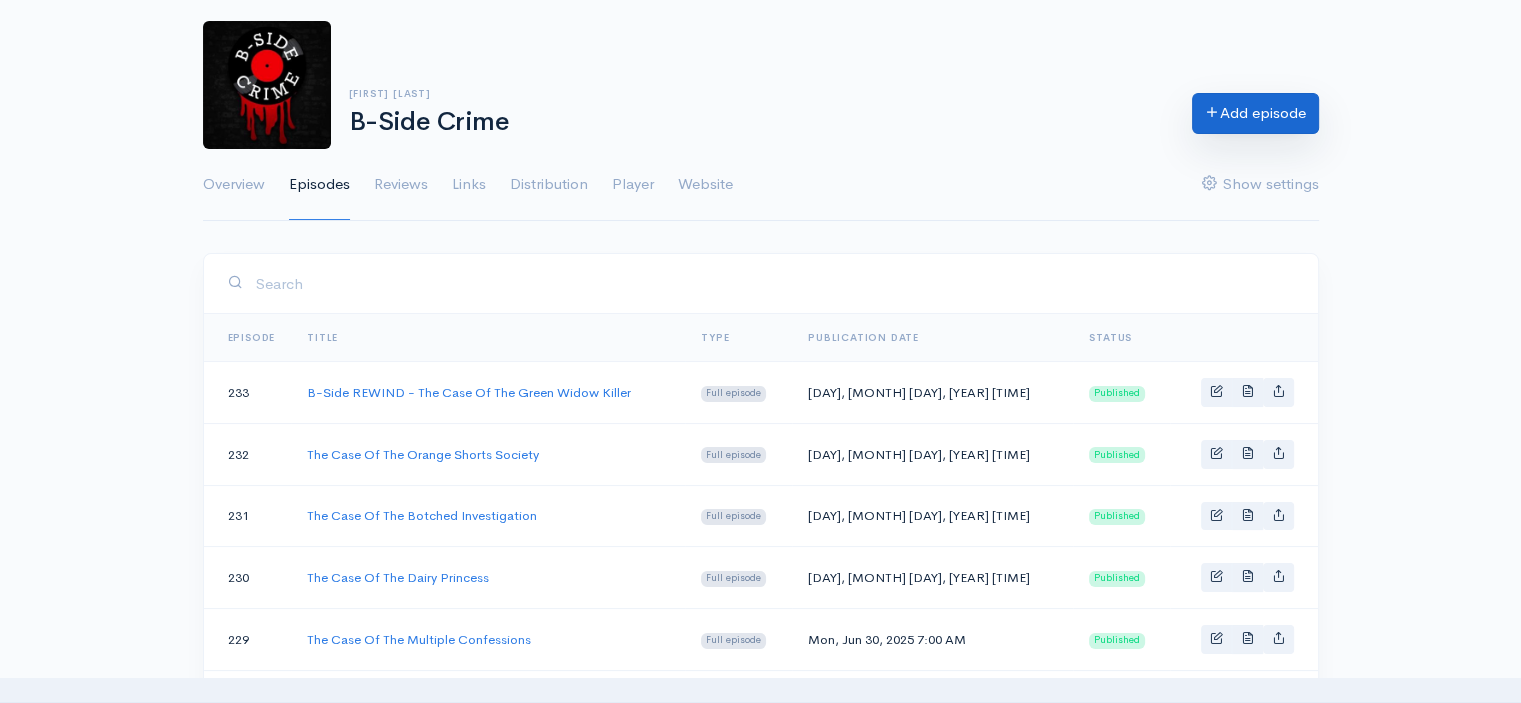 click on "Add episode" at bounding box center [1255, 113] 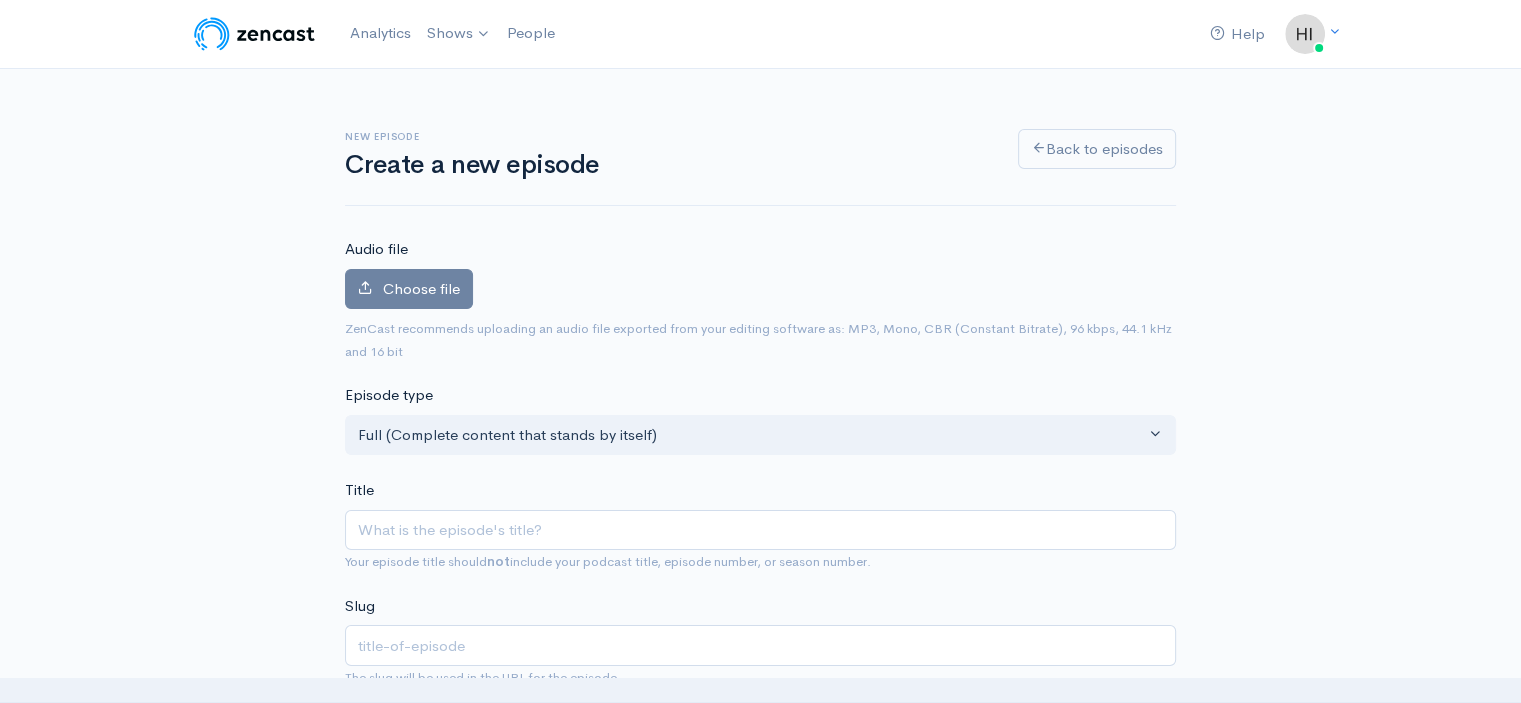 scroll, scrollTop: 0, scrollLeft: 0, axis: both 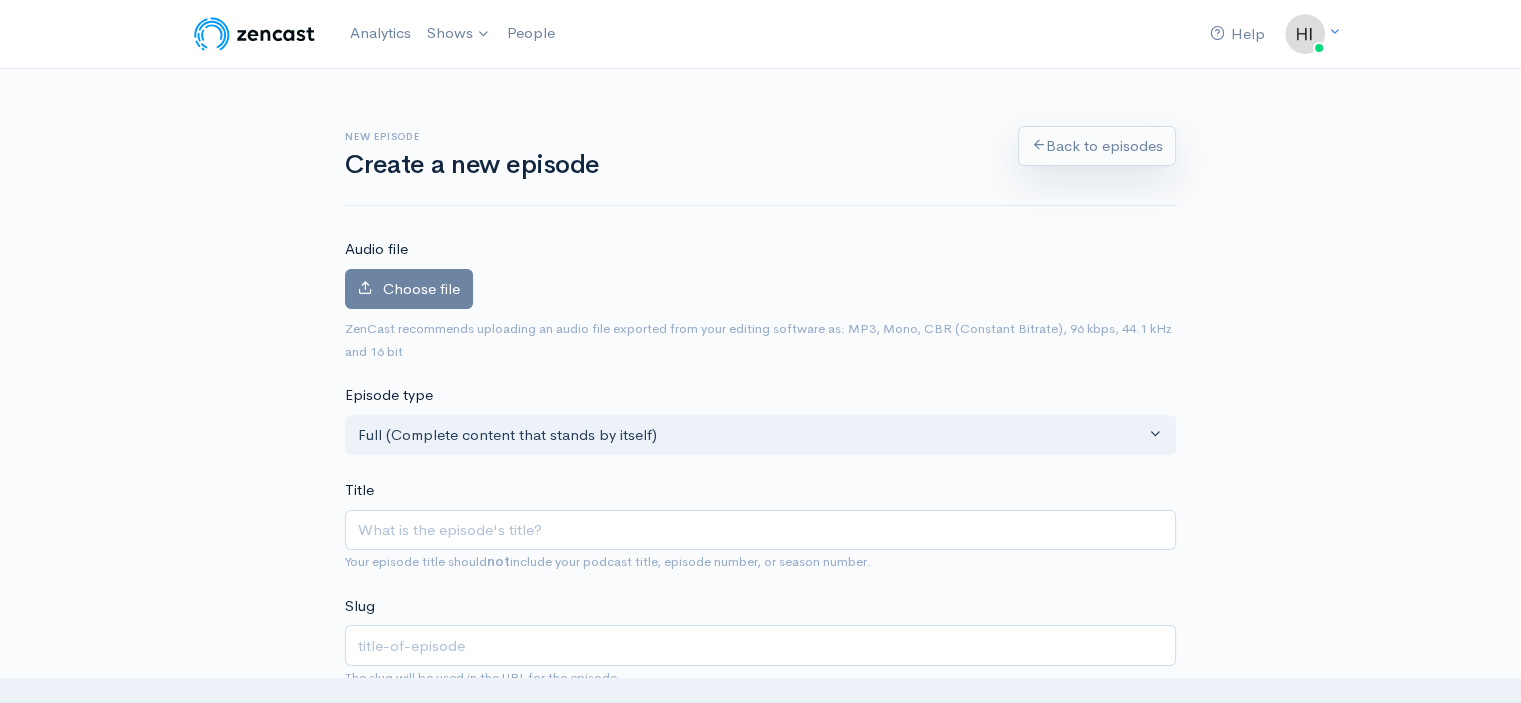 click on "Back to episodes" at bounding box center (1097, 146) 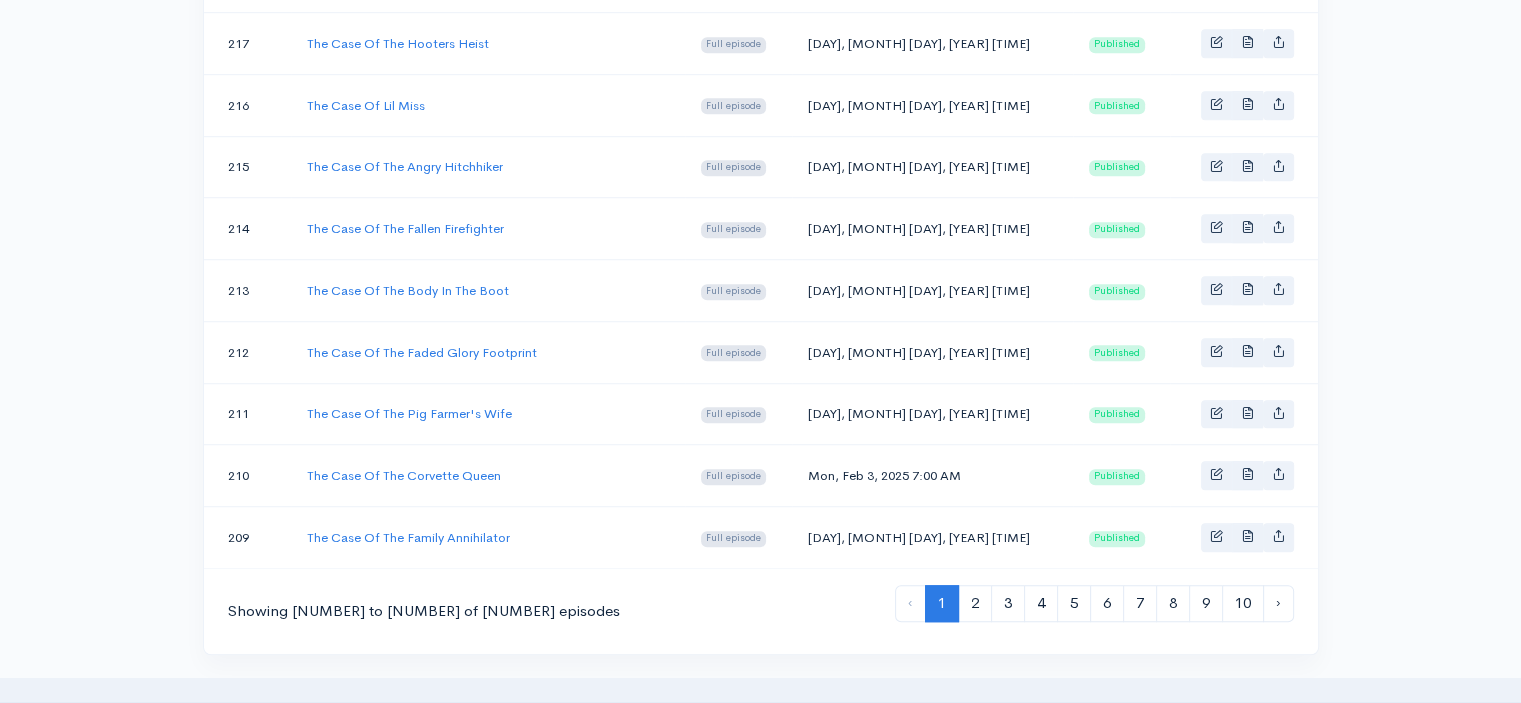 scroll, scrollTop: 1656, scrollLeft: 0, axis: vertical 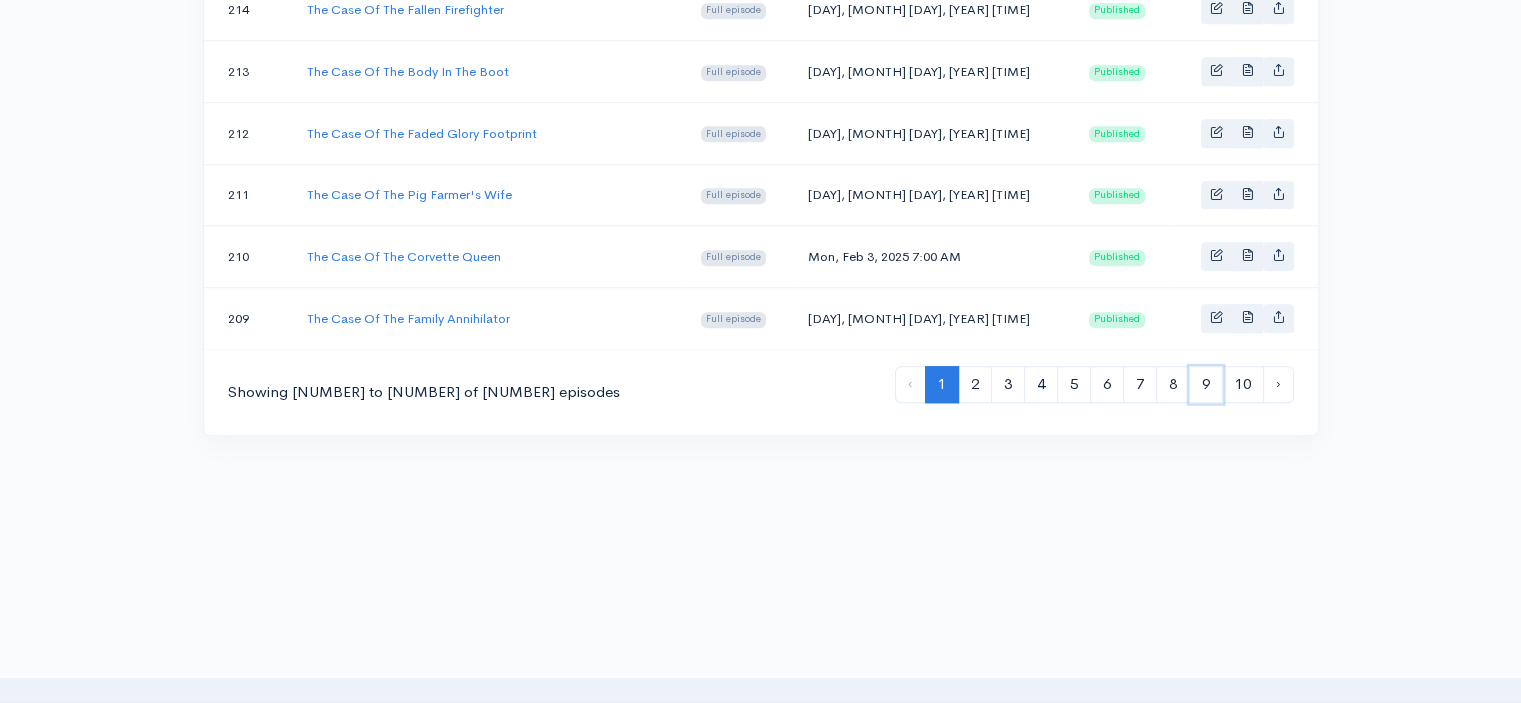 click on "9" at bounding box center (1206, 384) 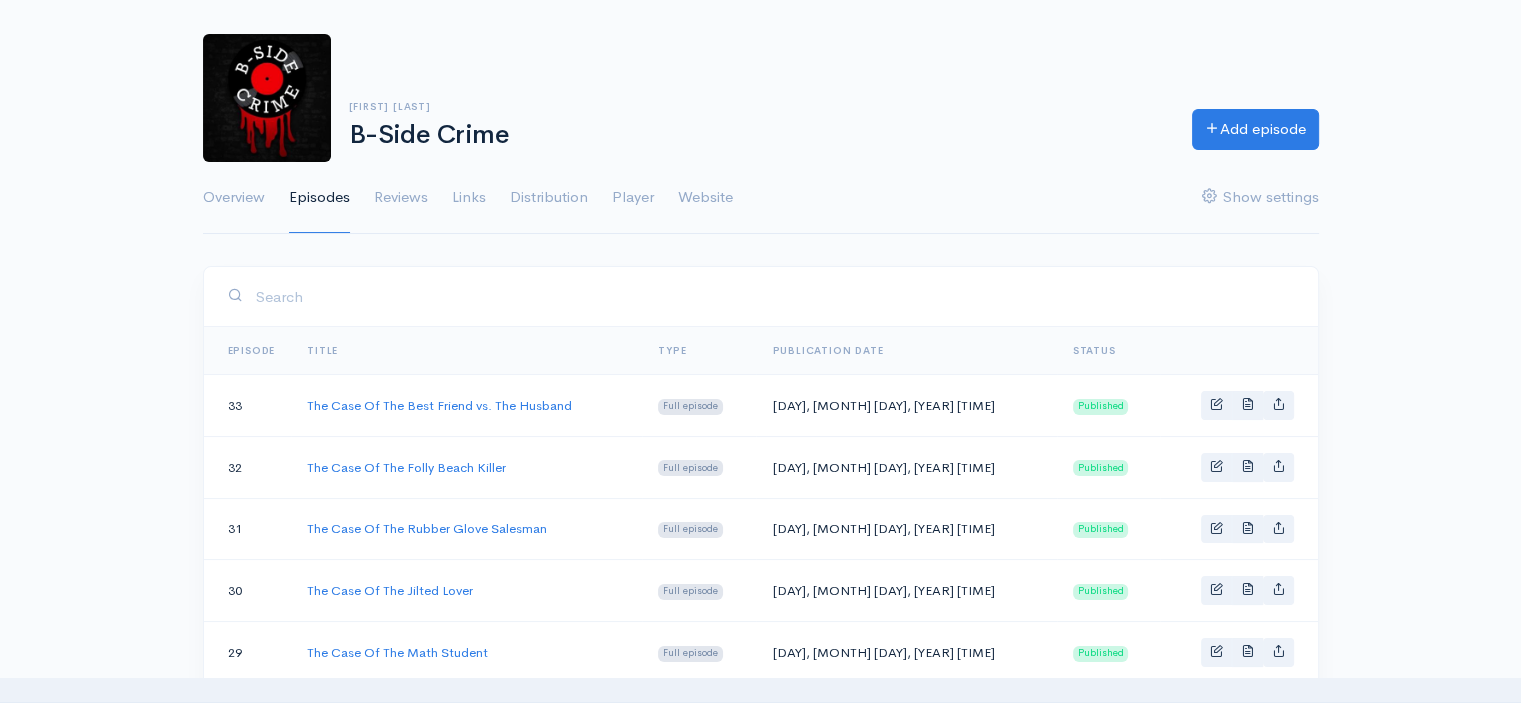 scroll, scrollTop: 300, scrollLeft: 0, axis: vertical 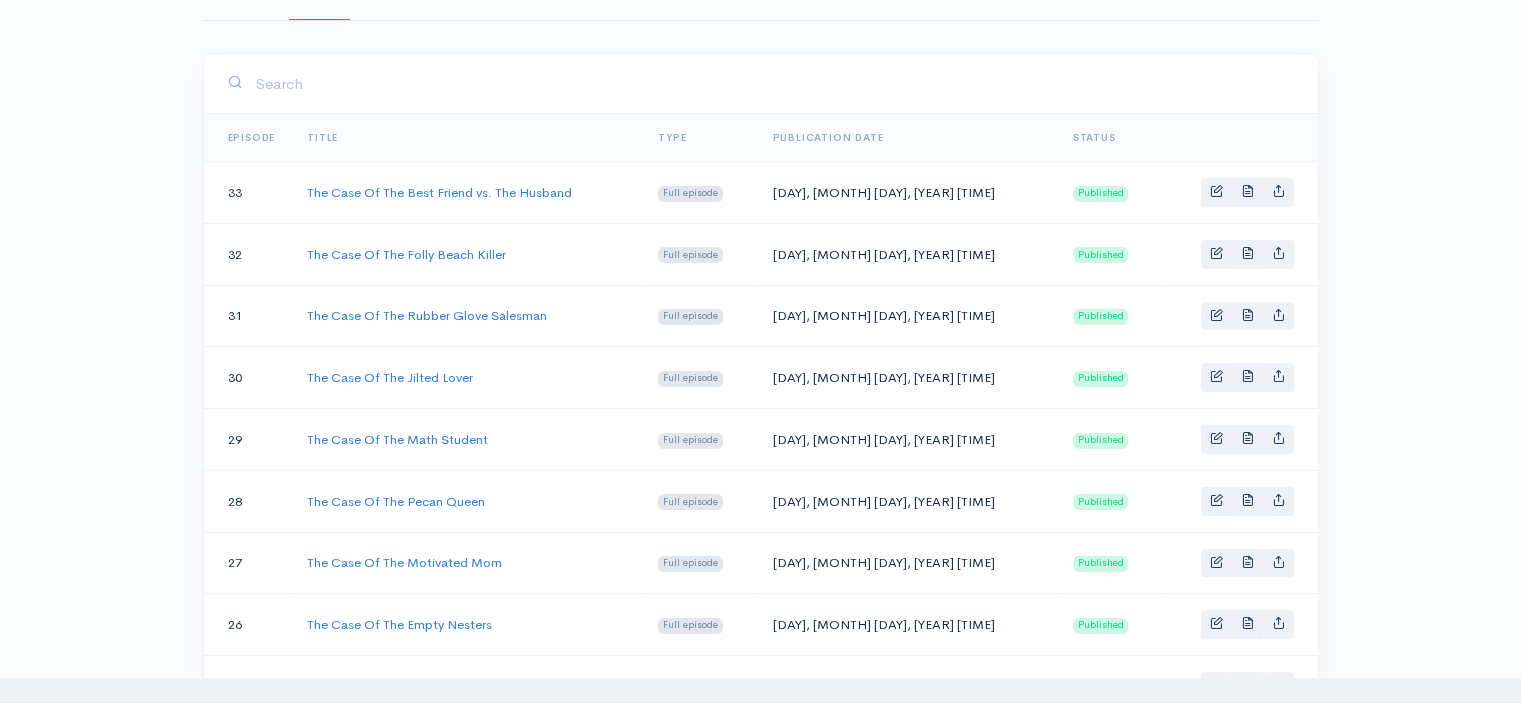 click on "The Case Of The Pecan Queen" at bounding box center [396, 501] 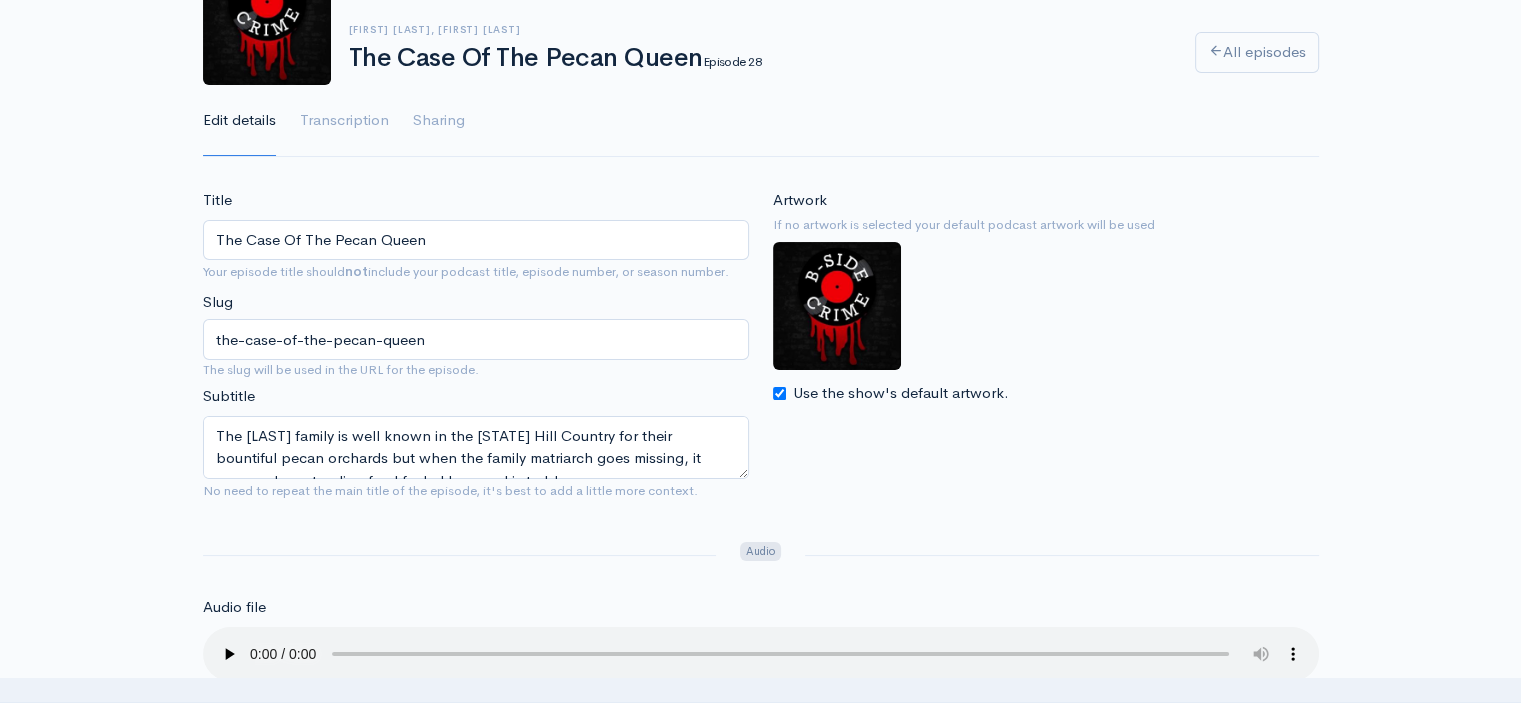 scroll, scrollTop: 200, scrollLeft: 0, axis: vertical 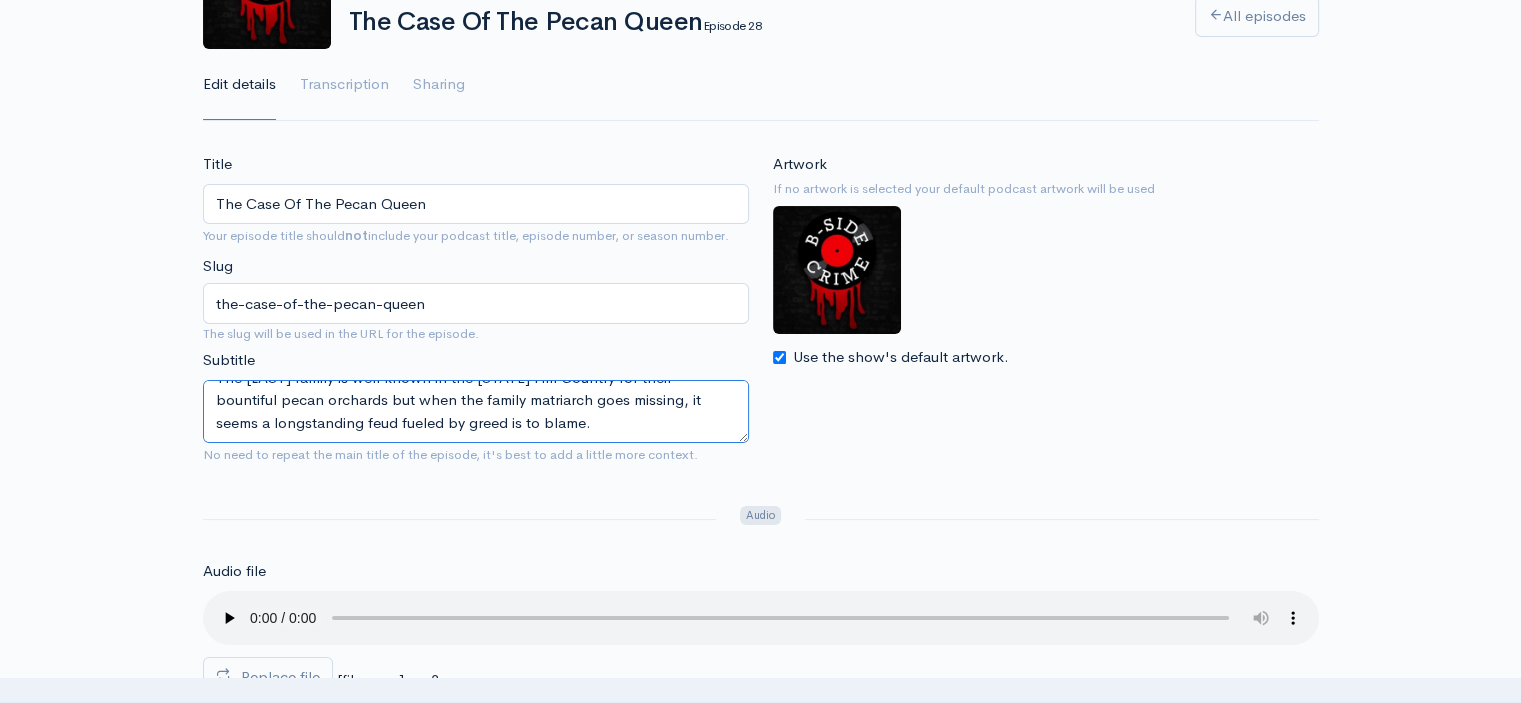 drag, startPoint x: 214, startPoint y: 391, endPoint x: 576, endPoint y: 435, distance: 364.6642 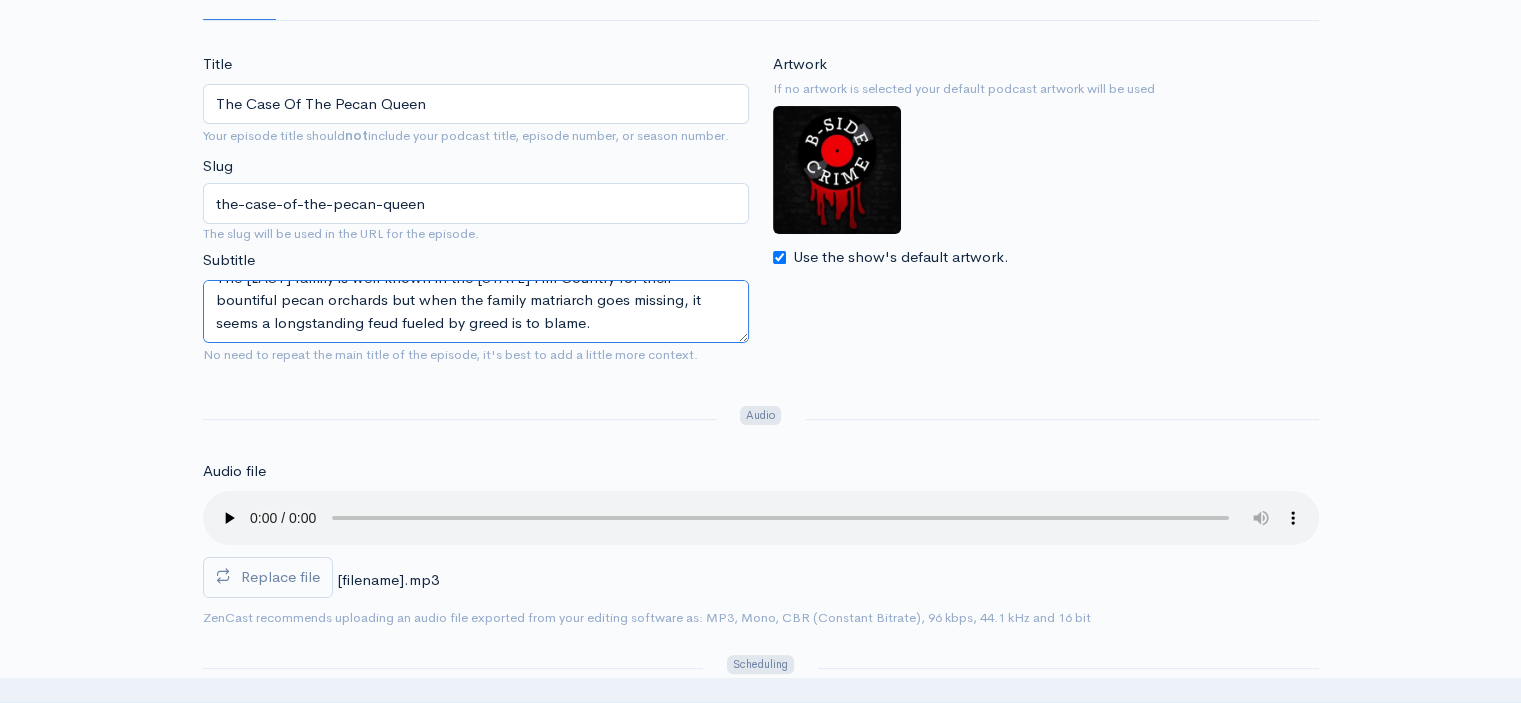 scroll, scrollTop: 101, scrollLeft: 0, axis: vertical 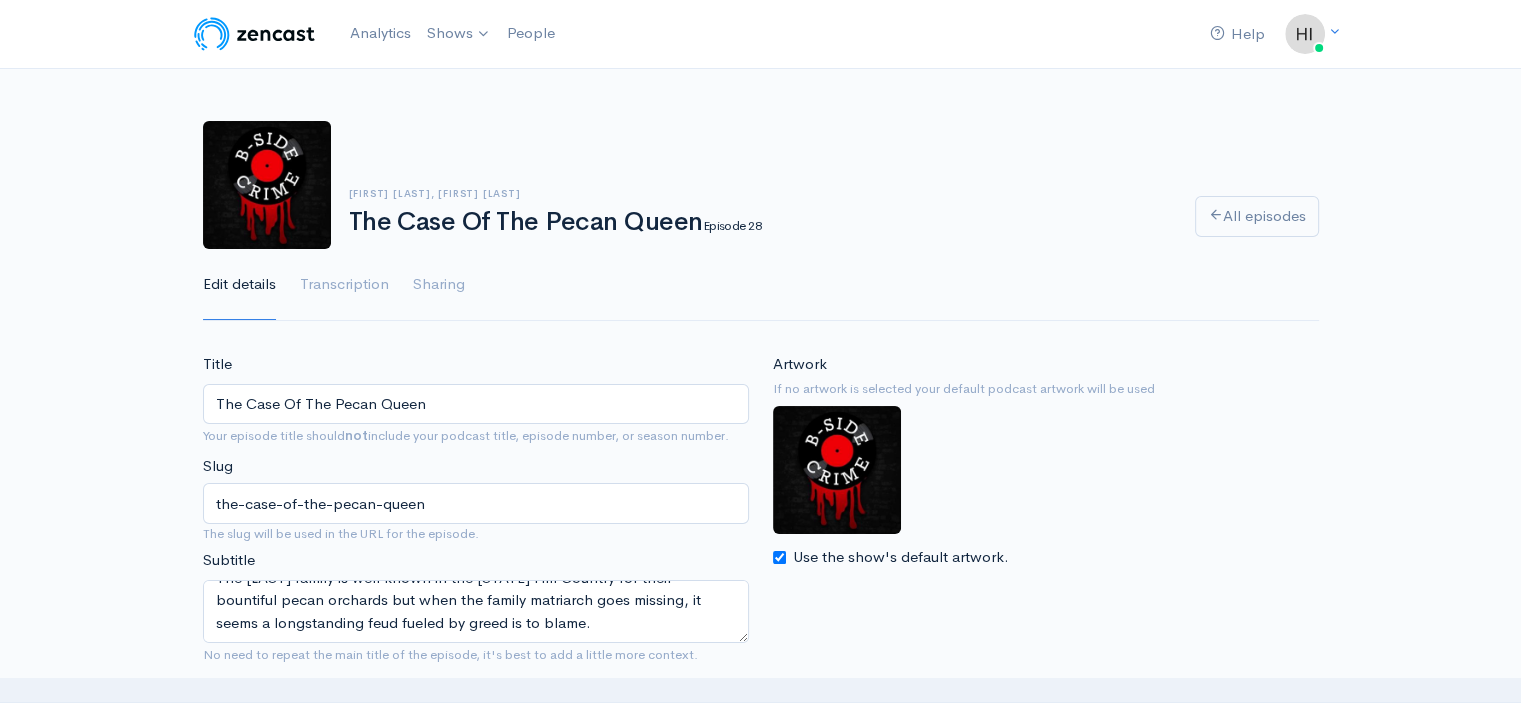 click on "B-Side Crime" at bounding box center (0, 0) 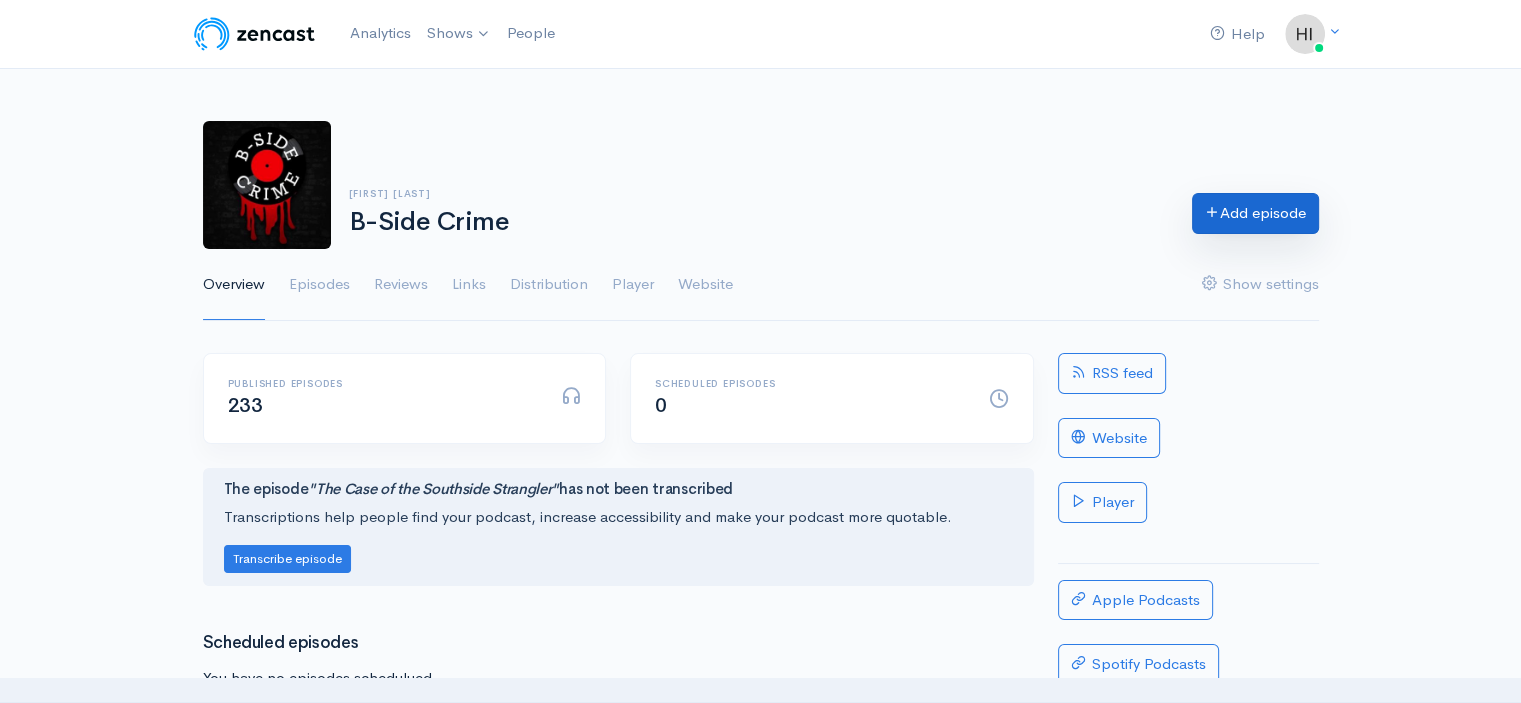 click on "Add episode" at bounding box center [1255, 213] 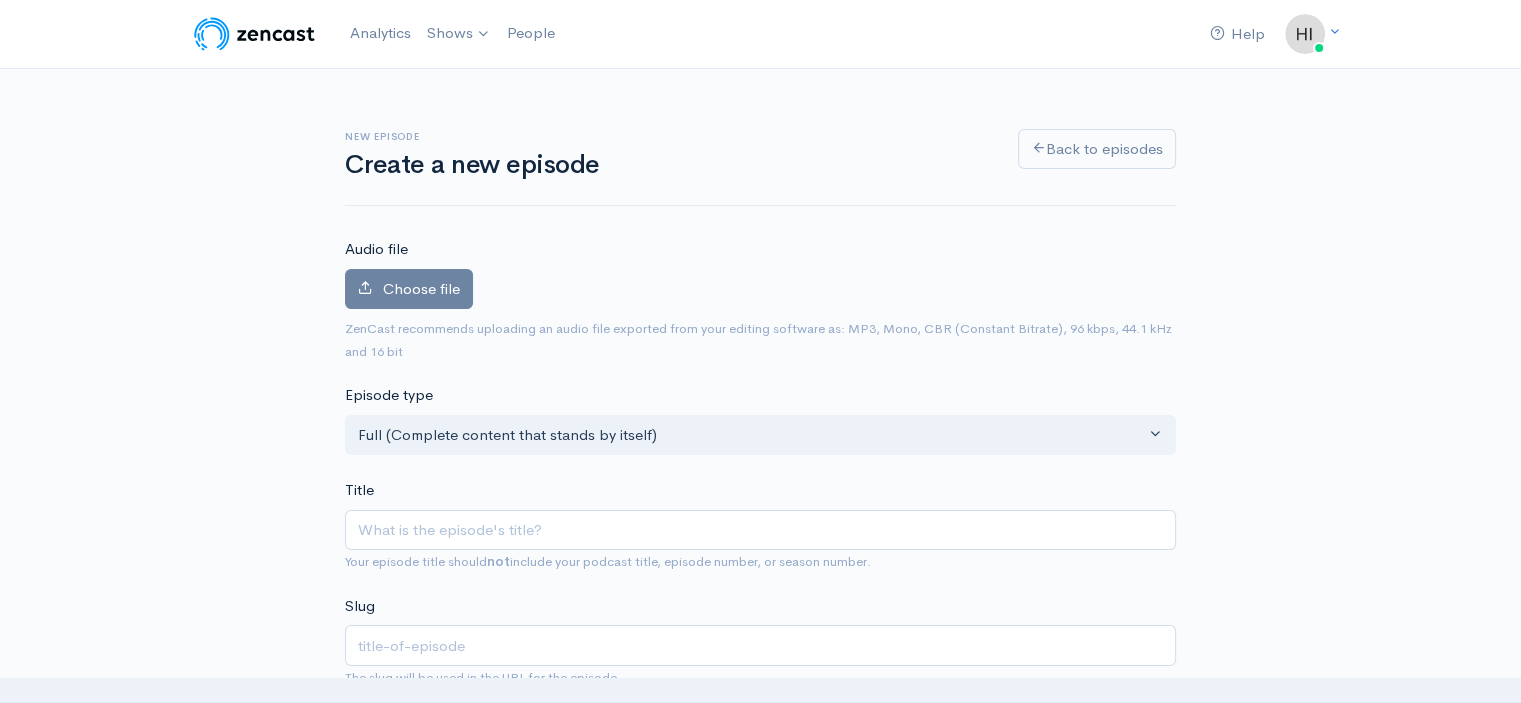 click on "Choose file" at bounding box center [409, 289] 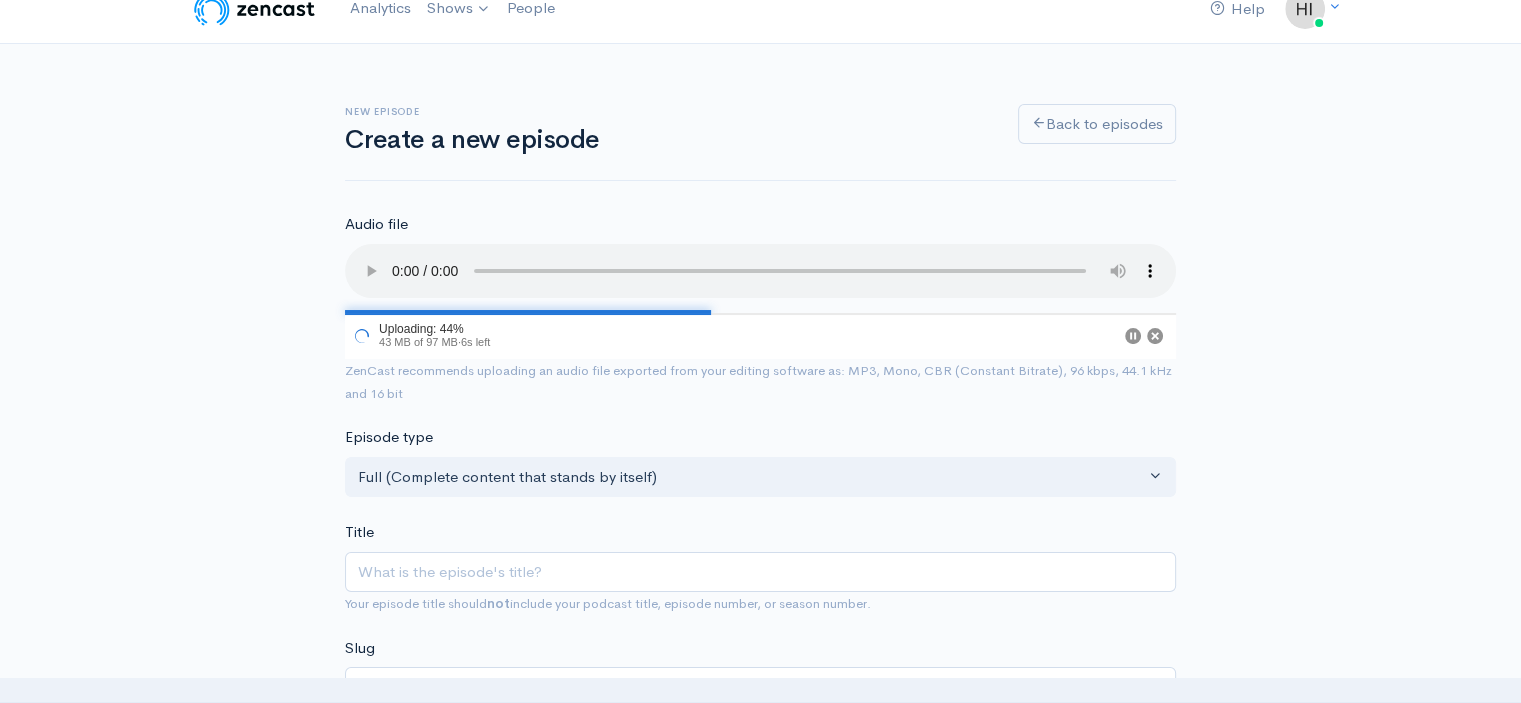 scroll, scrollTop: 200, scrollLeft: 0, axis: vertical 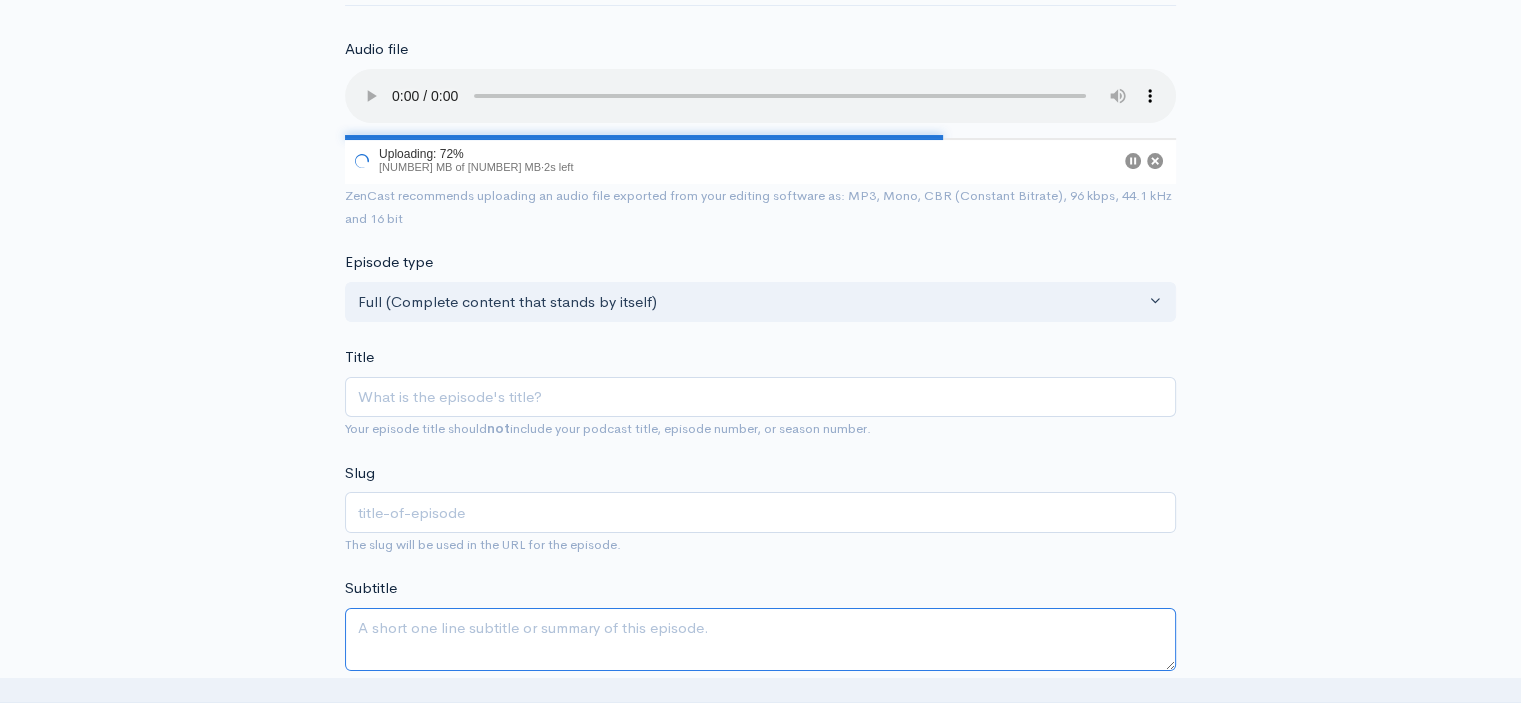 click on "Subtitle" at bounding box center [760, 639] 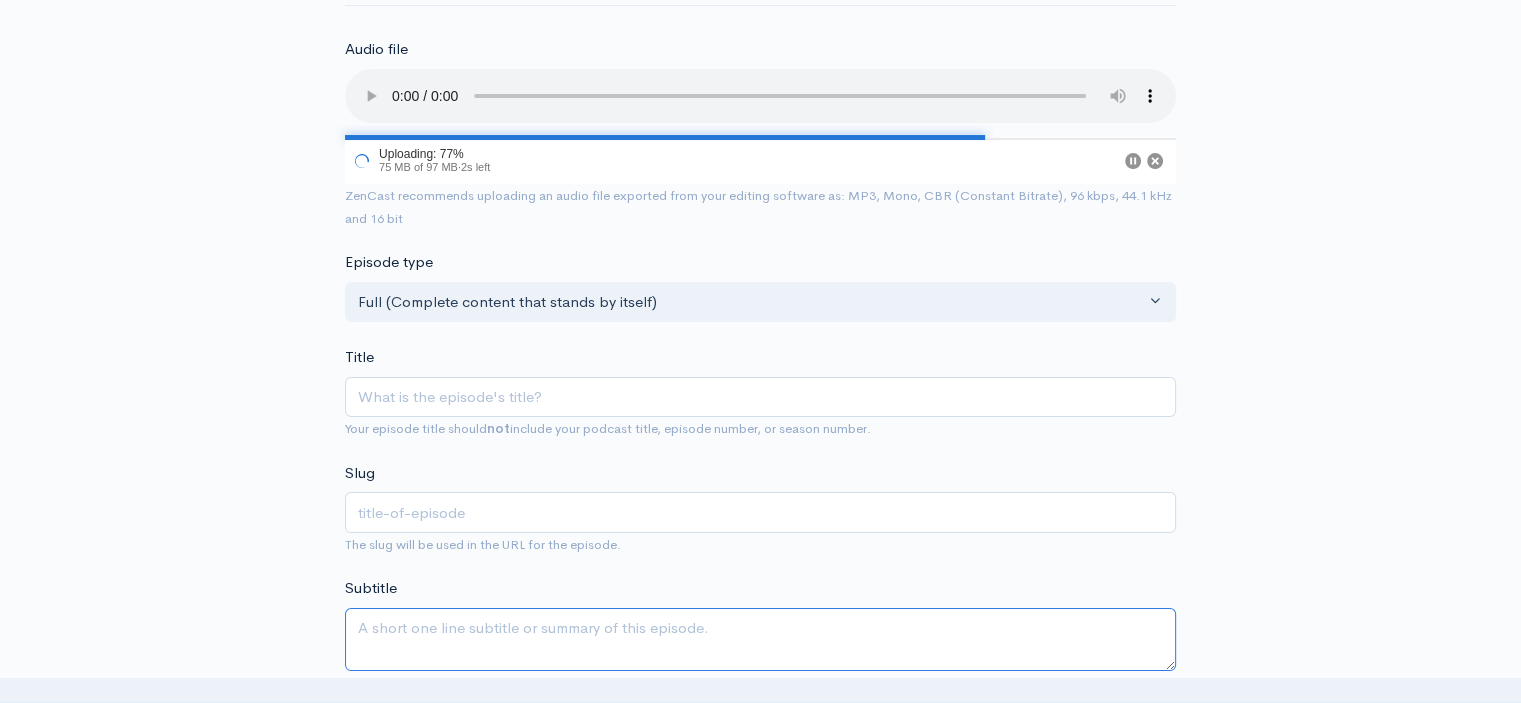 paste on "The [LAST] family is well known in the [STATE] Hill Country for their bountiful pecan orchards but when the family matriarch goes missing, it seems a longstanding feud fueled by greed is to blame." 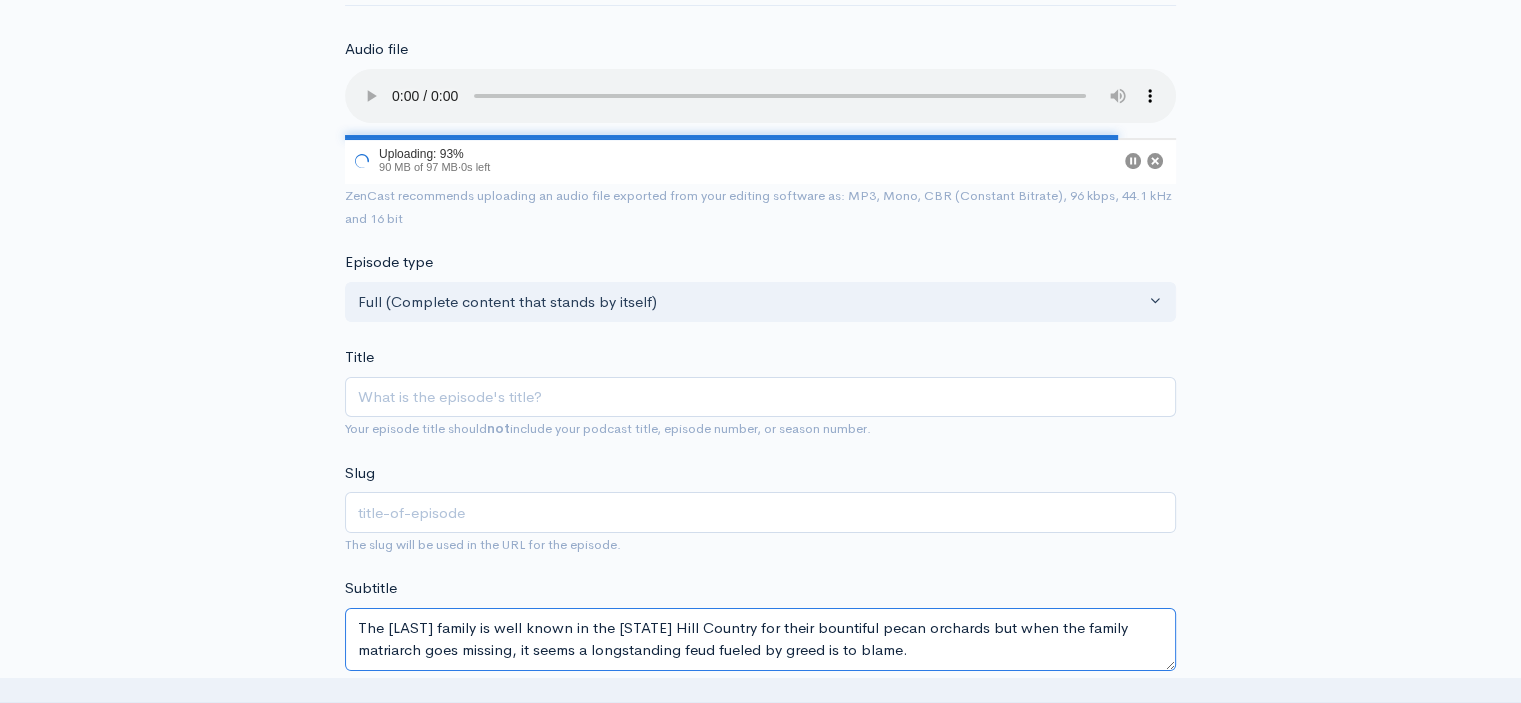 type on "The [LAST] family is well known in the [STATE] Hill Country for their bountiful pecan orchards but when the family matriarch goes missing, it seems a longstanding feud fueled by greed is to blame." 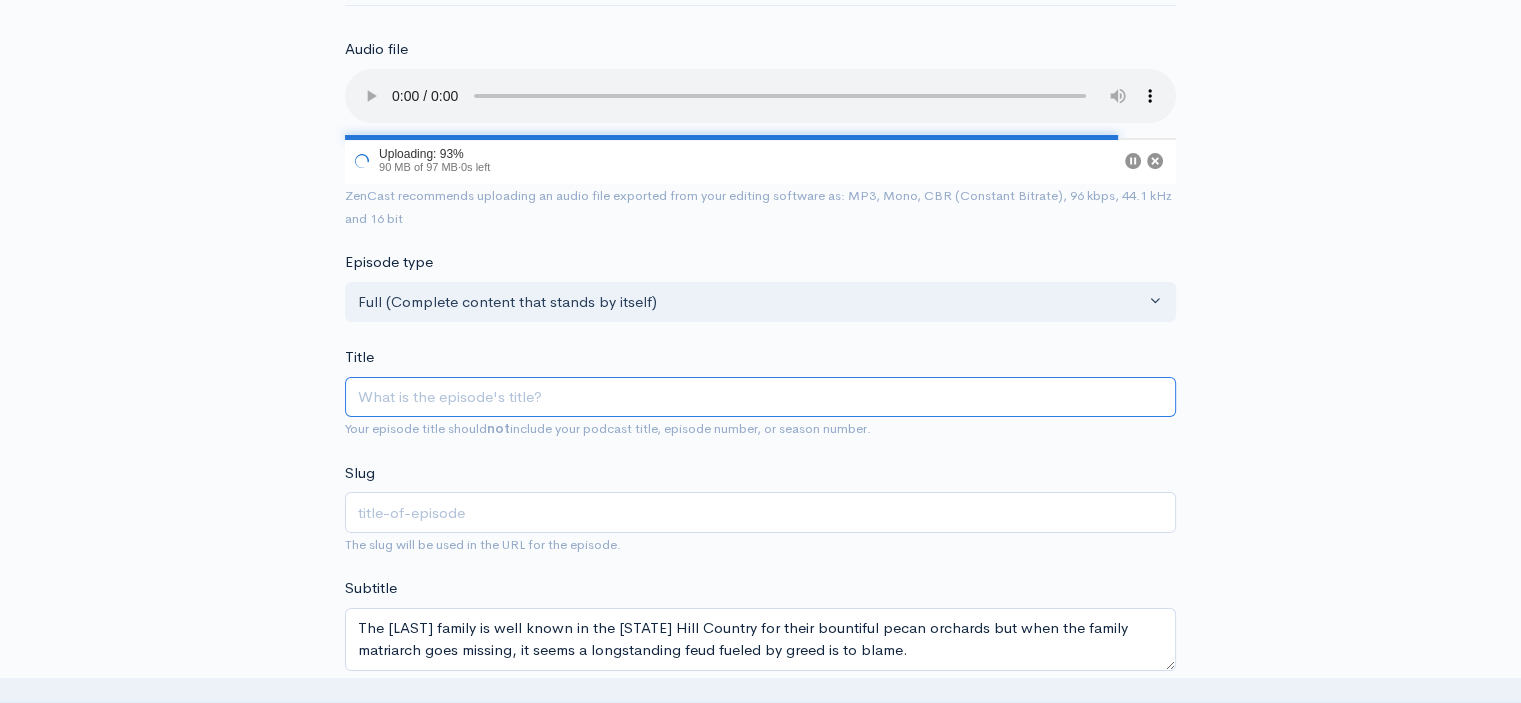 click on "Title" at bounding box center (760, 397) 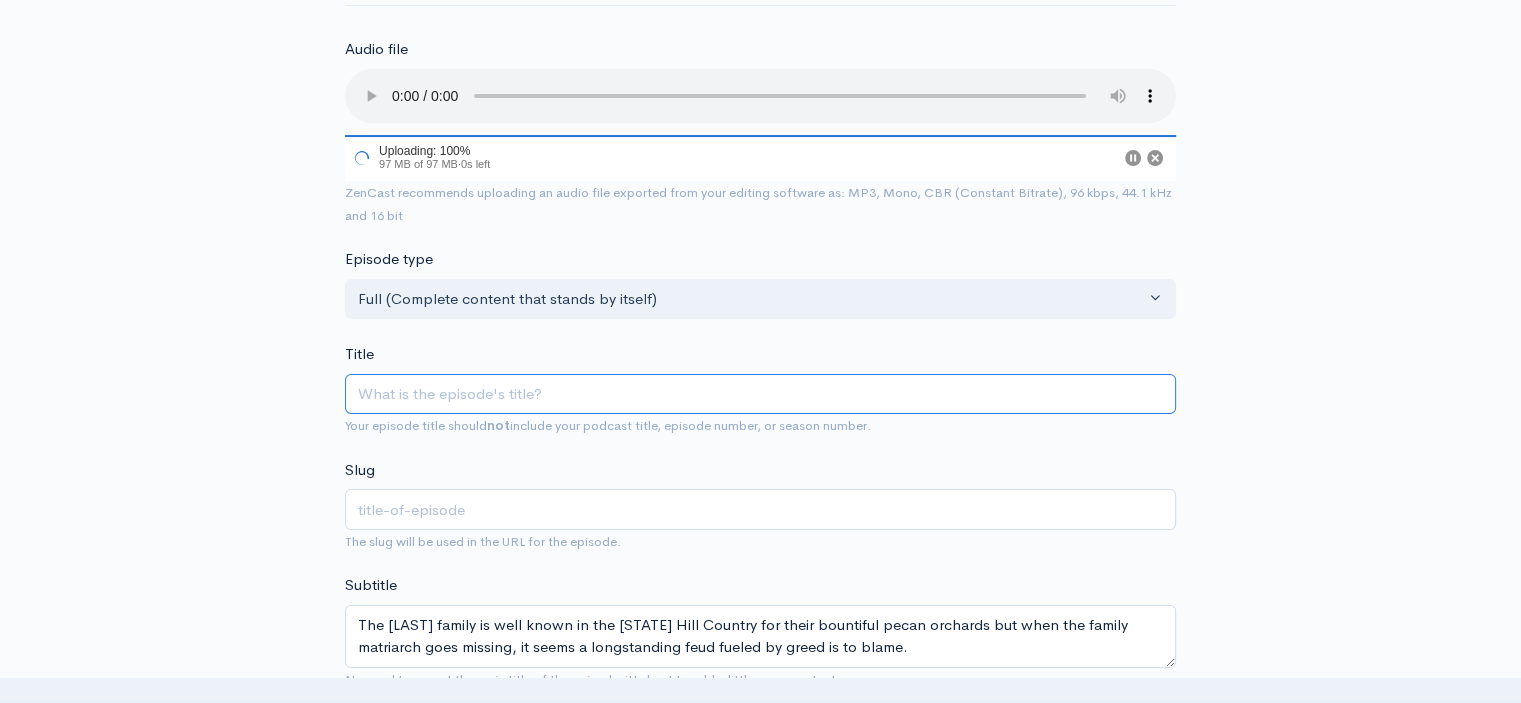type on "B" 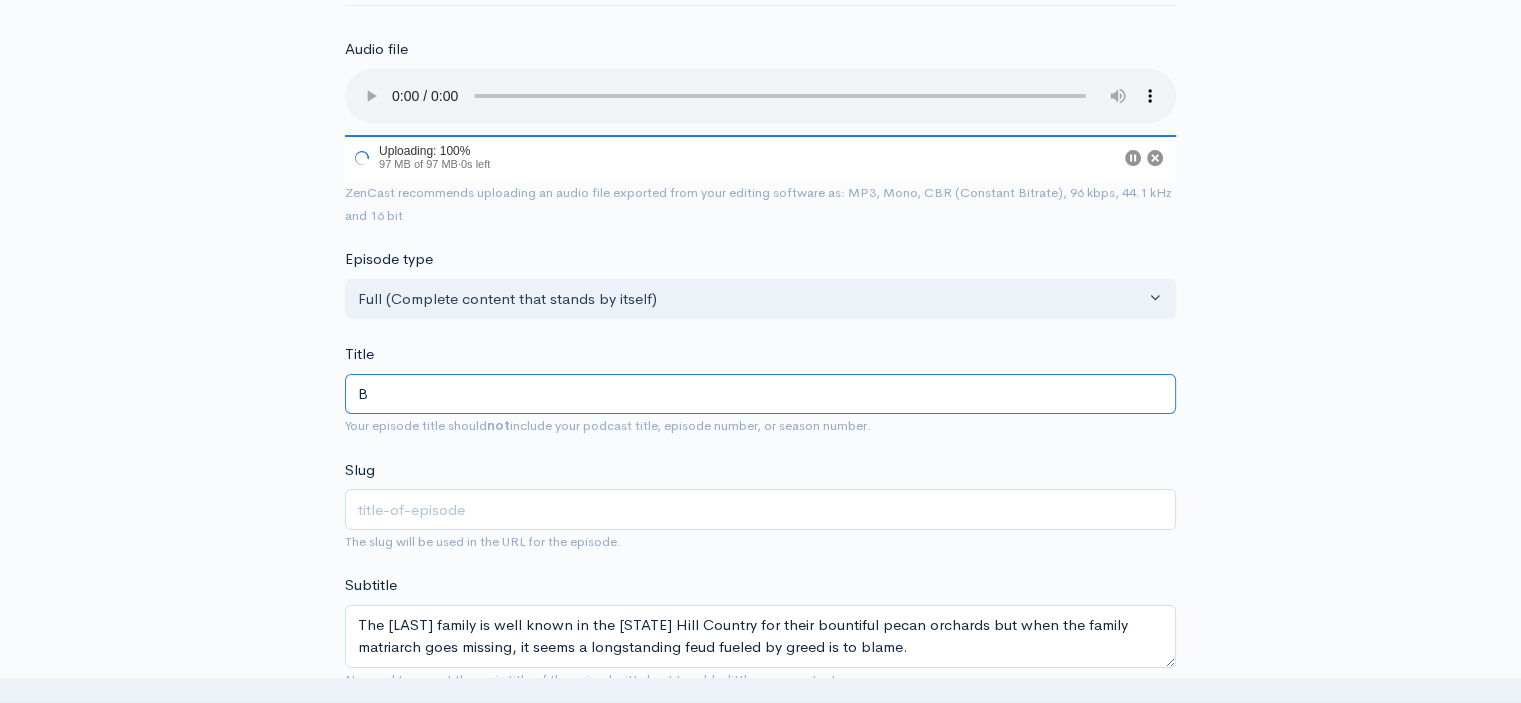 type on "b" 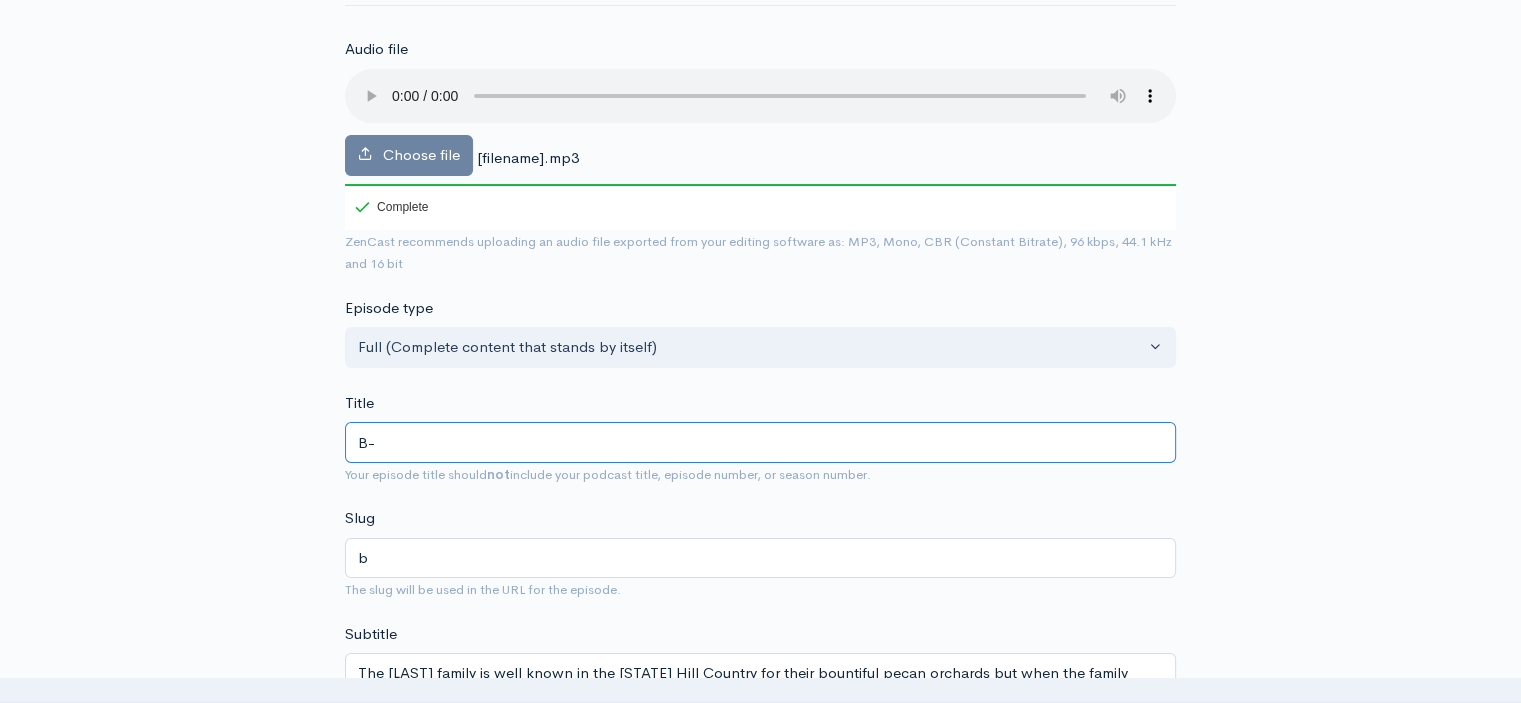 type on "B-S" 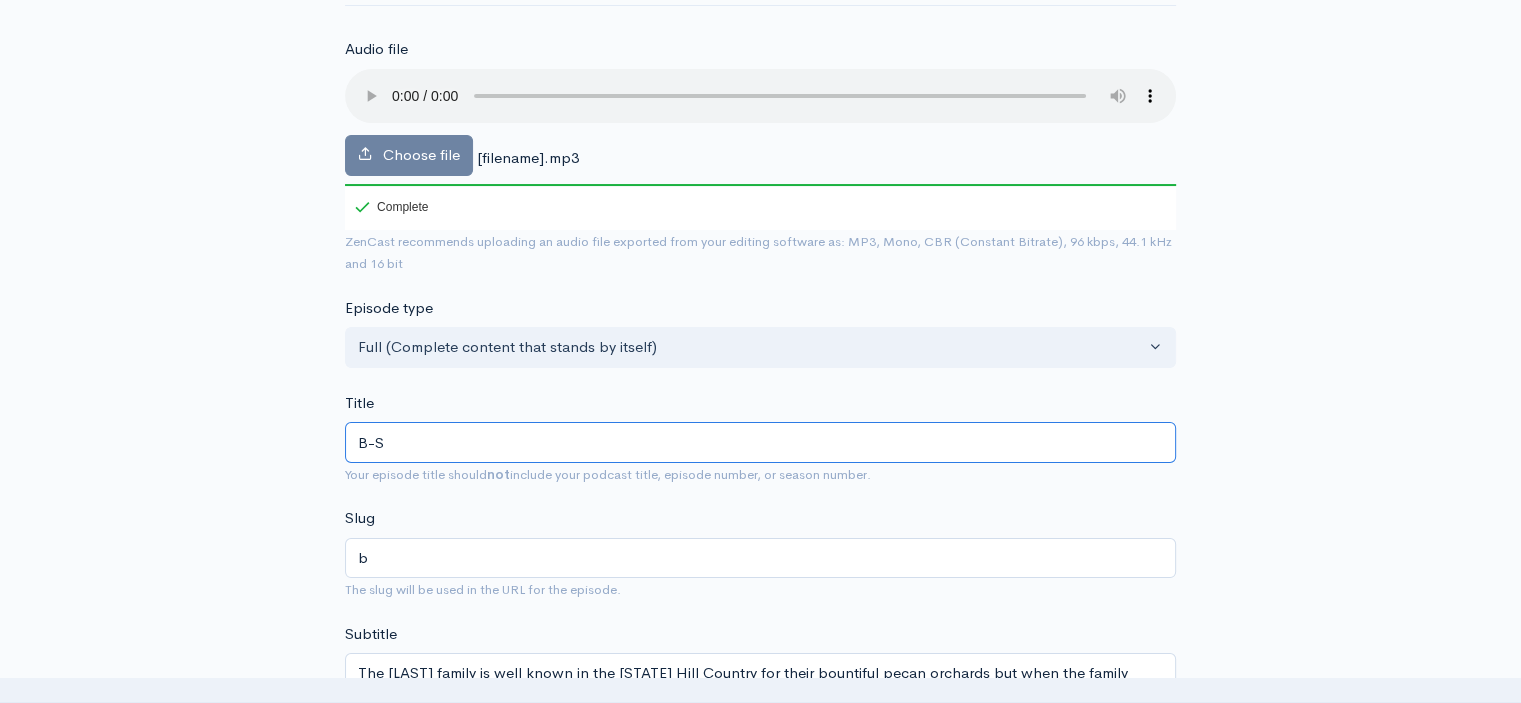 type on "b-s" 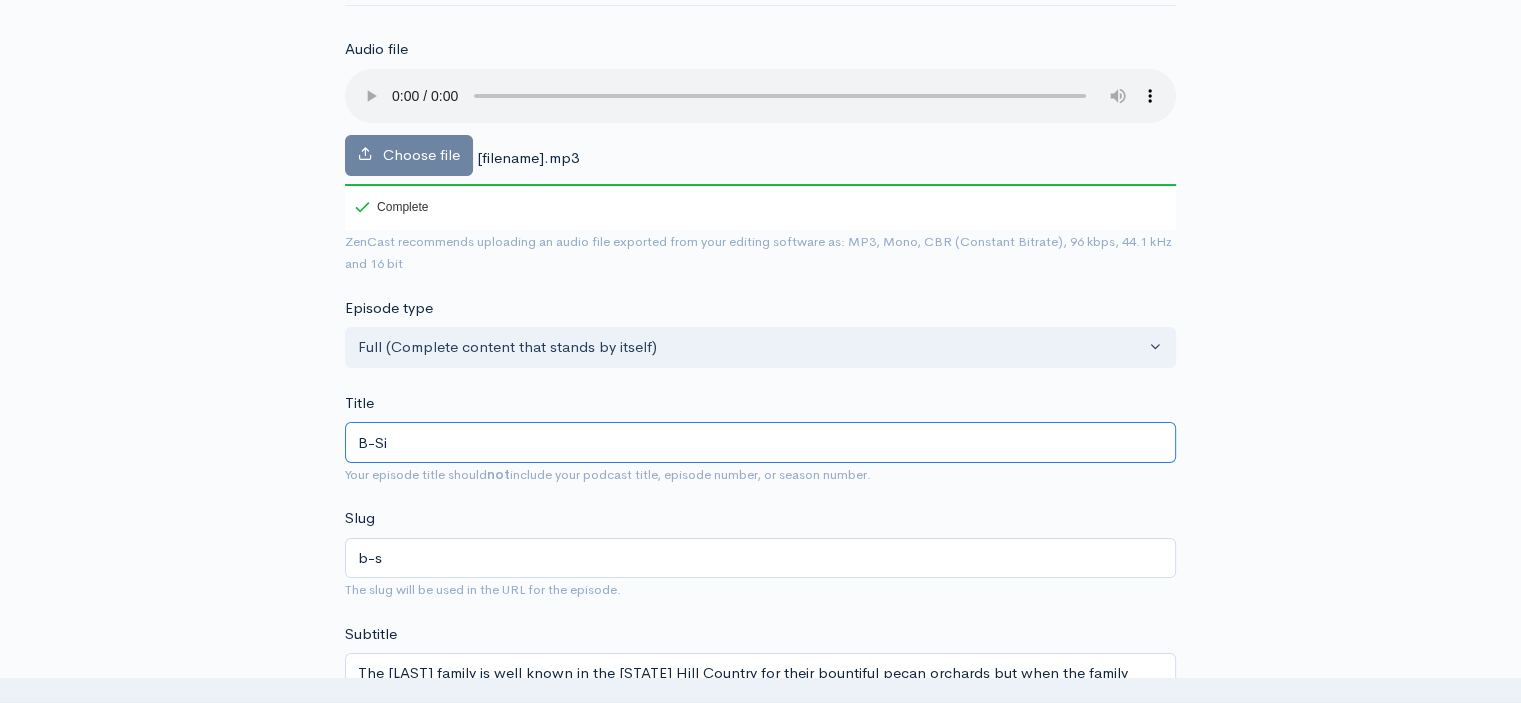 type on "B-Sid" 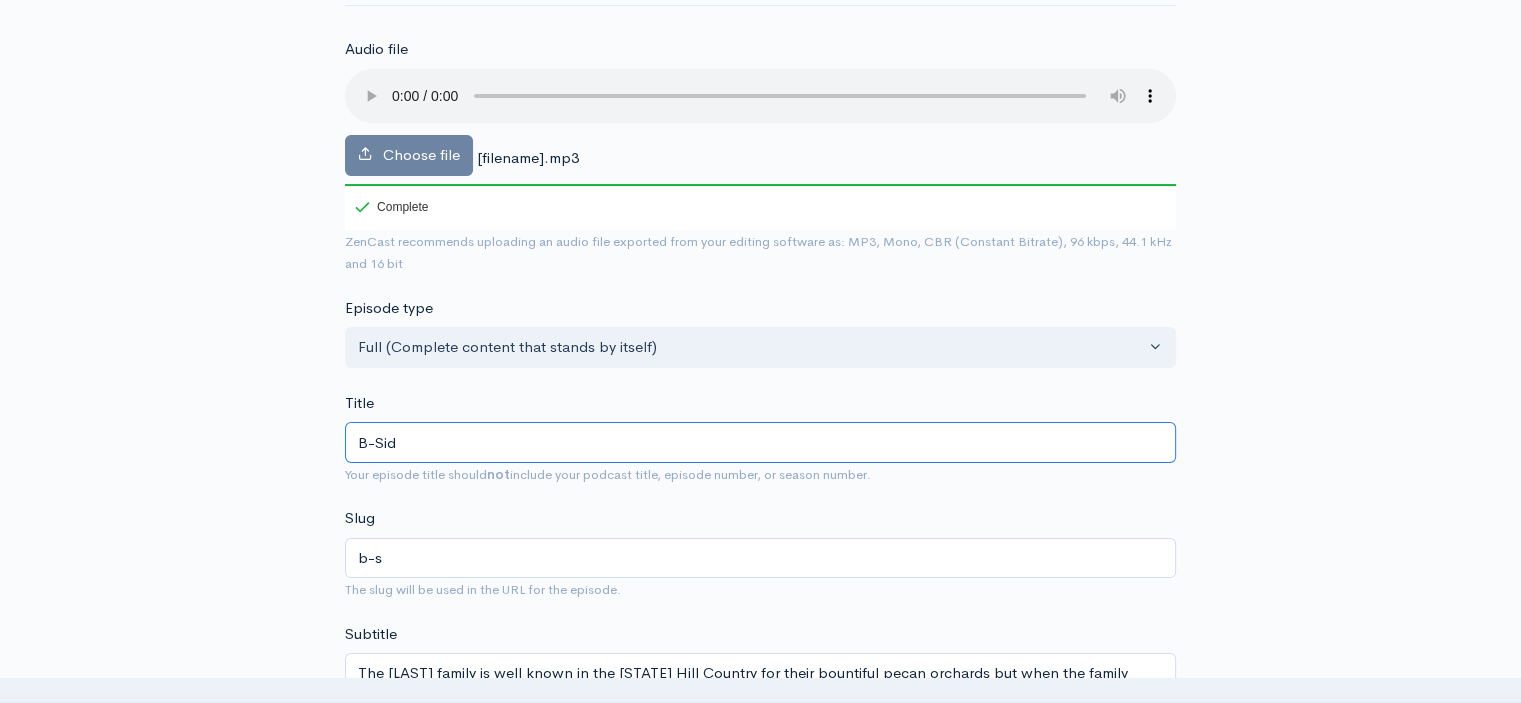 type on "b-sid" 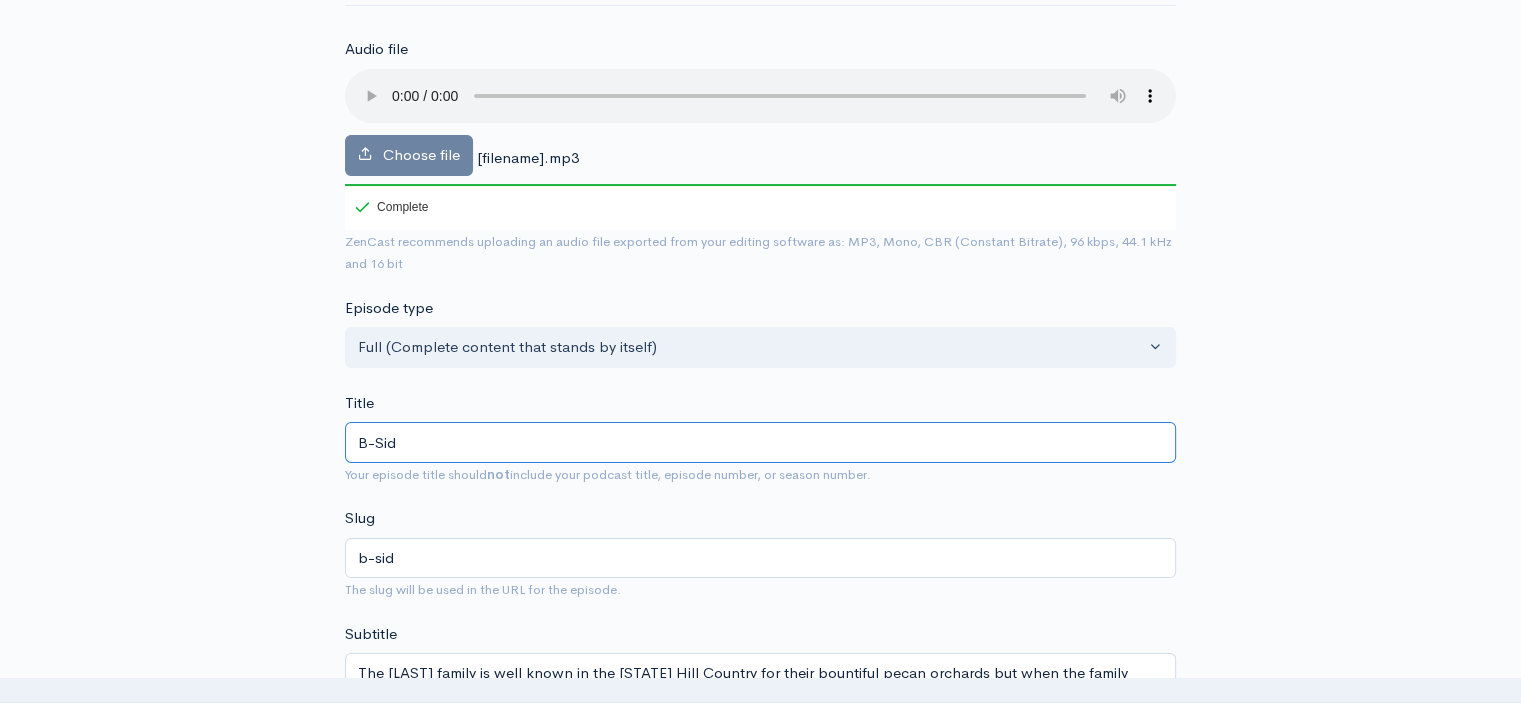 type on "B-Side" 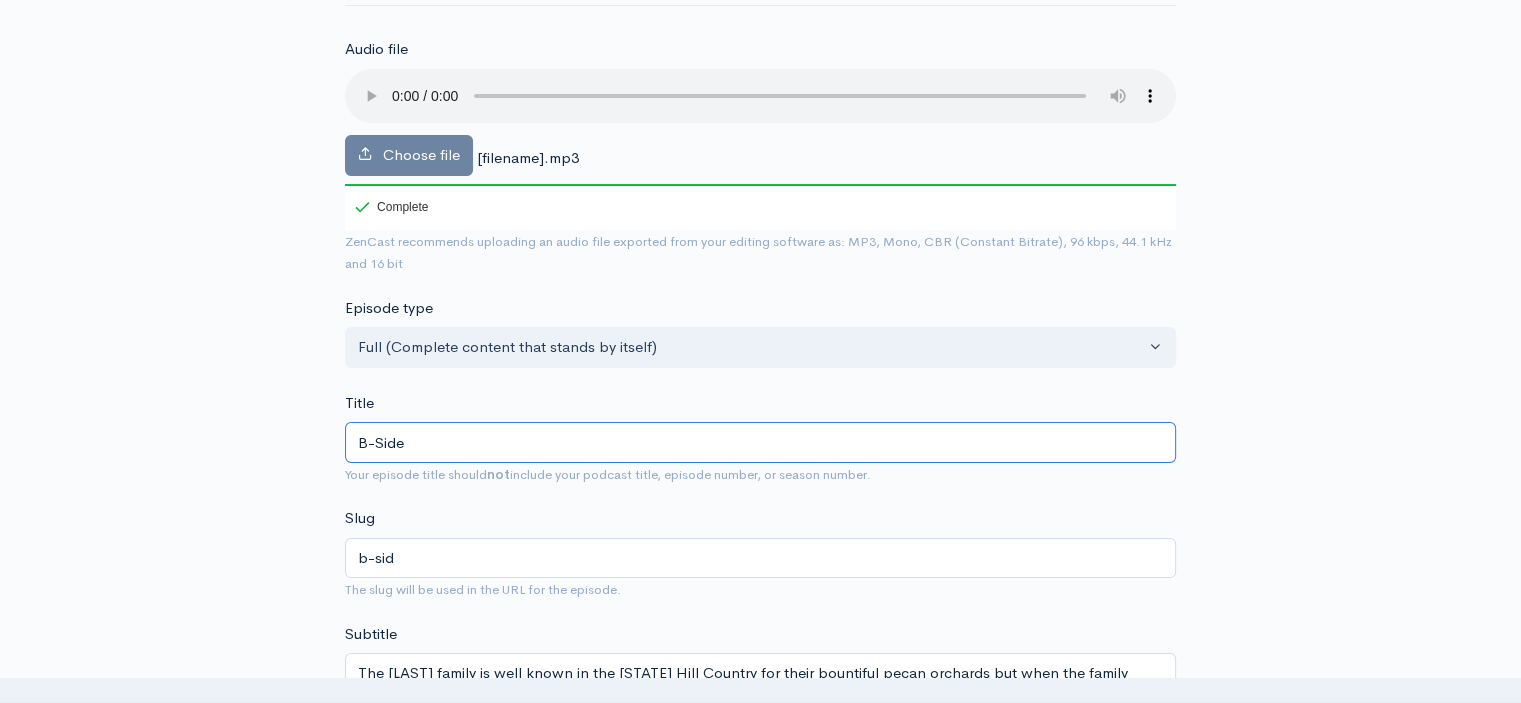 type on "b-side" 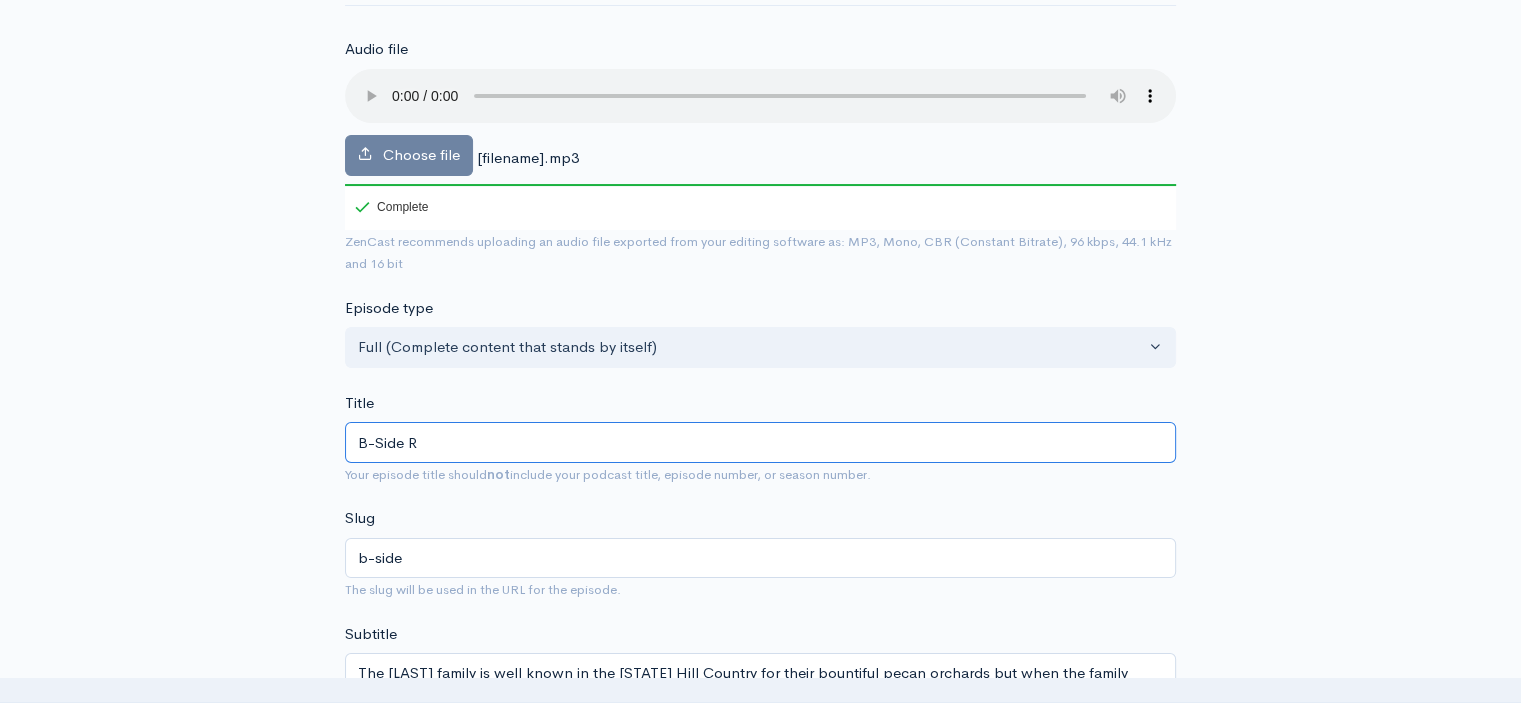 type on "B-Side RE" 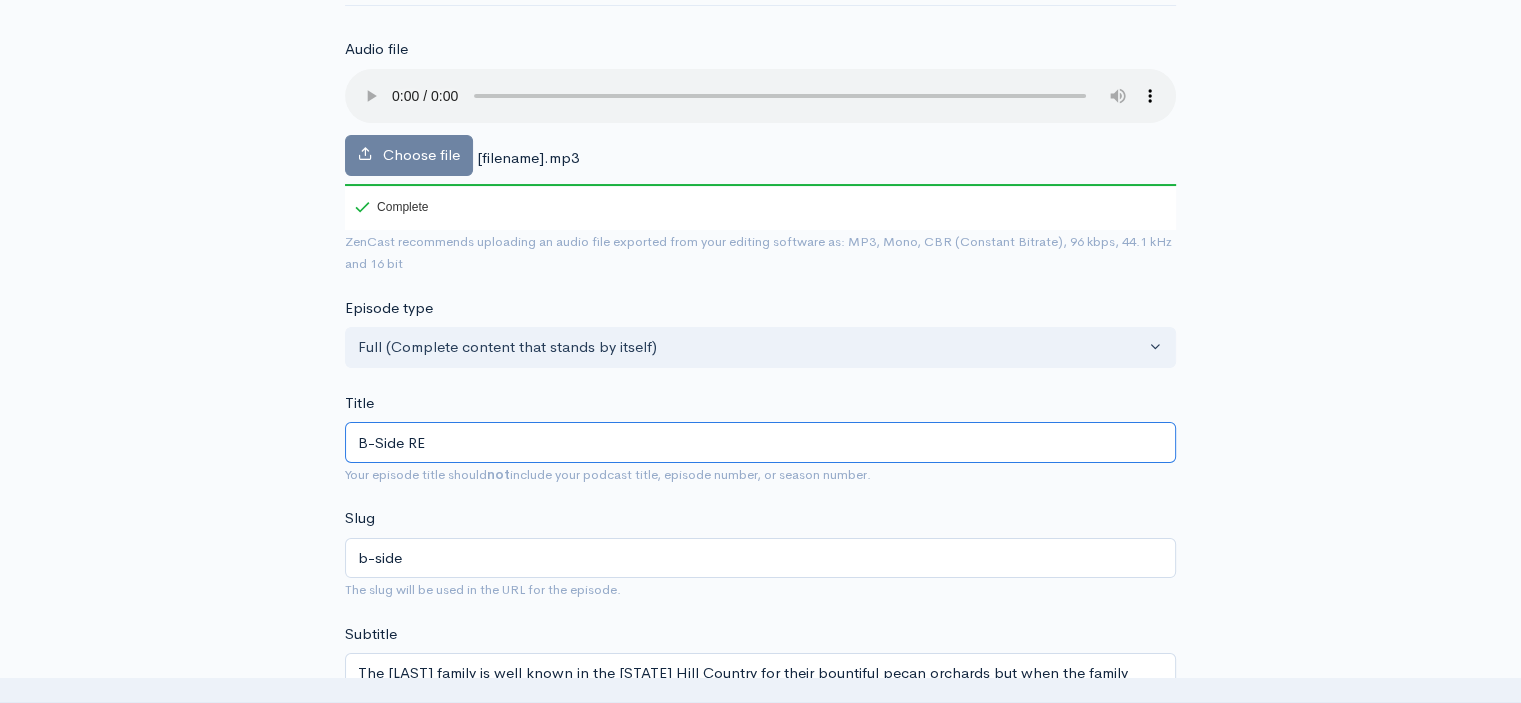 type on "b-side-re" 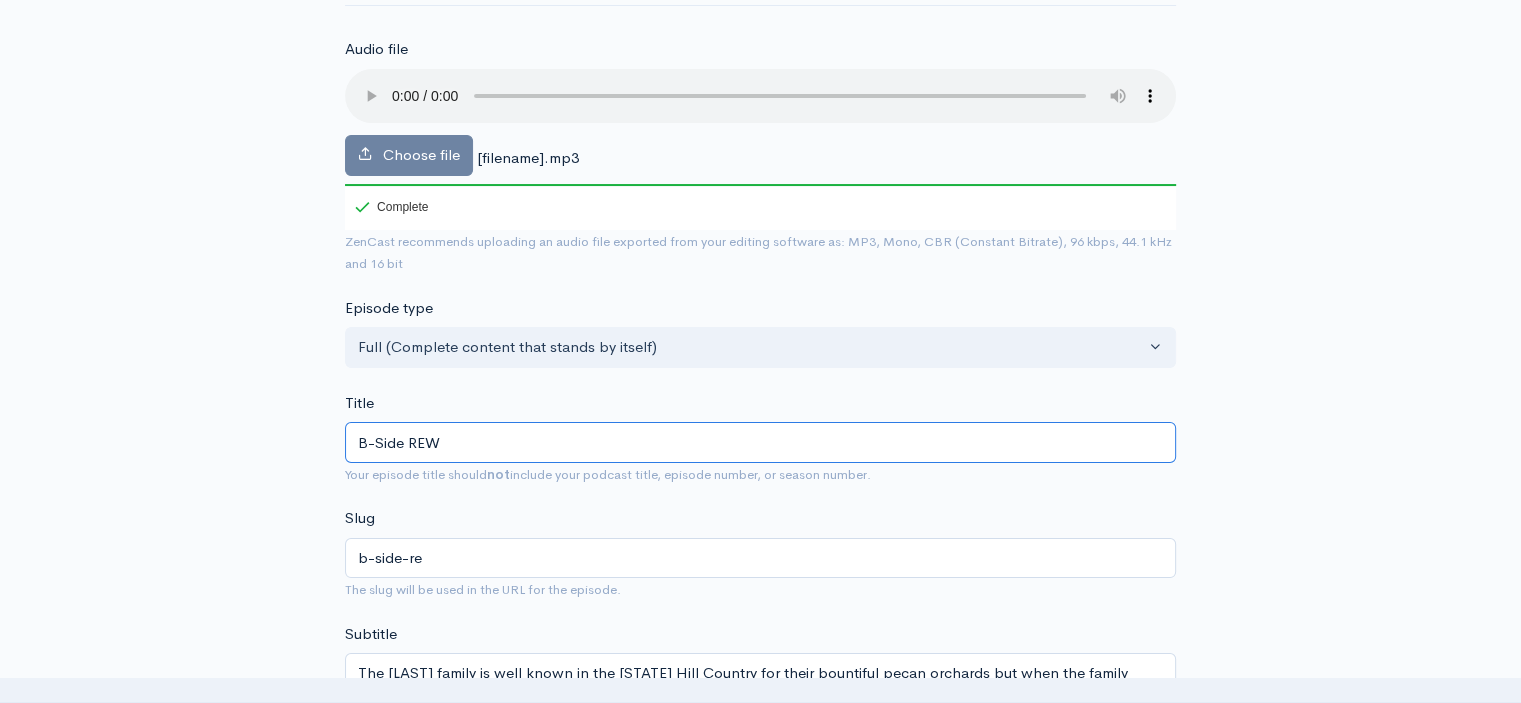 type on "B-Side REWI" 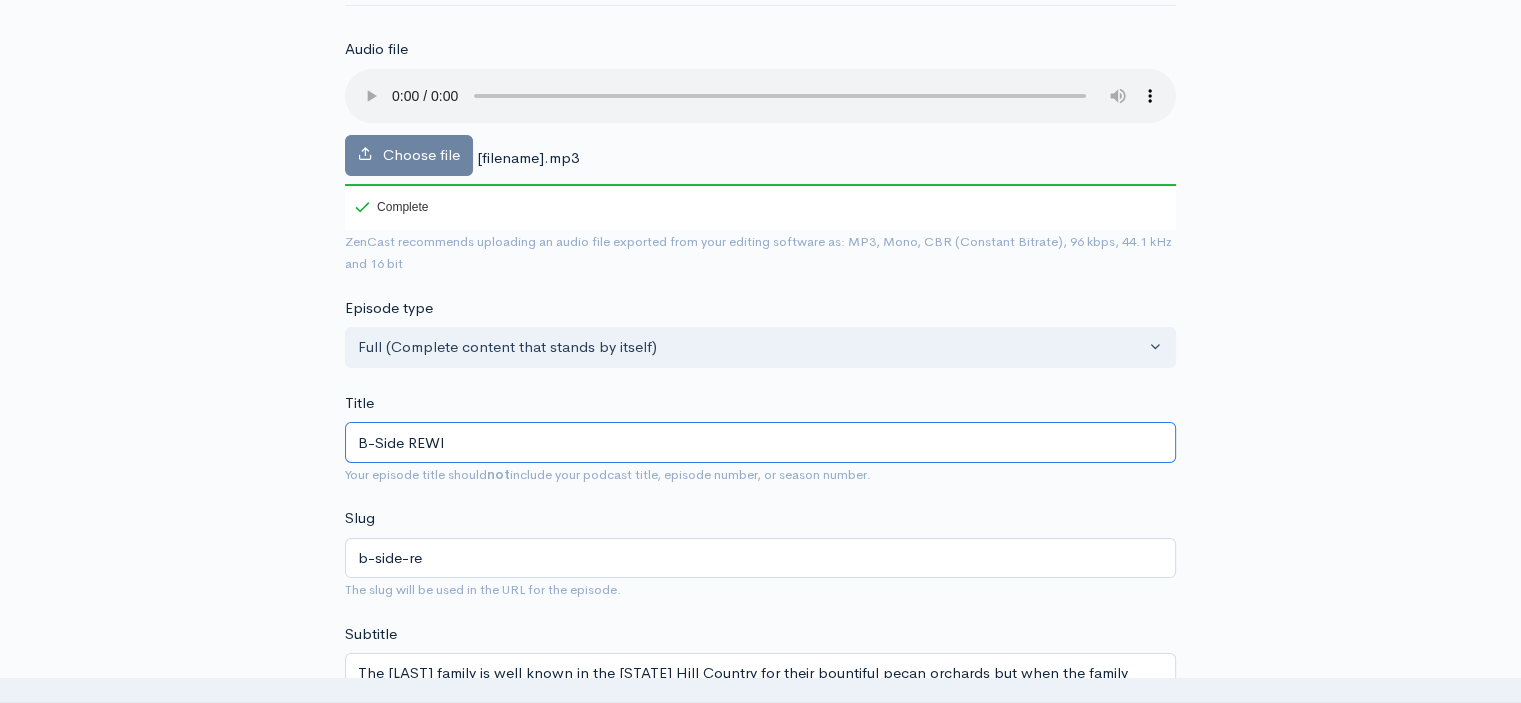 type on "b-side-rewi" 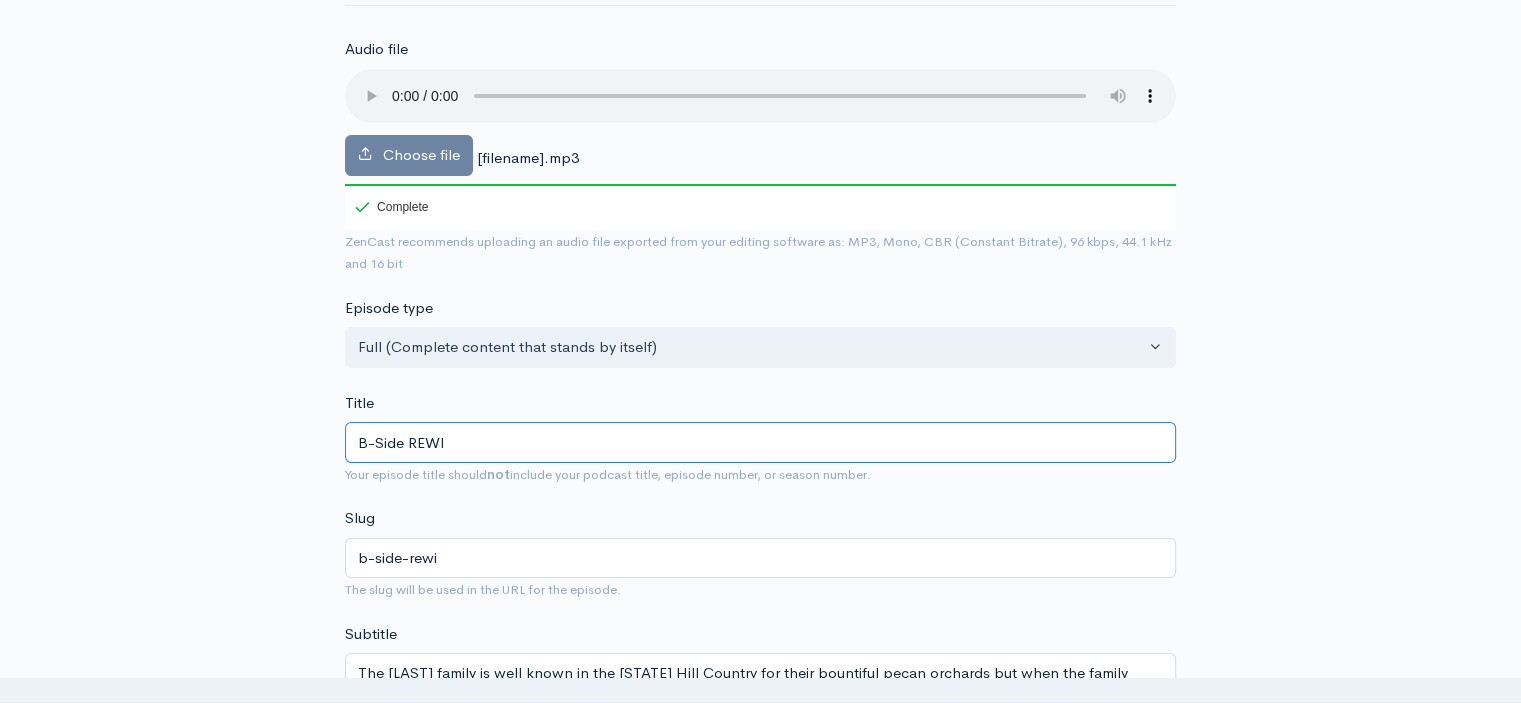 type on "B-Side REWIN" 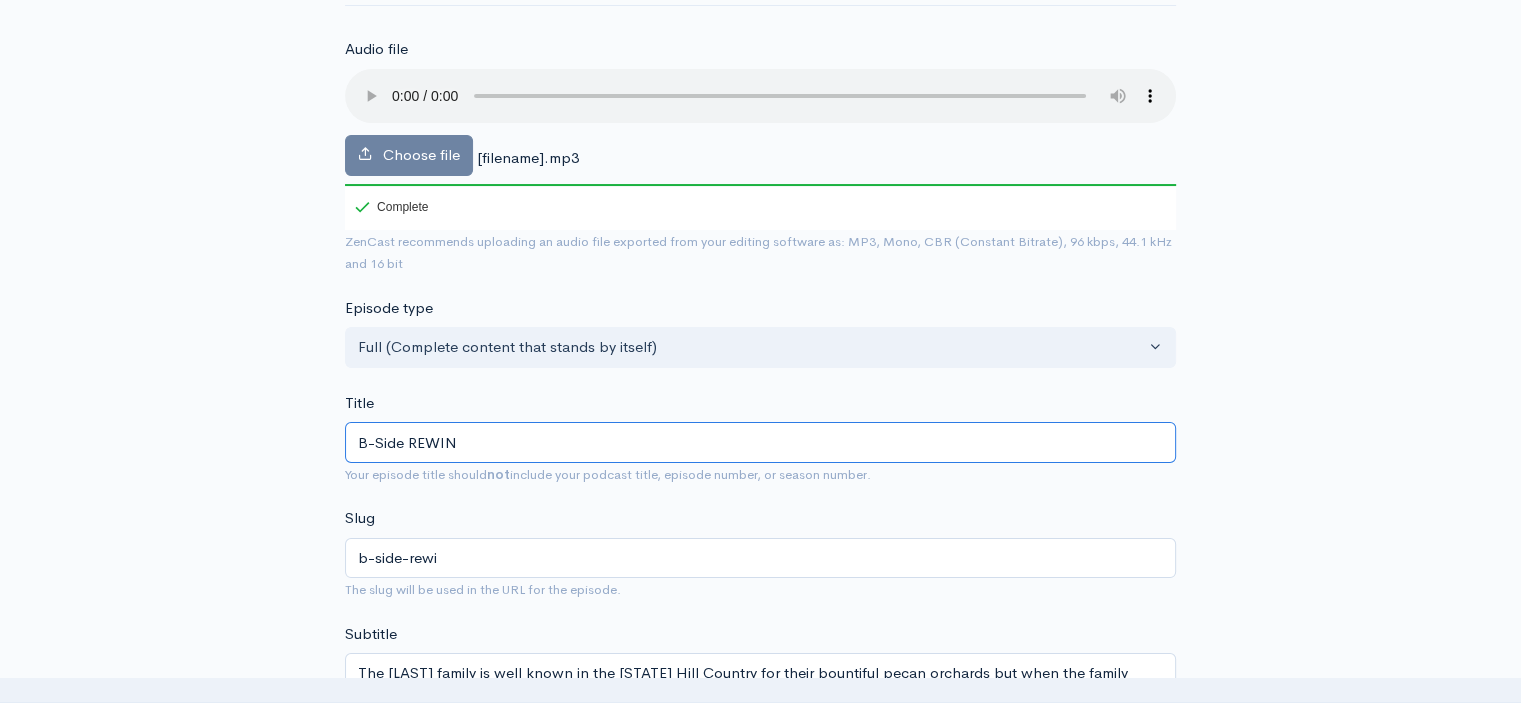 type on "b-side-rewin" 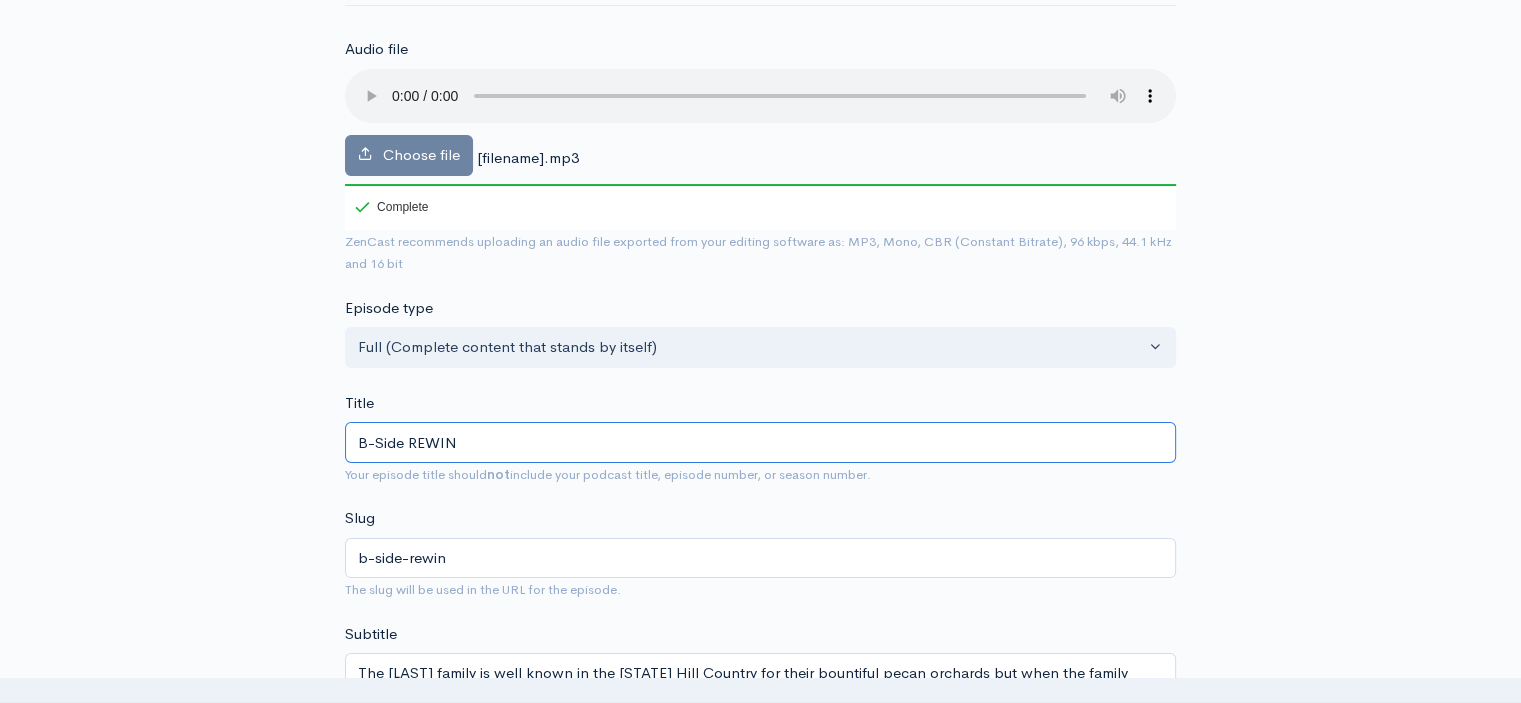 type on "B-Side REWIND" 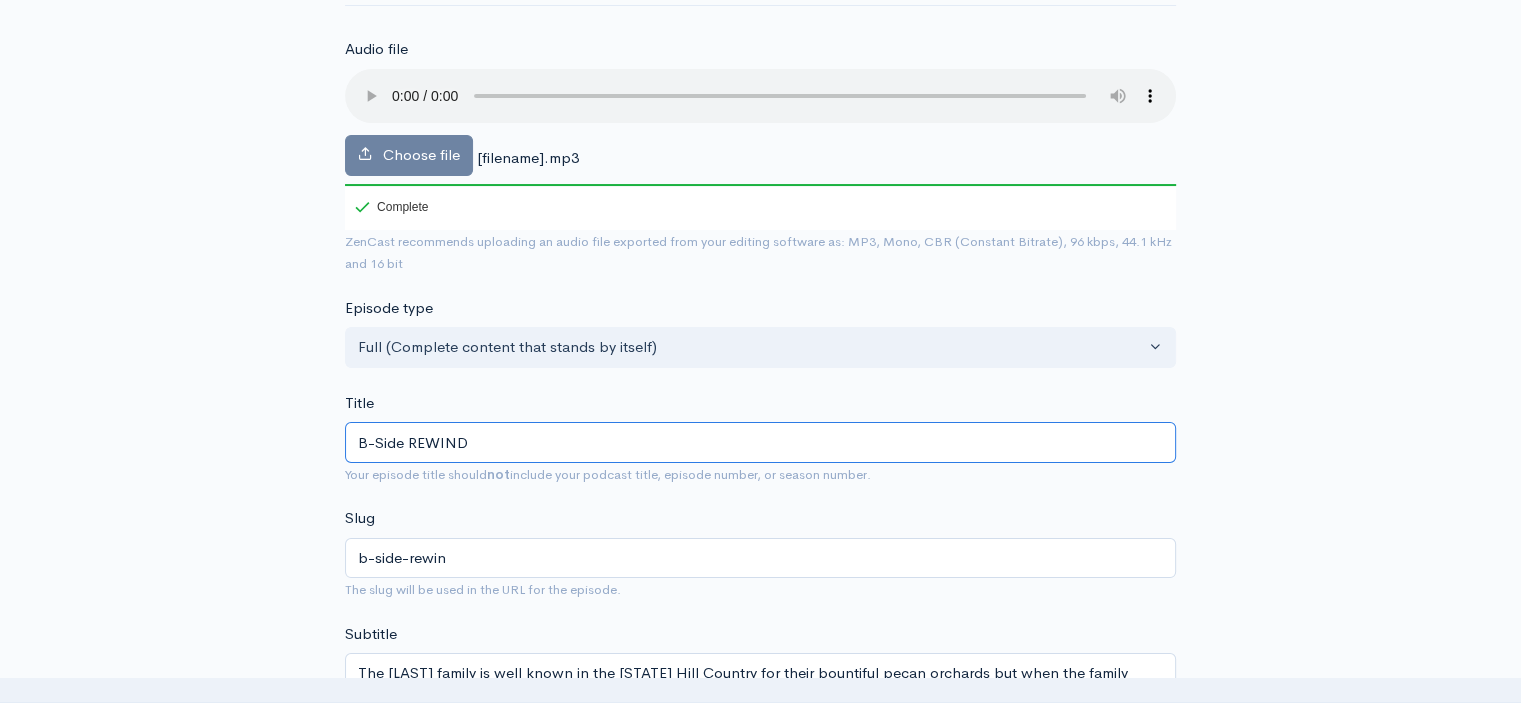 type on "b-side-rewind" 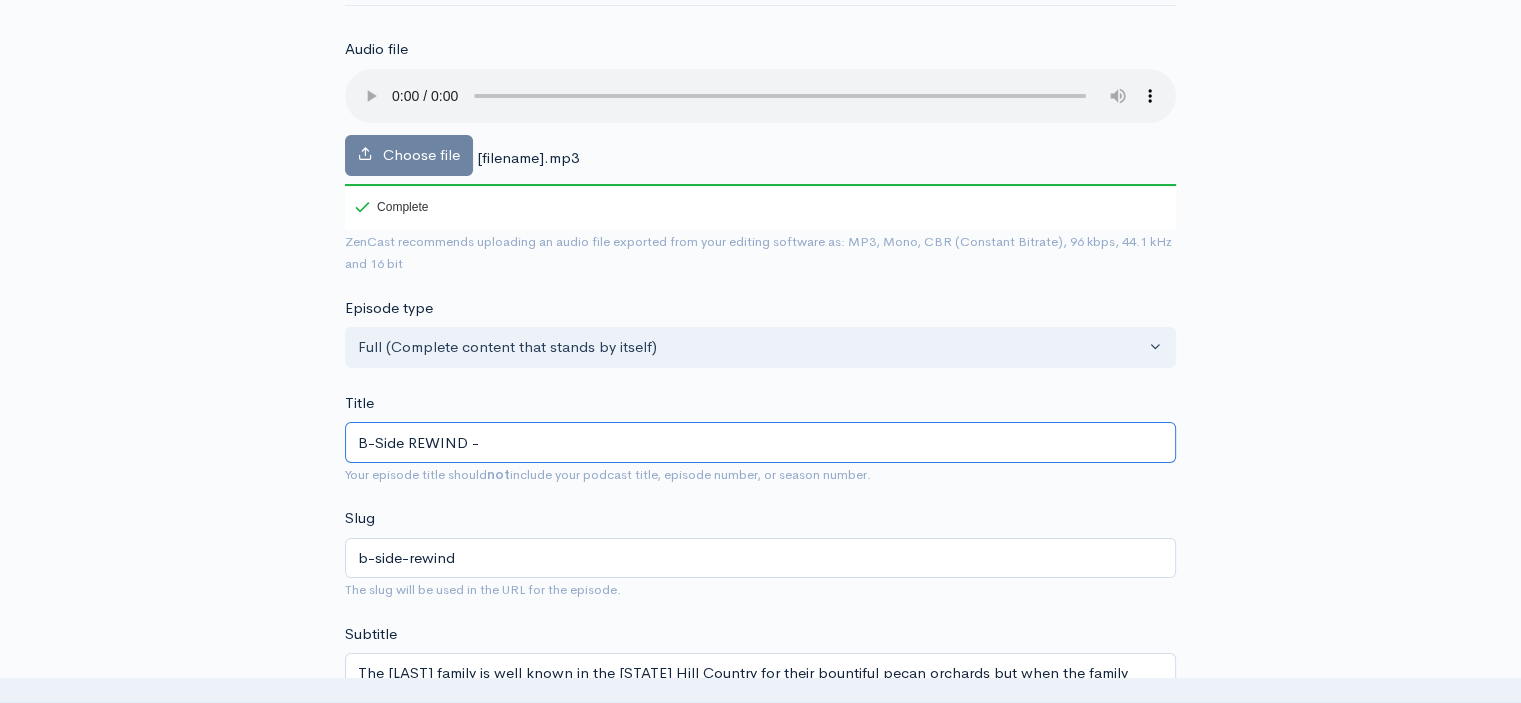 type on "B-Side REWIND - T" 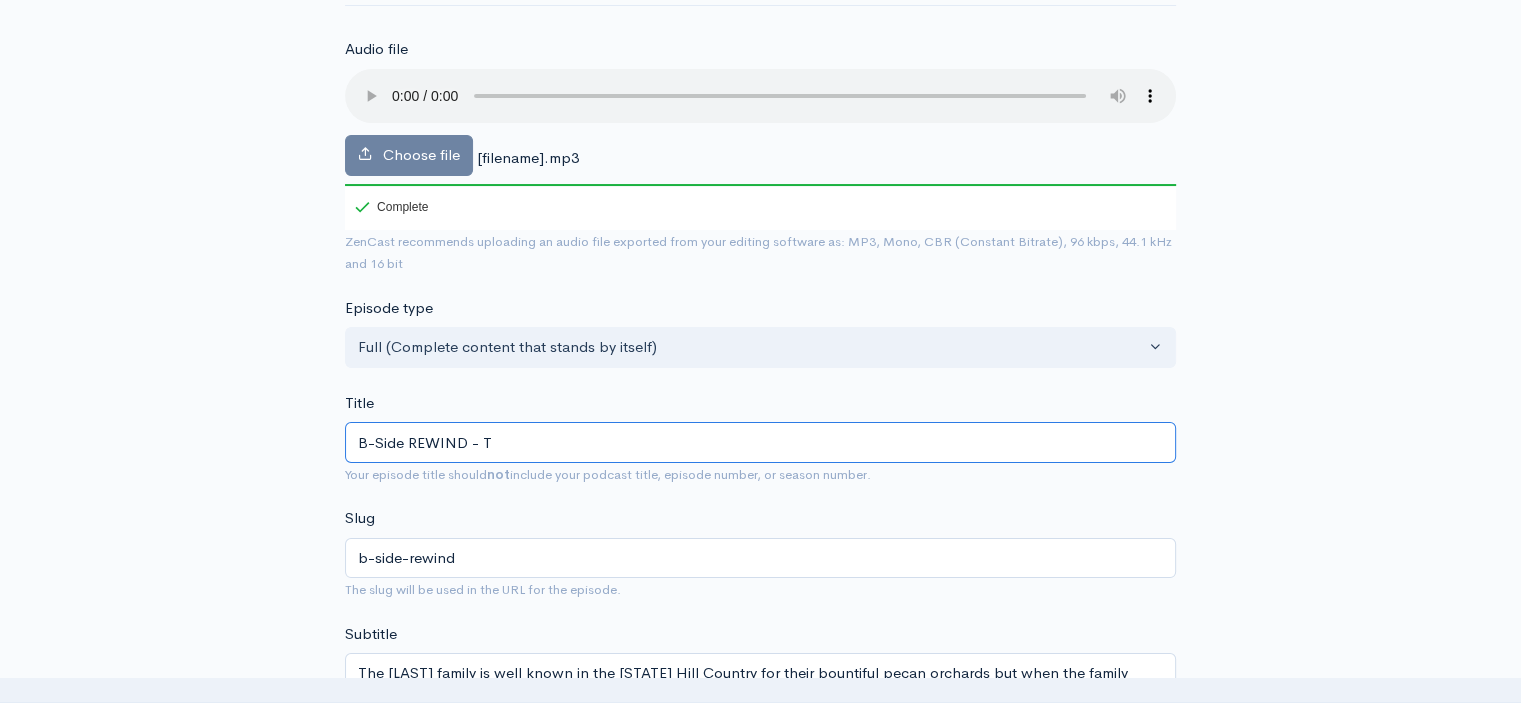 type on "b-side-rewind-t" 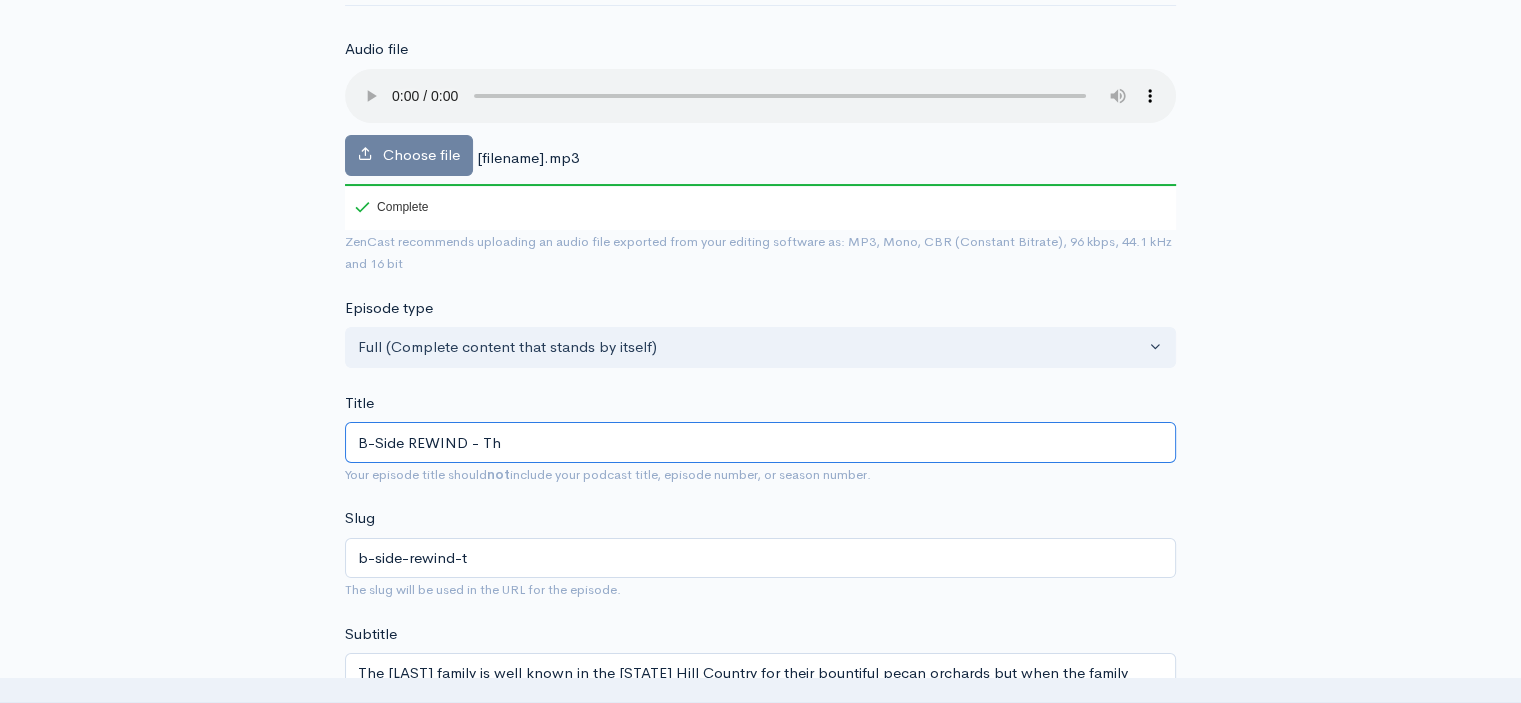 type on "B-Side REWIND - The" 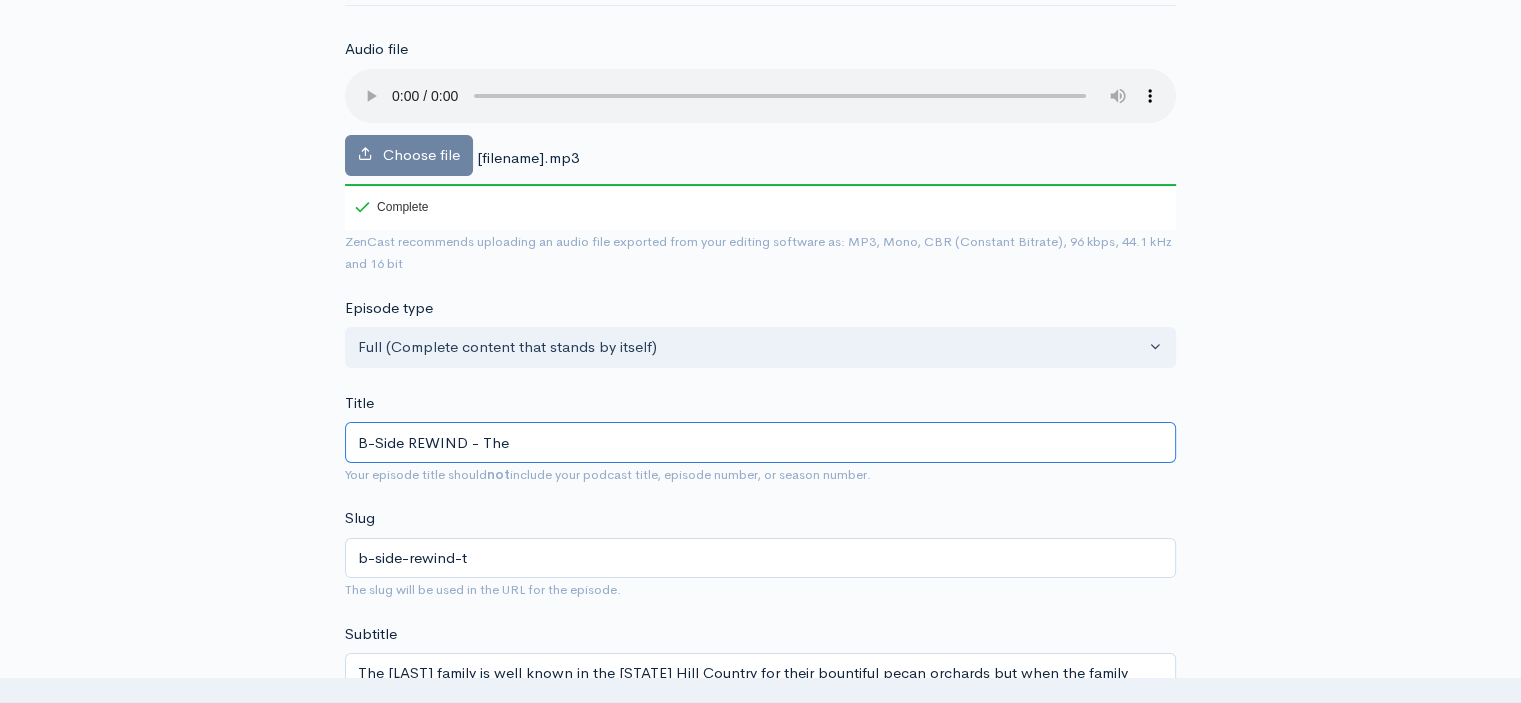 type on "b-side-rewind-the" 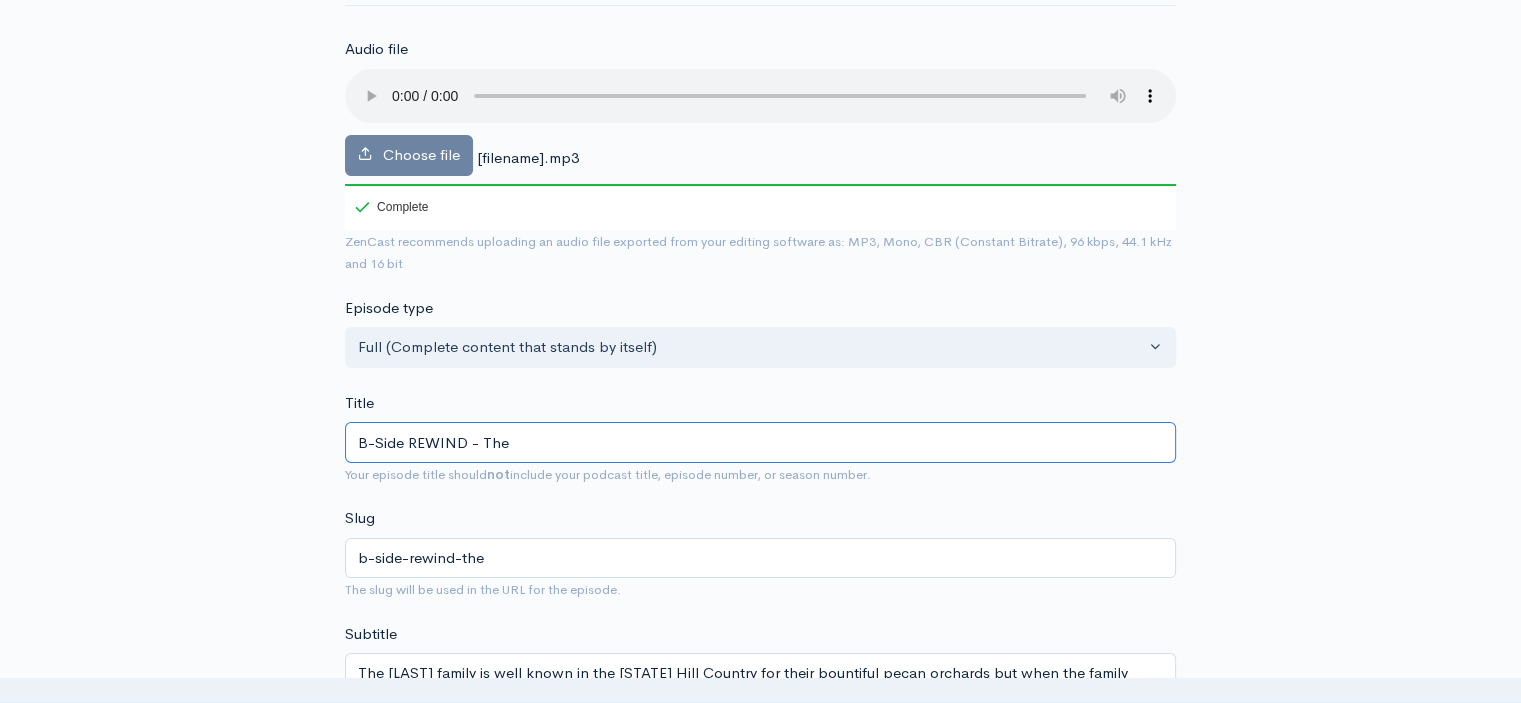 type on "B-Side REWIND - The C" 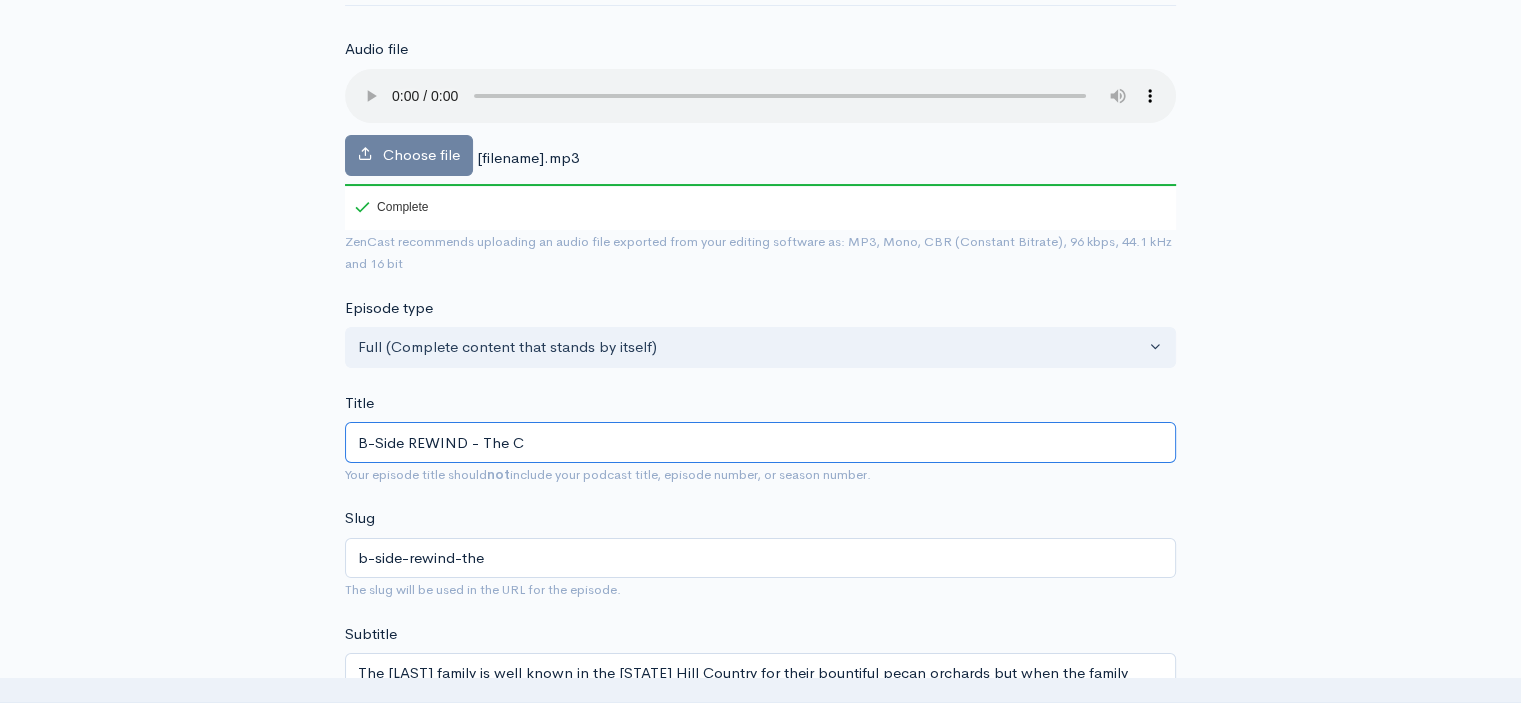 type on "b-side-rewind-the-c" 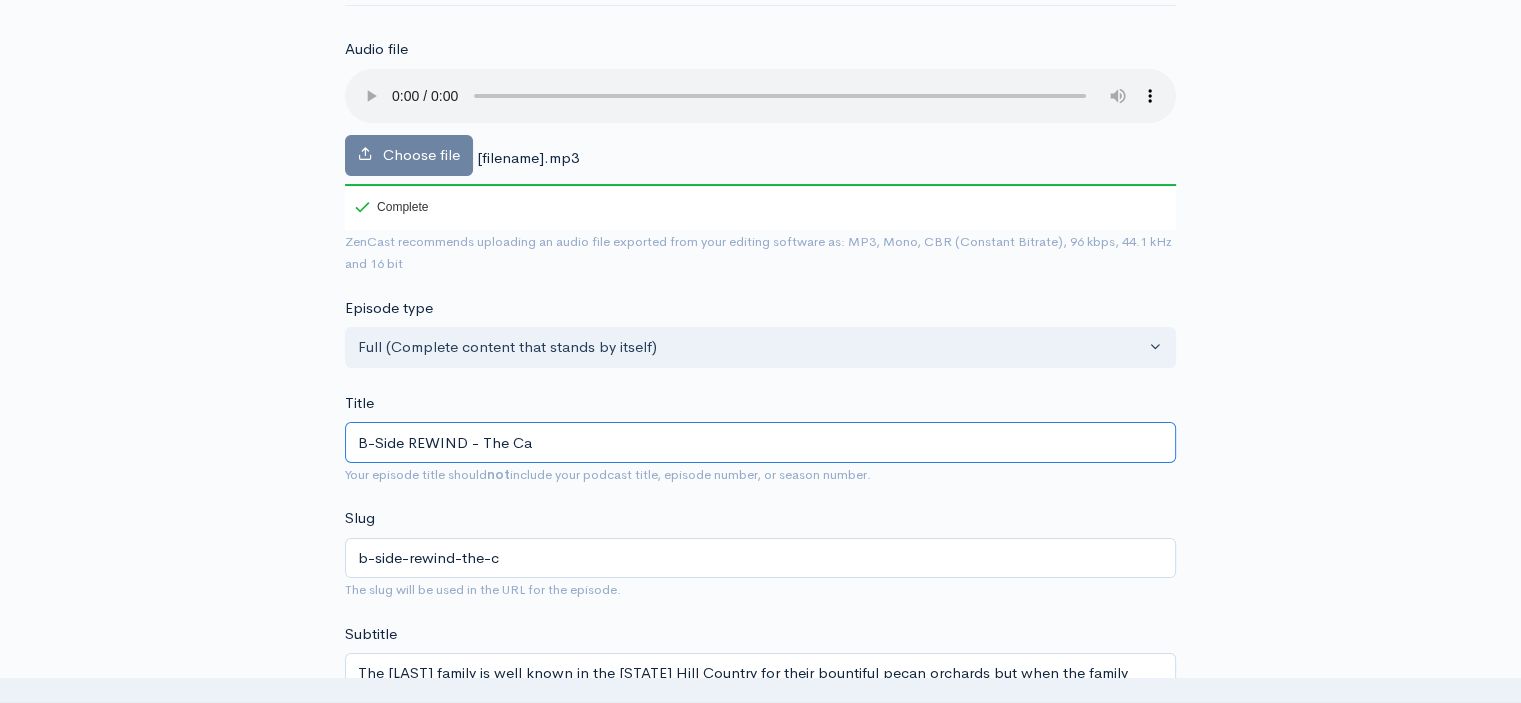 type on "B-Side REWIND - The Cas" 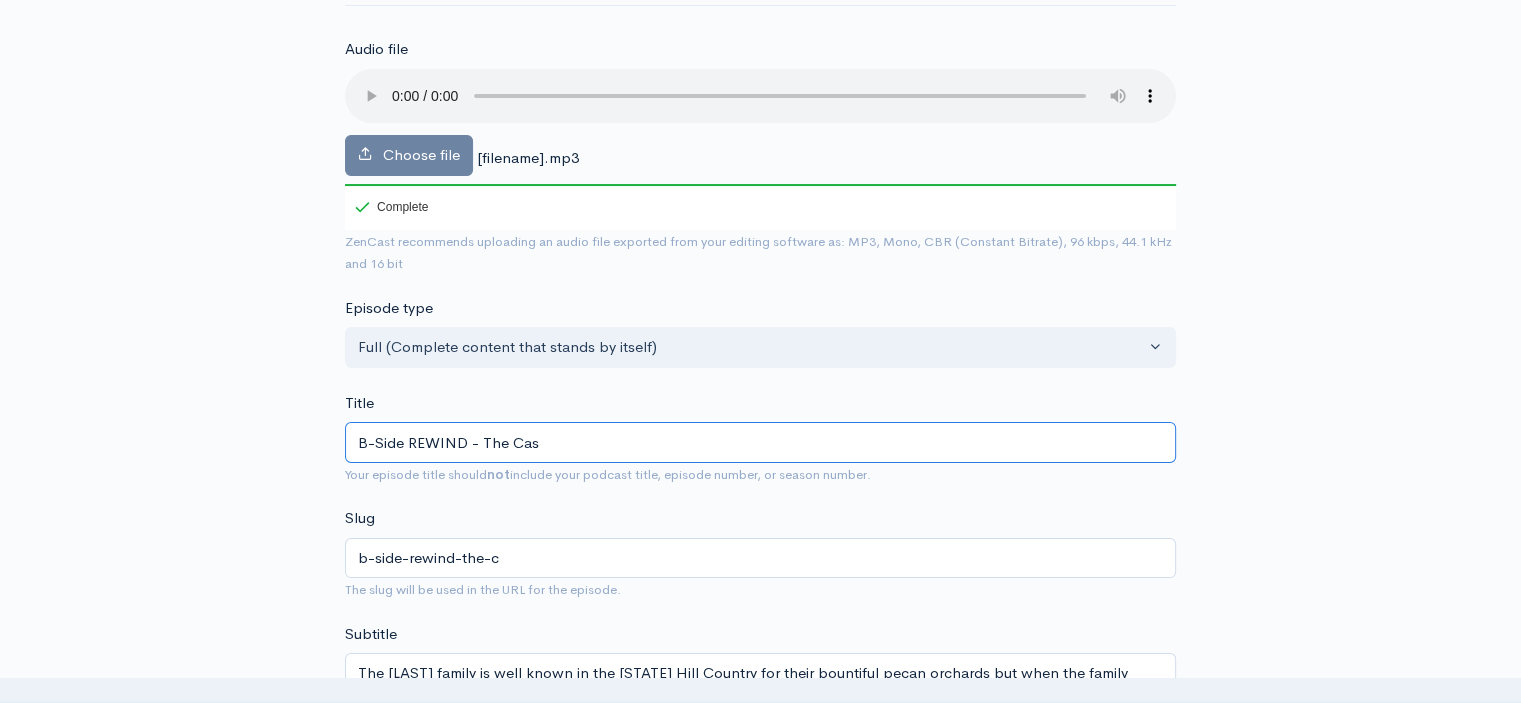 type on "b-side-rewind-the-cas" 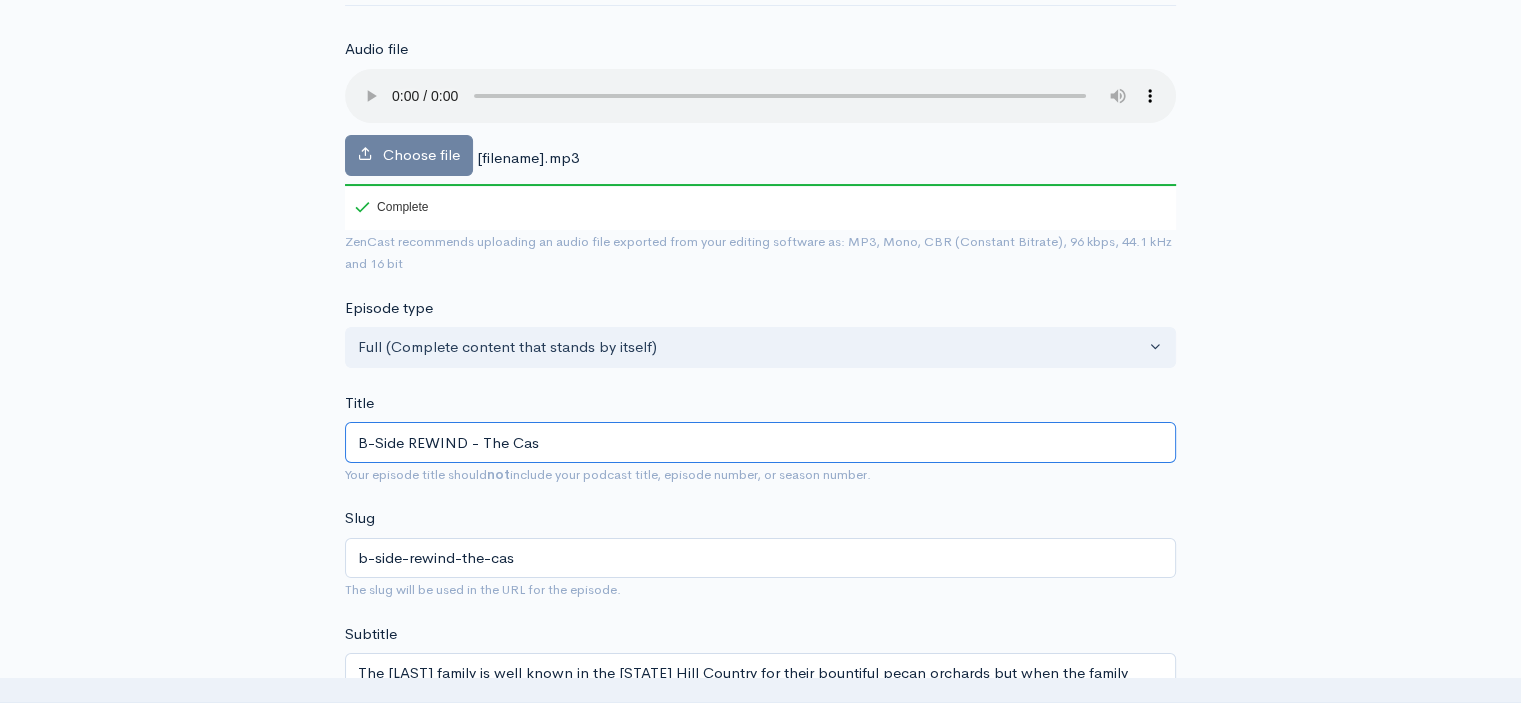 type on "B-Side REWIND - The Case" 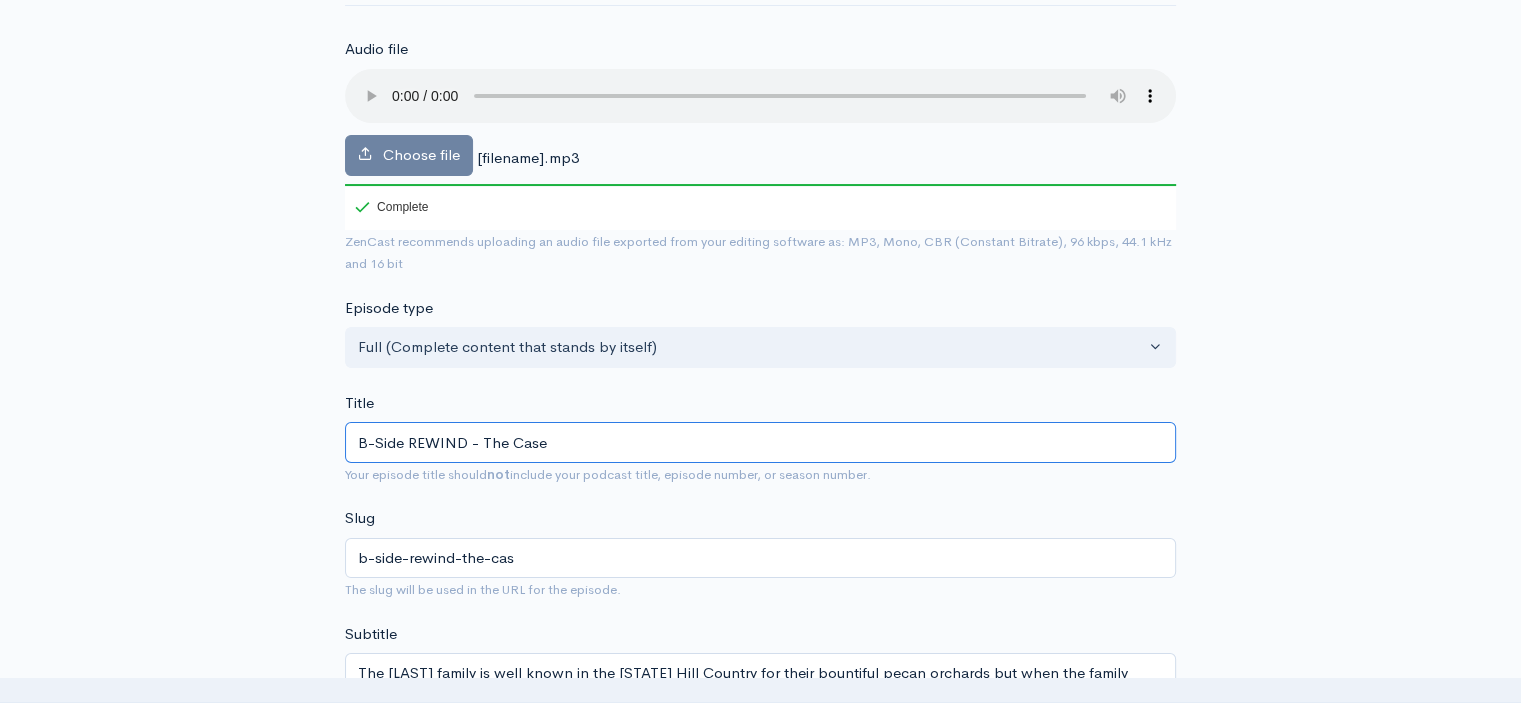 type on "b-side-rewind-the-case" 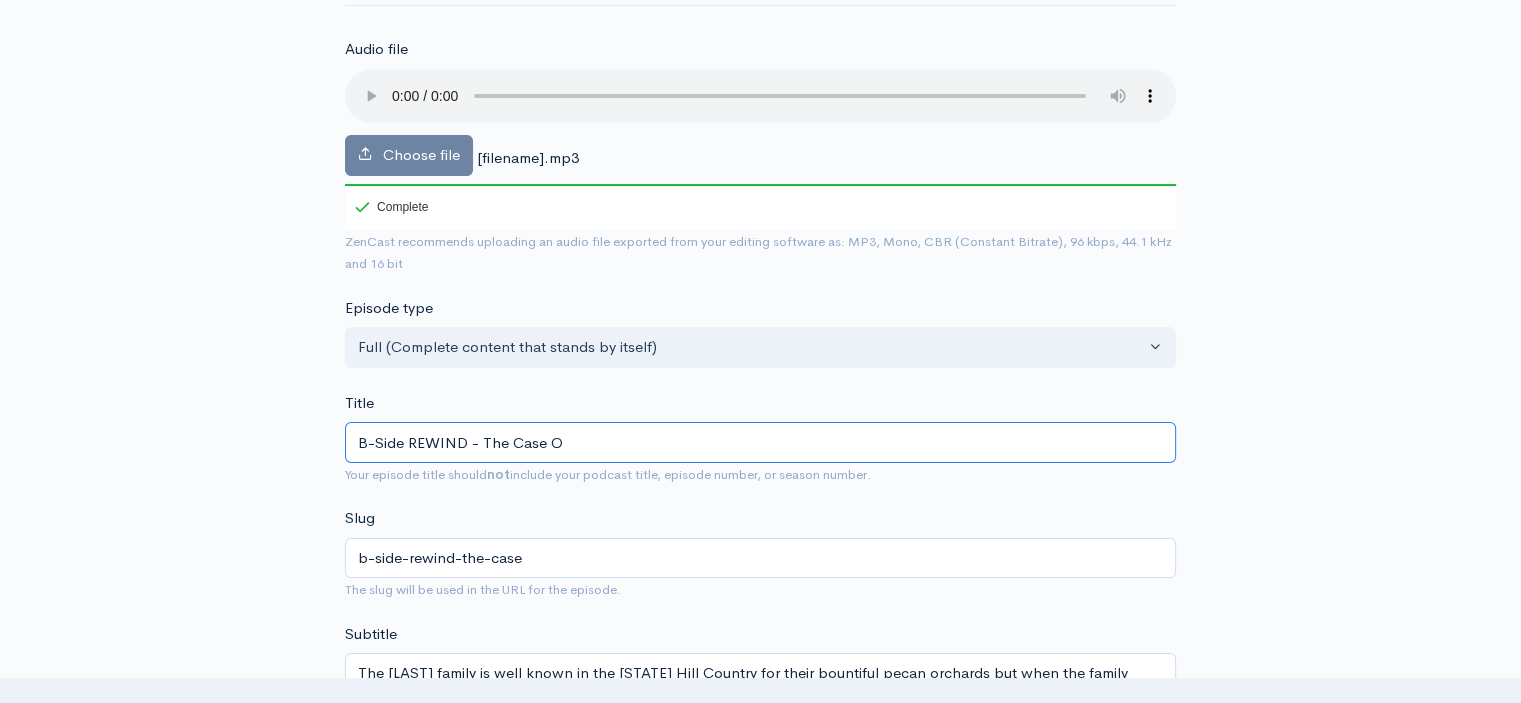 type on "B-Side REWIND - The Case Of" 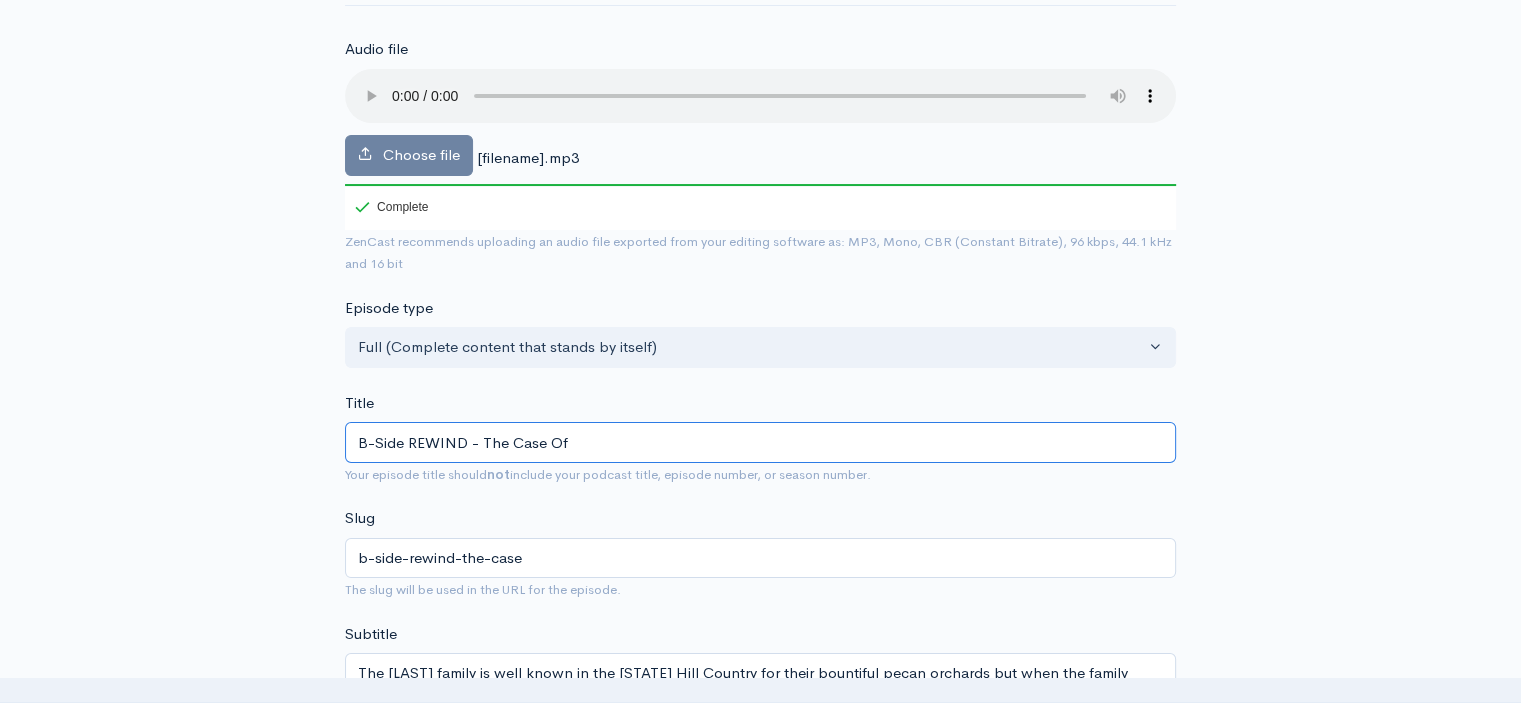 type on "b-side-rewind-the-case-of" 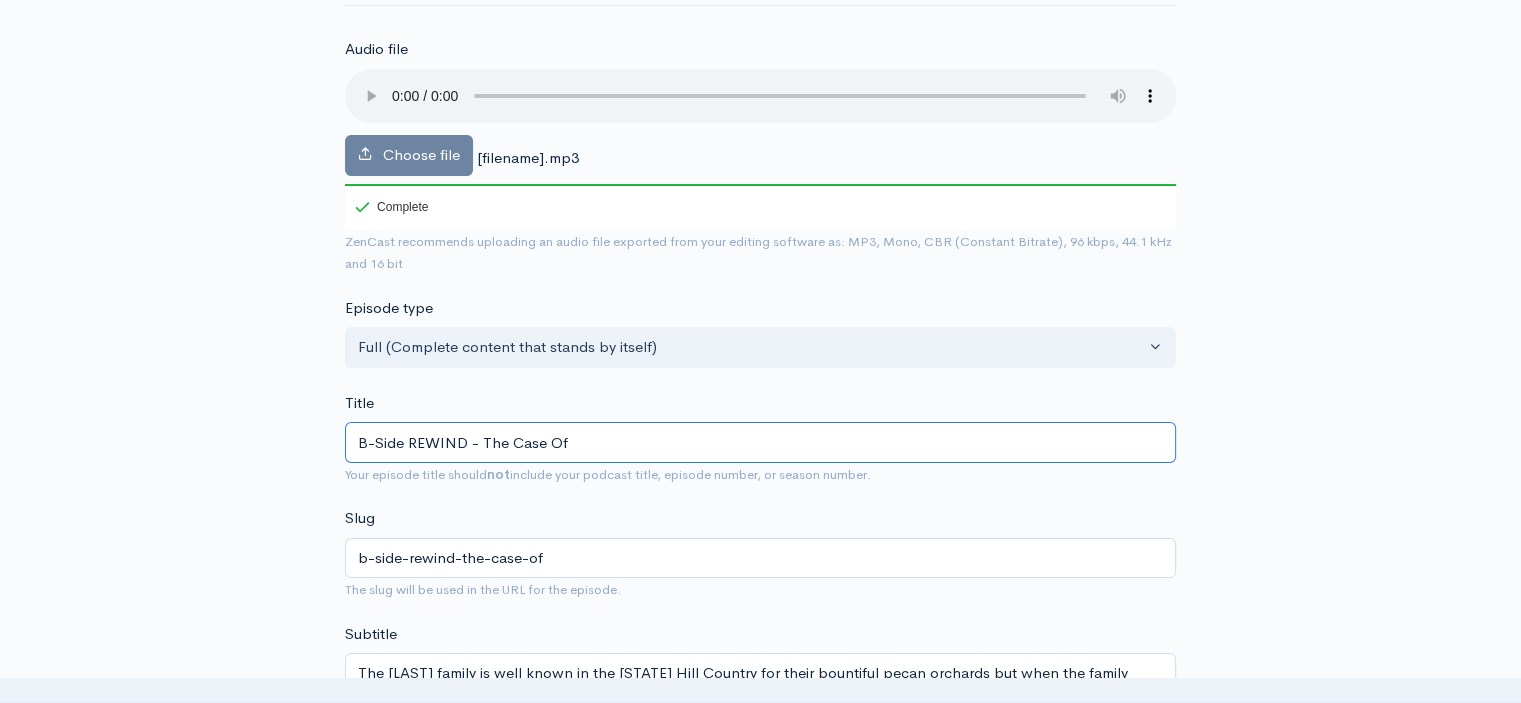 type on "B-Side REWIND - The Case Of T" 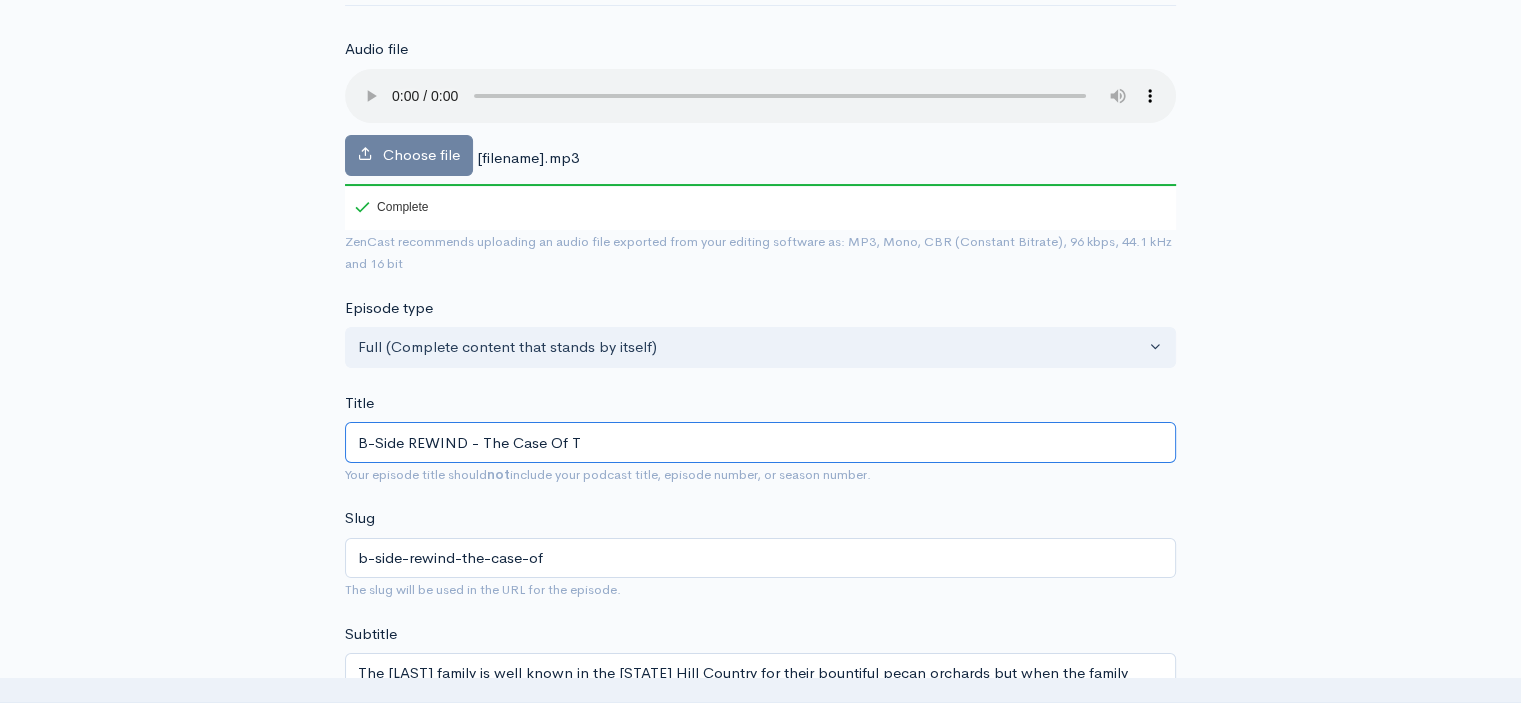 type on "b-side-rewind-the-case-of-t" 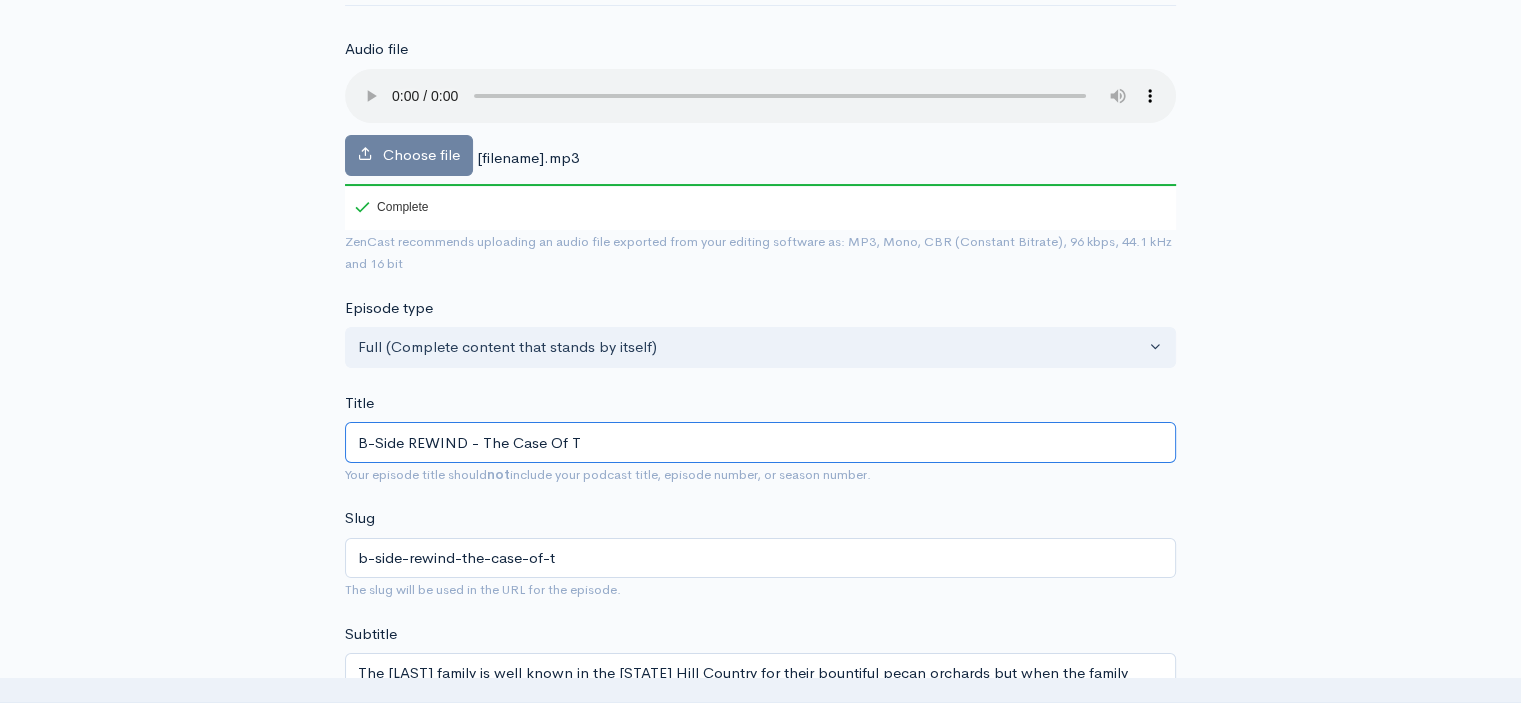 type on "B-Side REWIND - The Case Of Th" 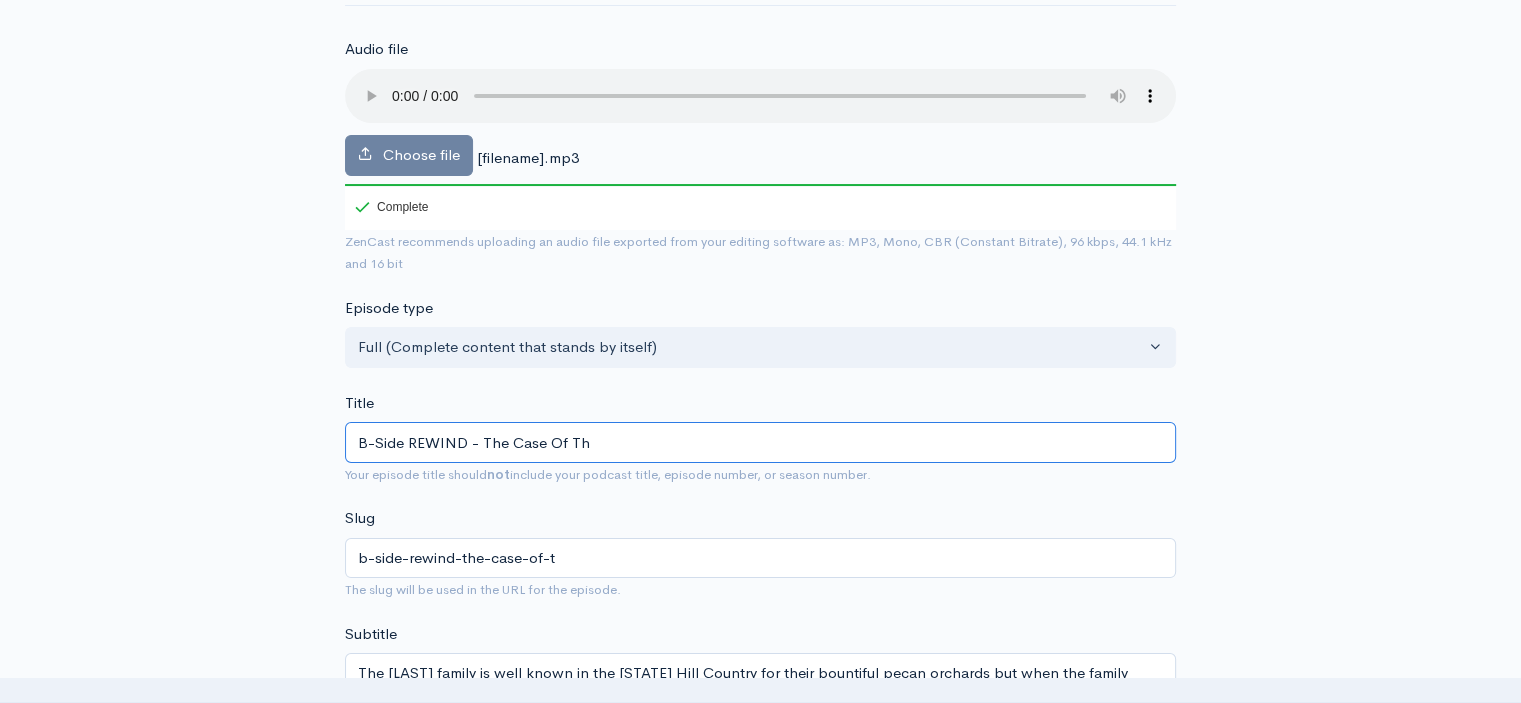 type on "b-side-rewind-the-case-of-th" 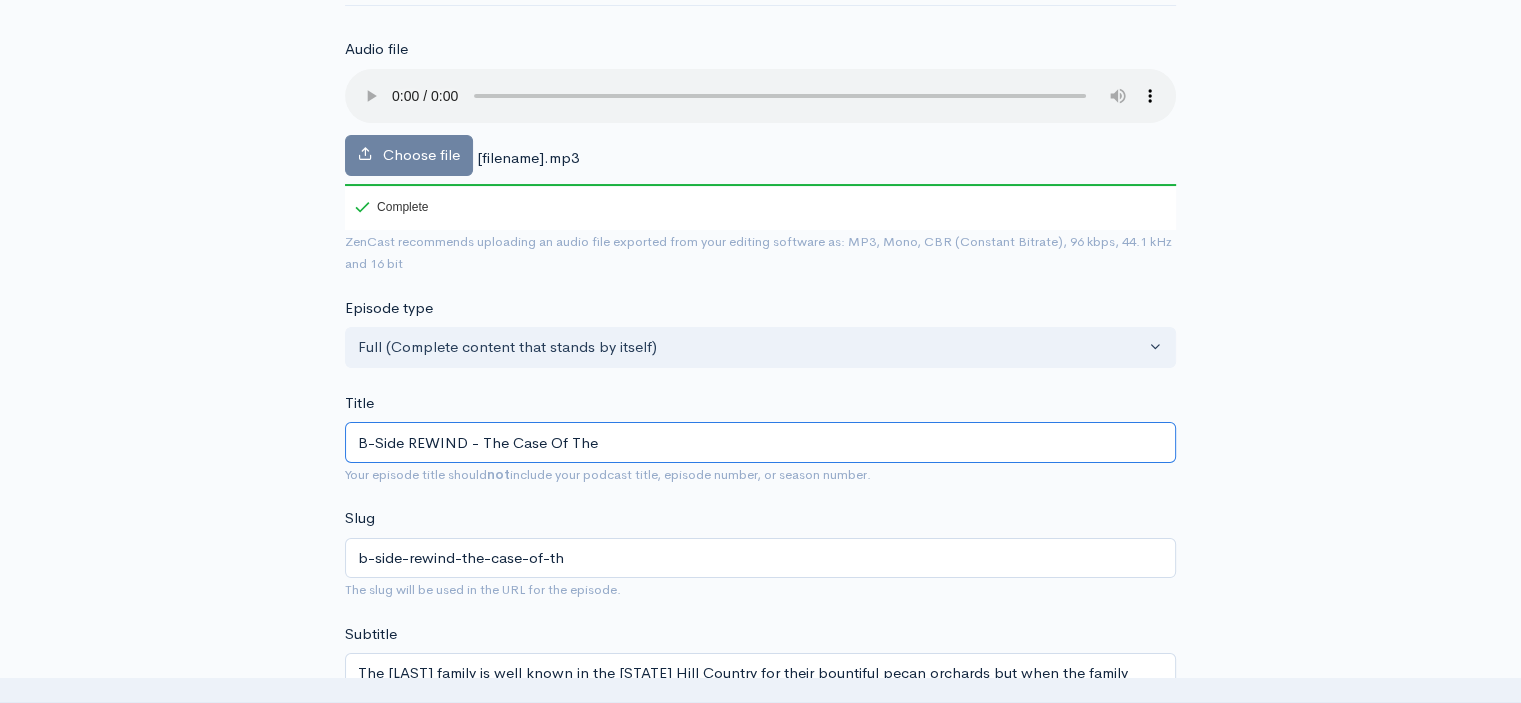 type on "B-Side REWIND - The Case Of The" 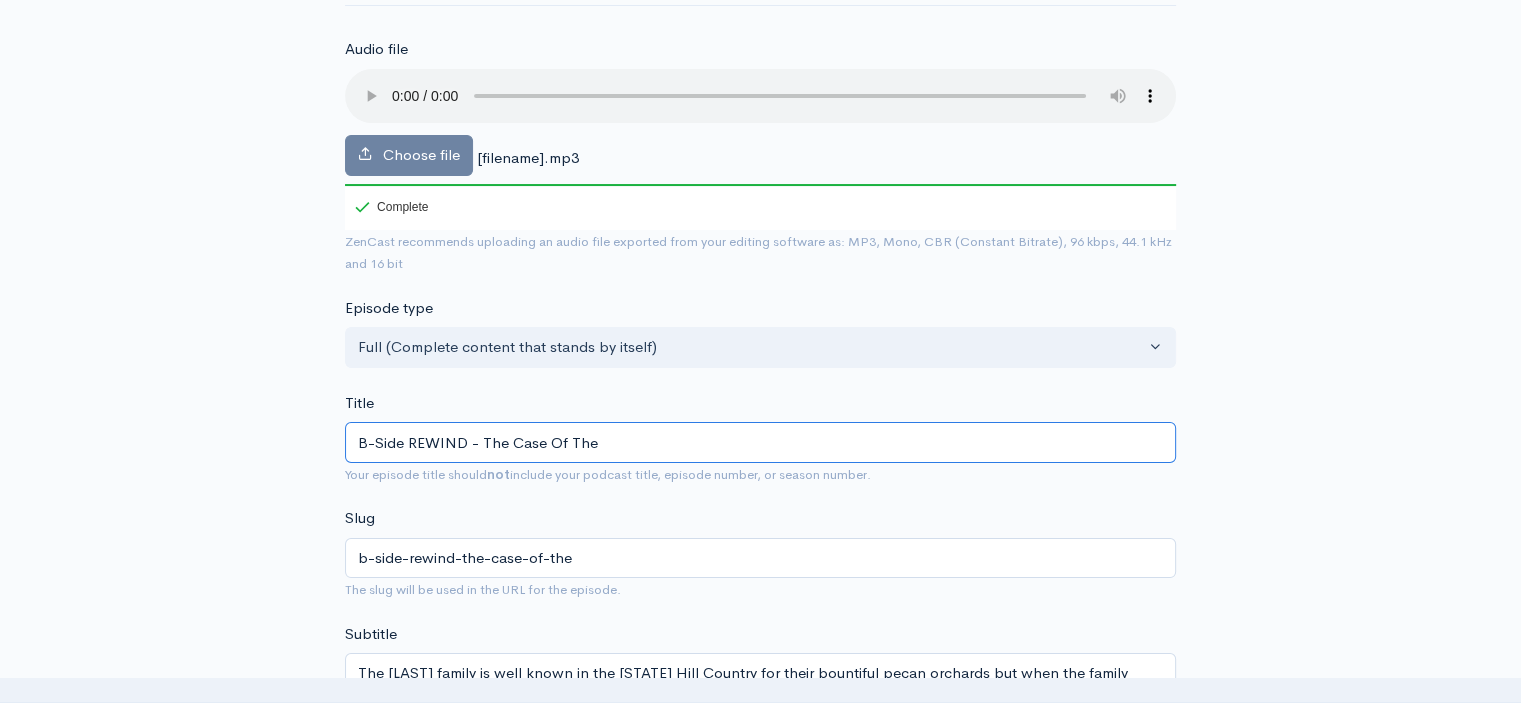 type on "B-Side REWIND - The Case Of The P" 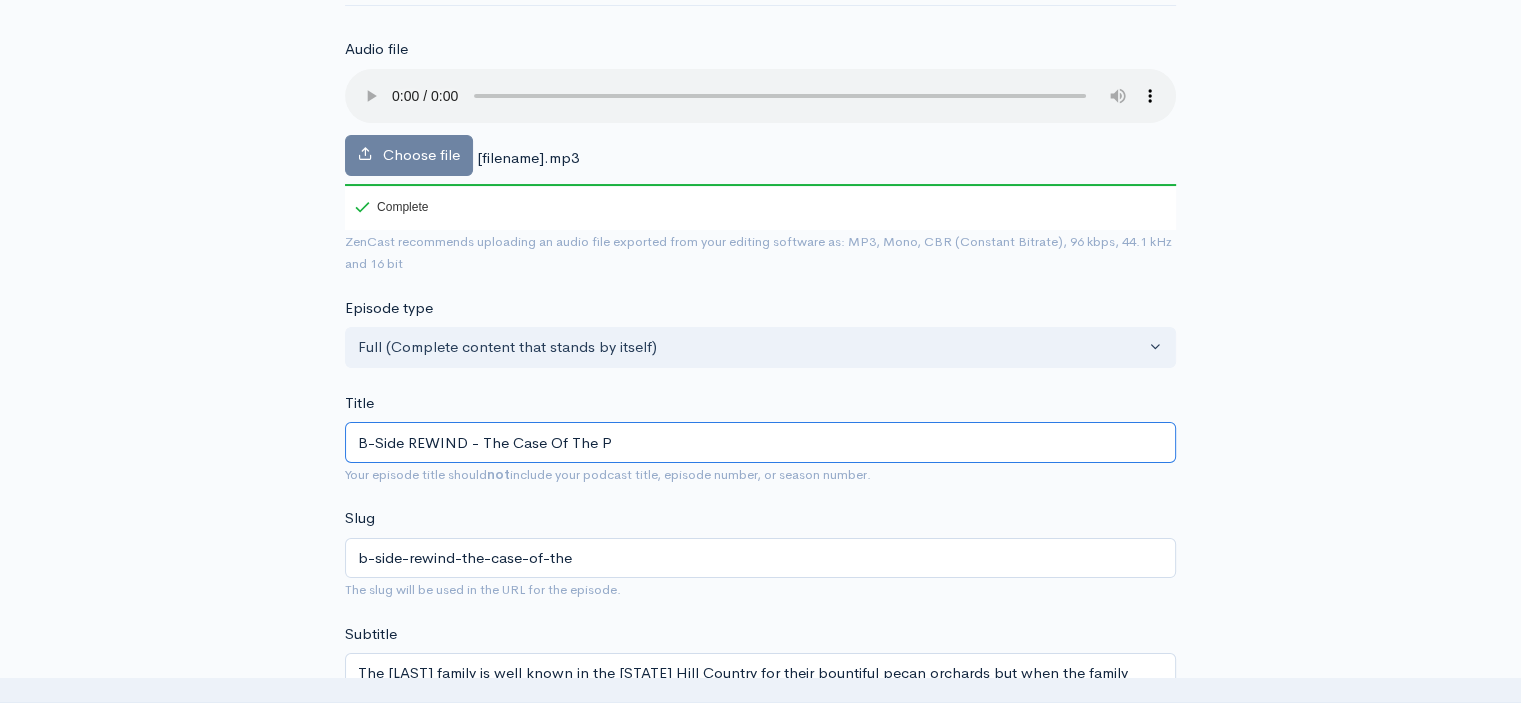 type on "b-side-rewind-the-case-of-the-p" 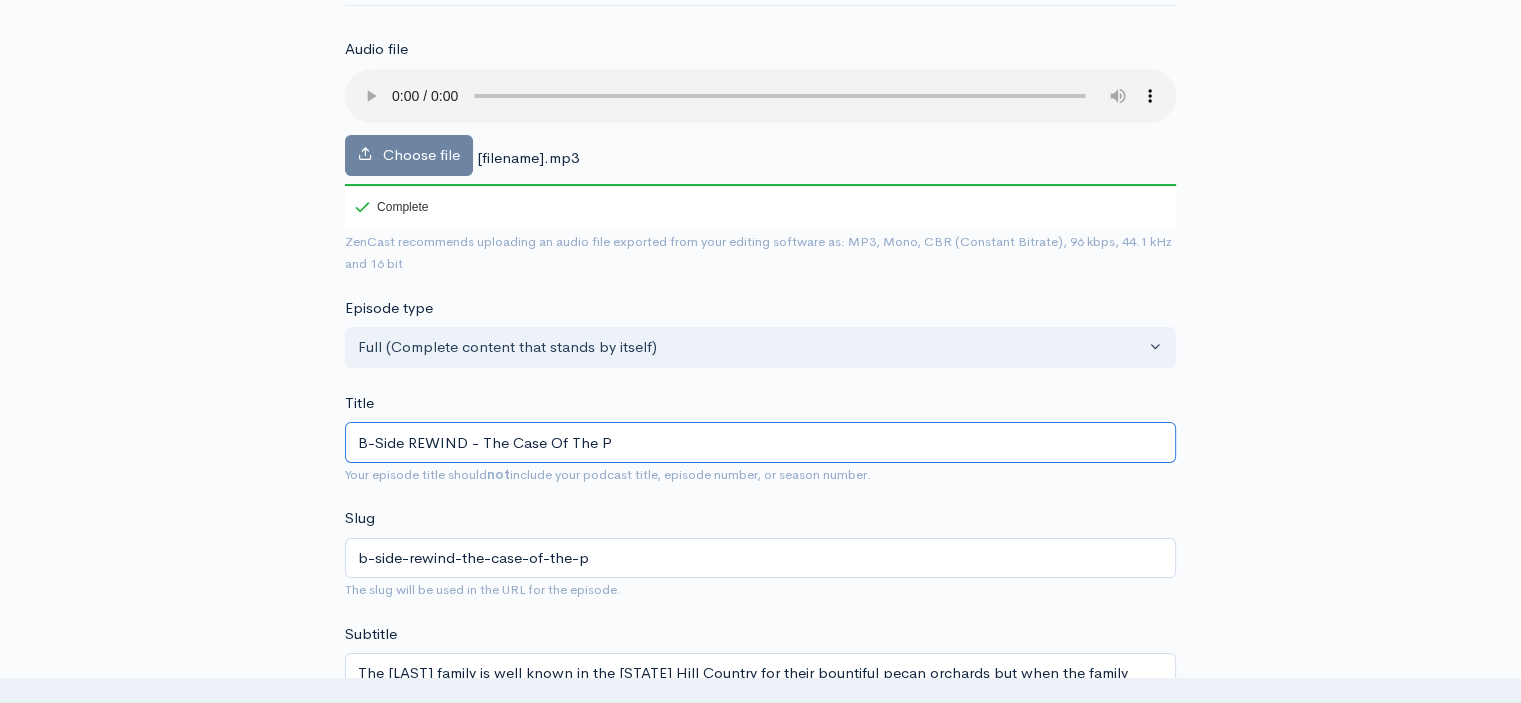 type on "B-Side REWIND - The Case Of The Pe" 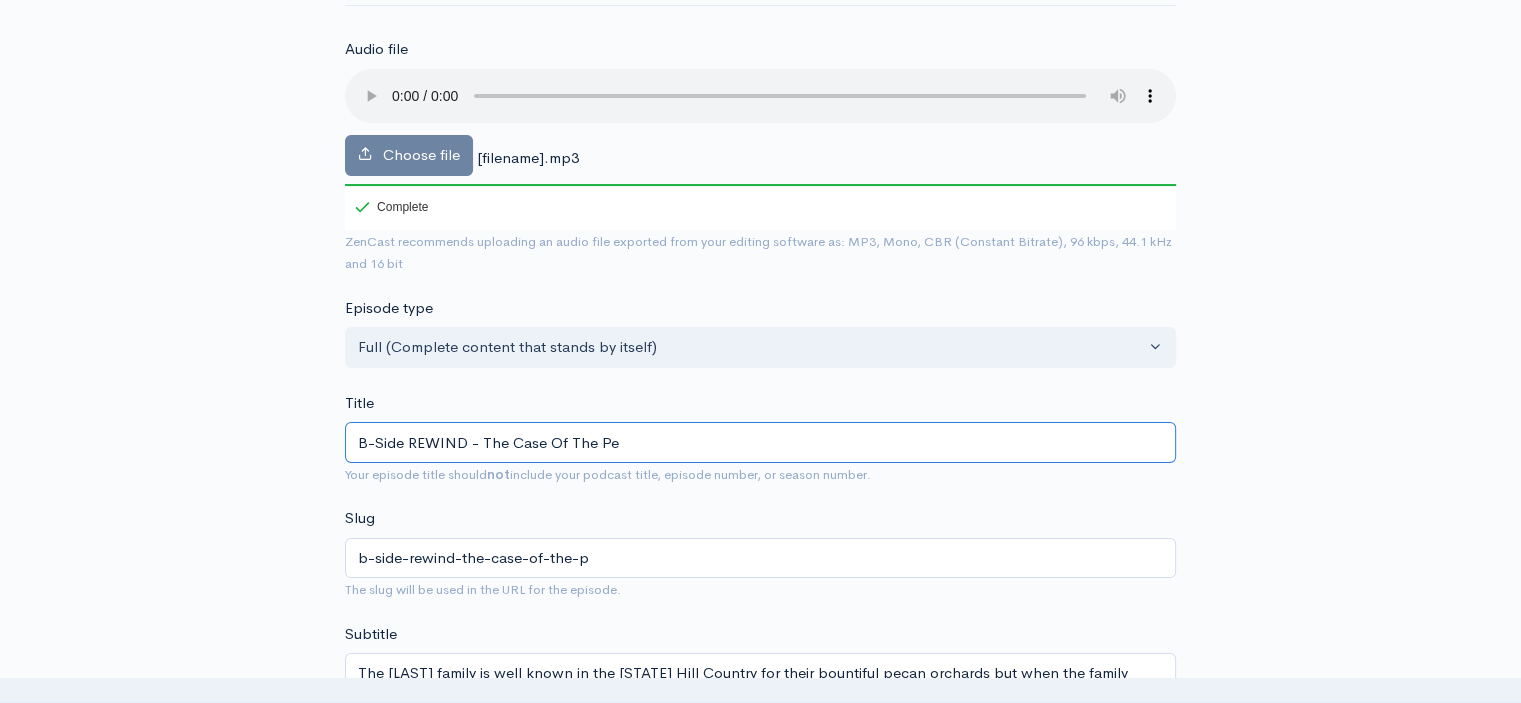 type on "b-side-rewind-the-case-of-the-pe" 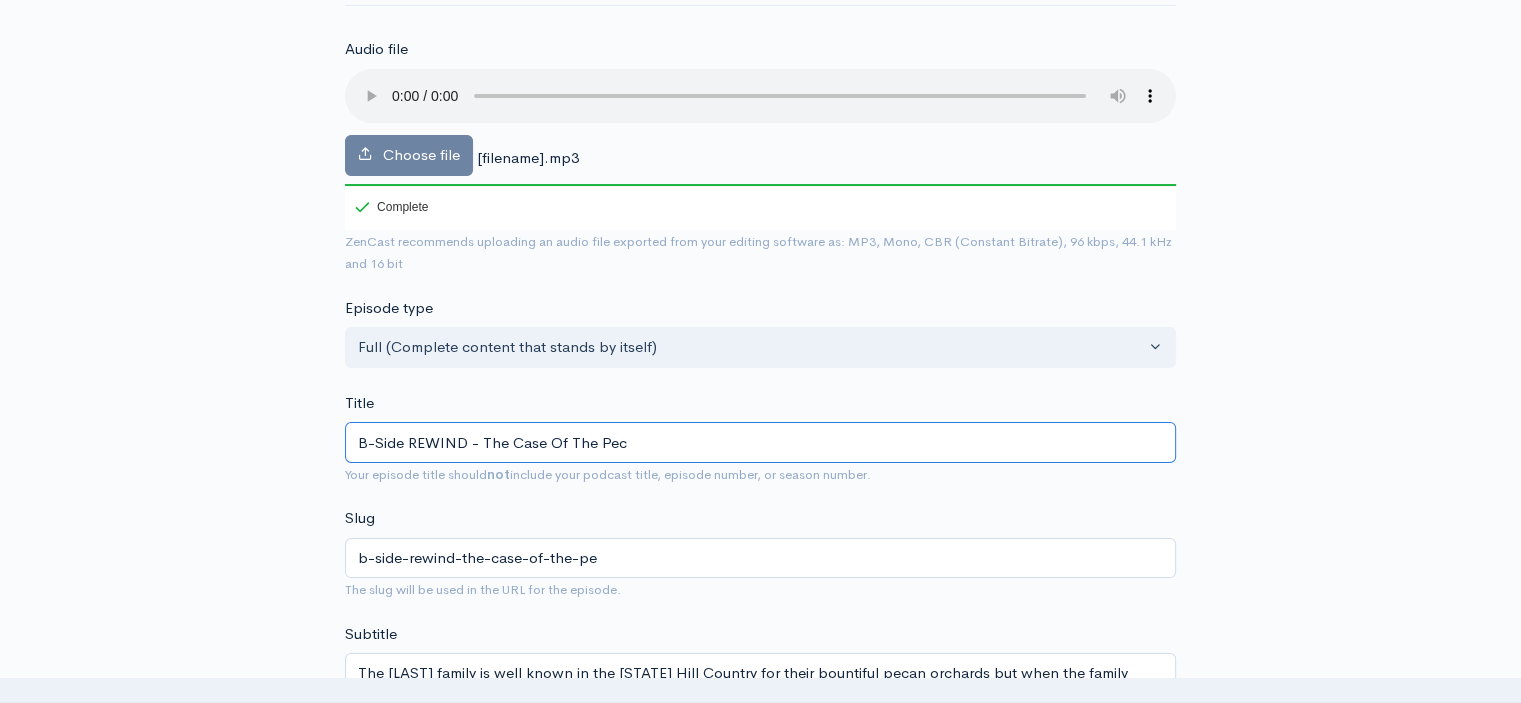 type on "B-Side REWIND - The Case Of The Peca" 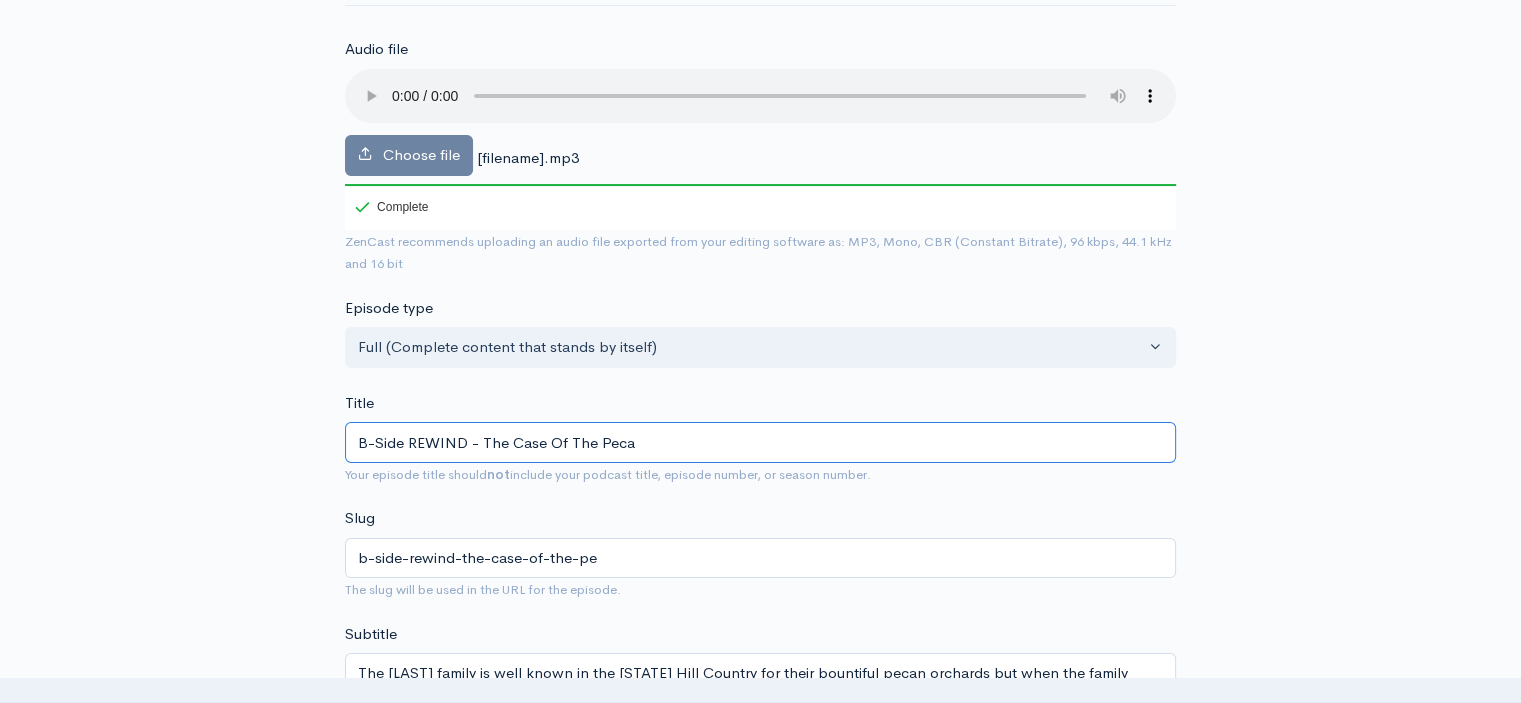 type on "b-side-rewind-the-case-of-the-peca" 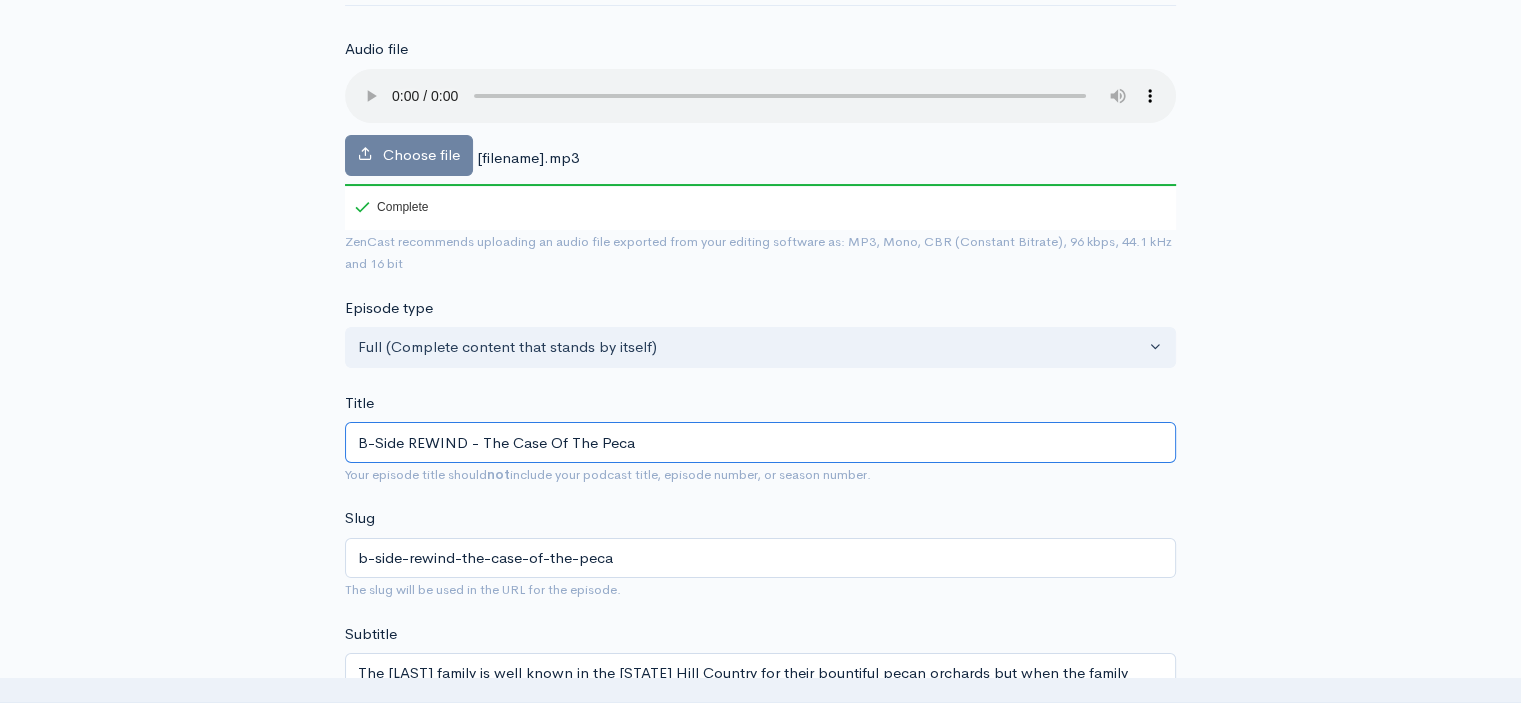 type on "B-Side REWIND - The Case Of The Pecan" 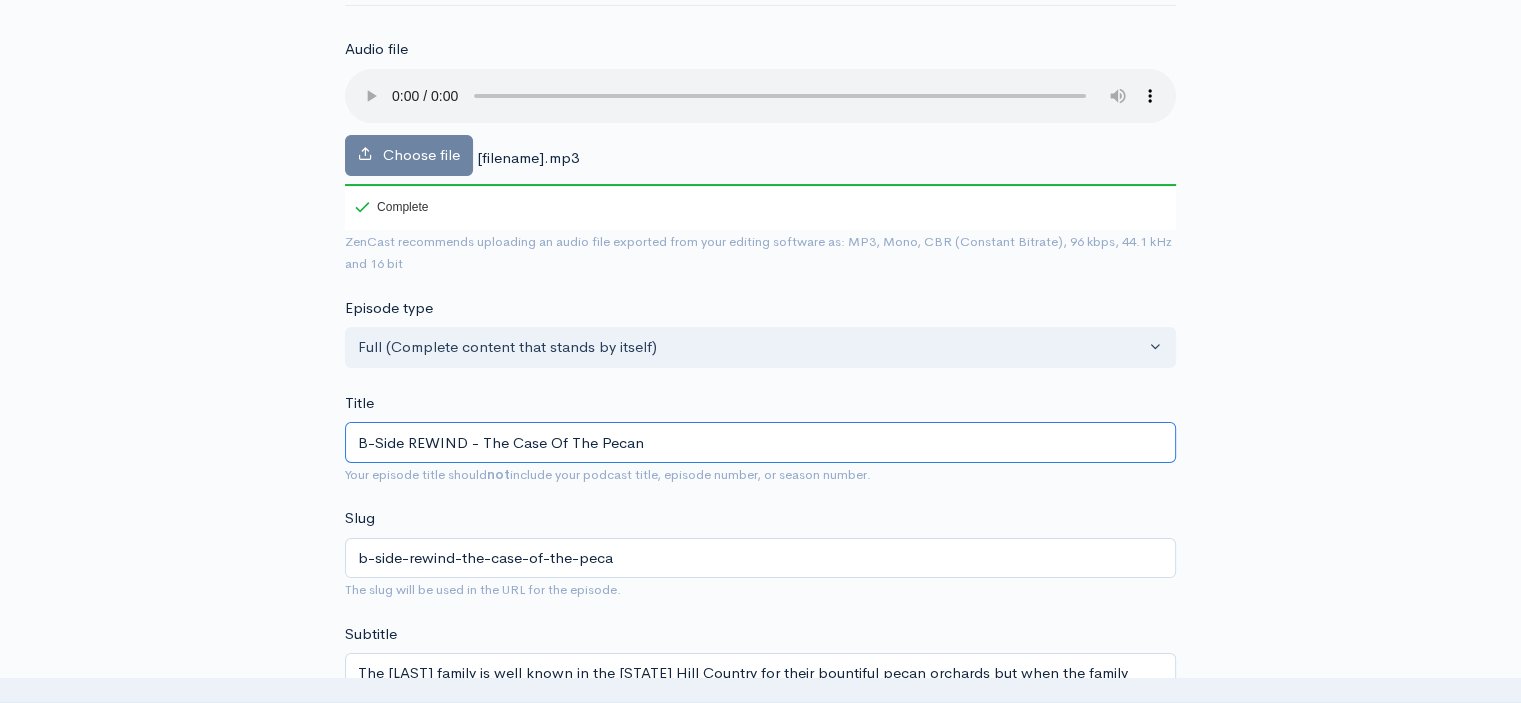 type on "b-side-rewind-the-case-of-the-pecan" 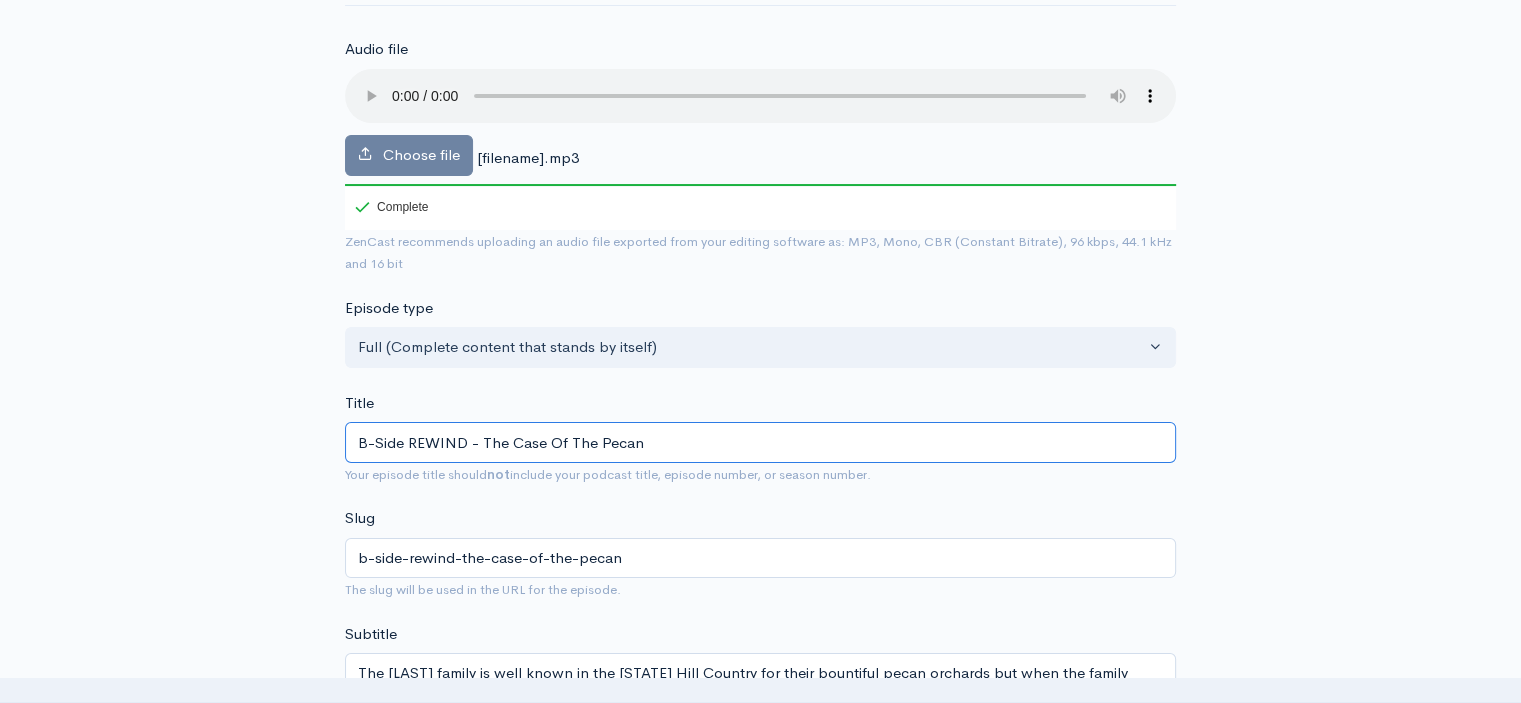 type on "B-Side REWIND - The Case Of The Pecan Q" 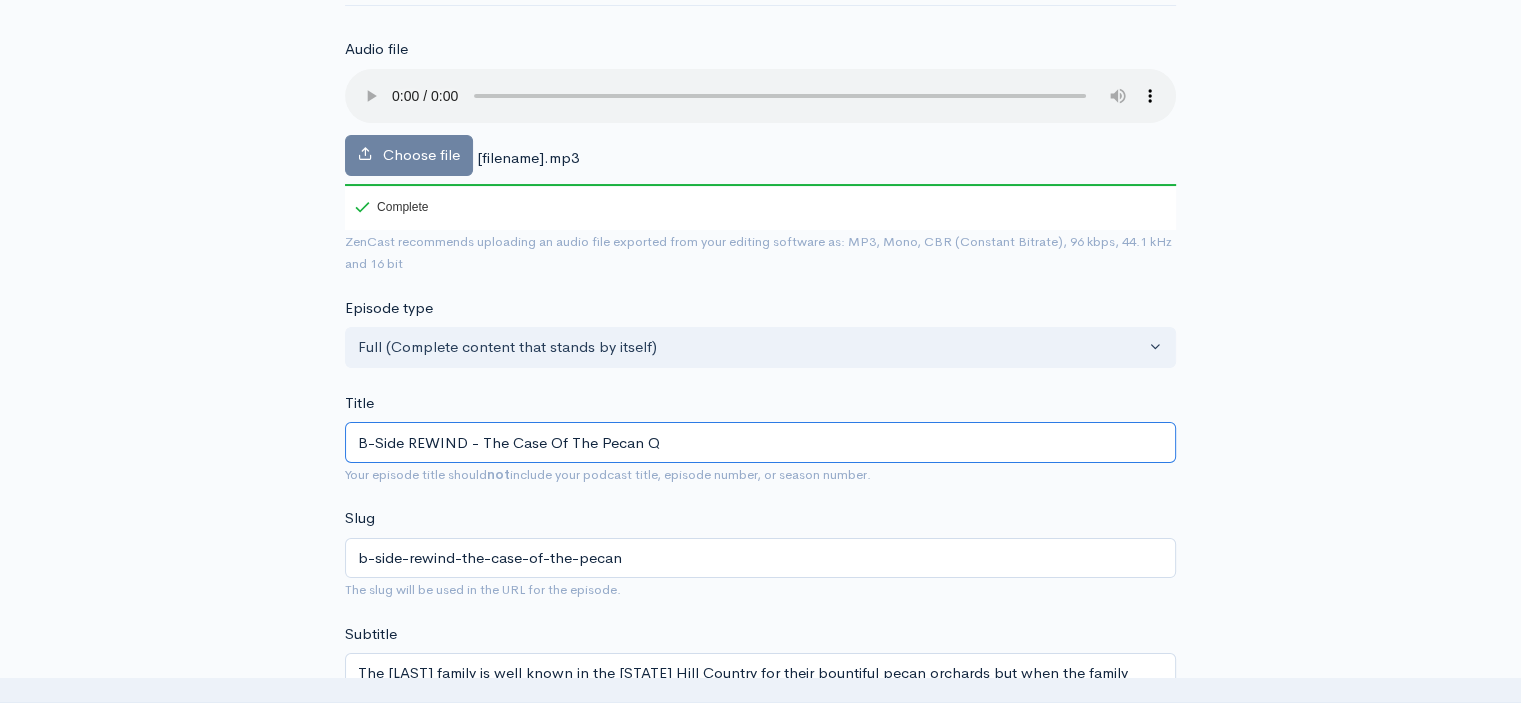 type on "b-side-rewind-the-case-of-the-pecan-q" 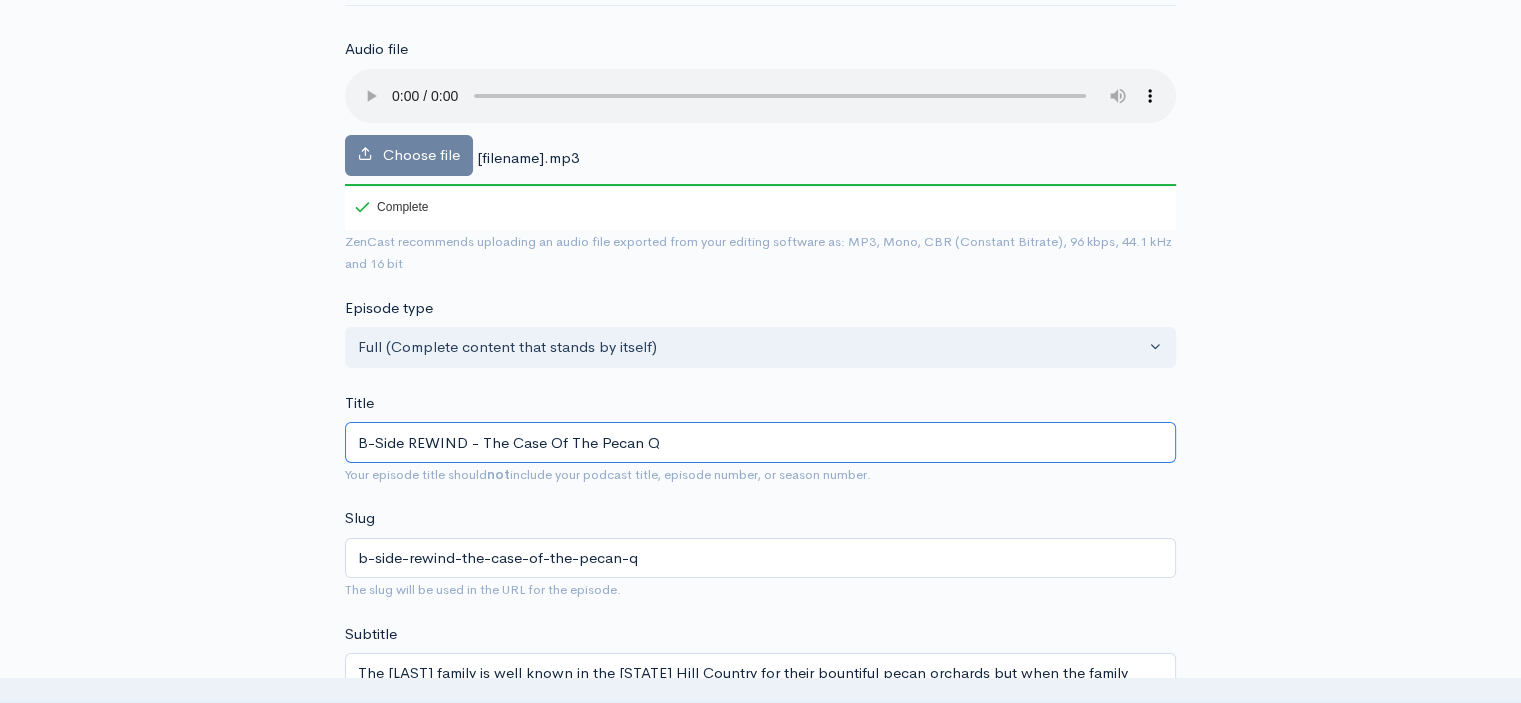 type on "B-Side REWIND - The Case Of The Pecan Qu" 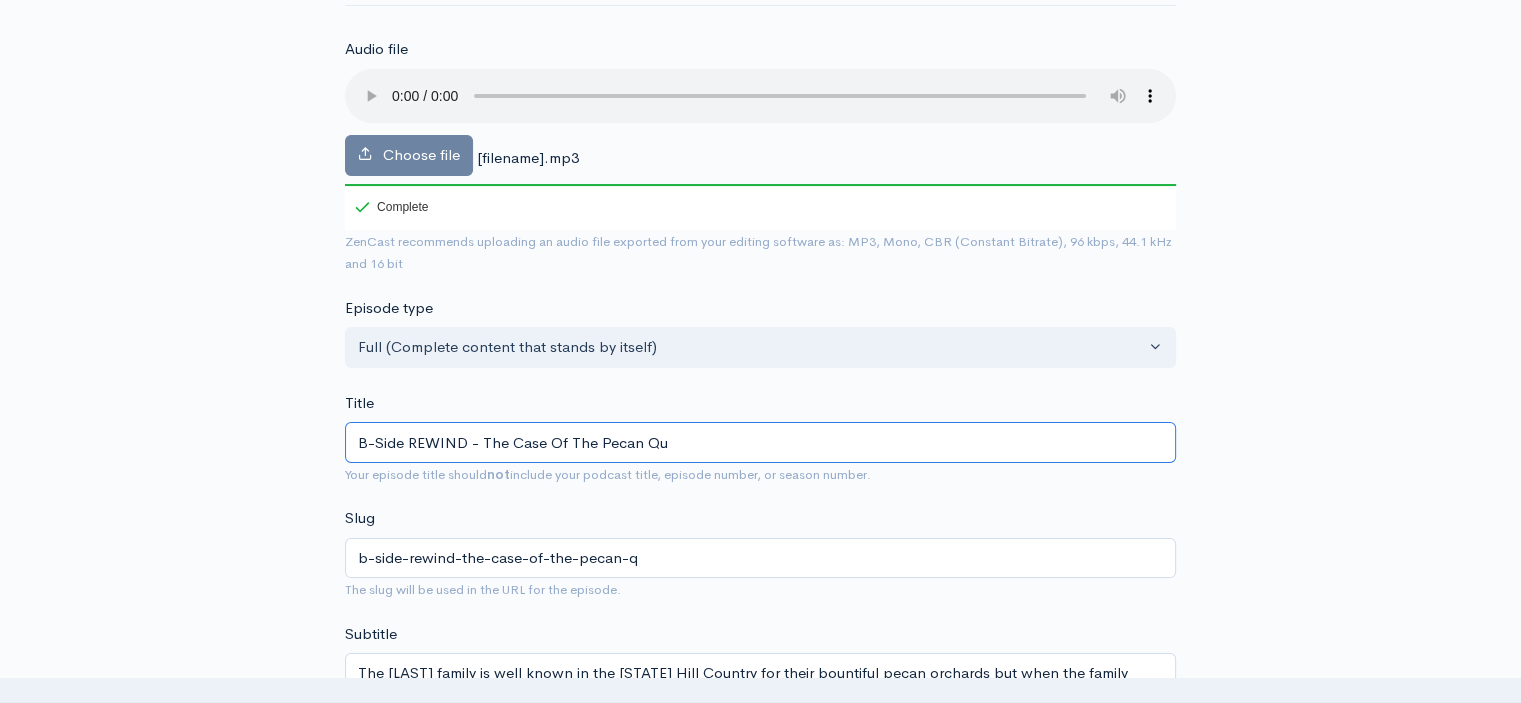 type on "b-side-rewind-the-case-of-the-pecan-qu" 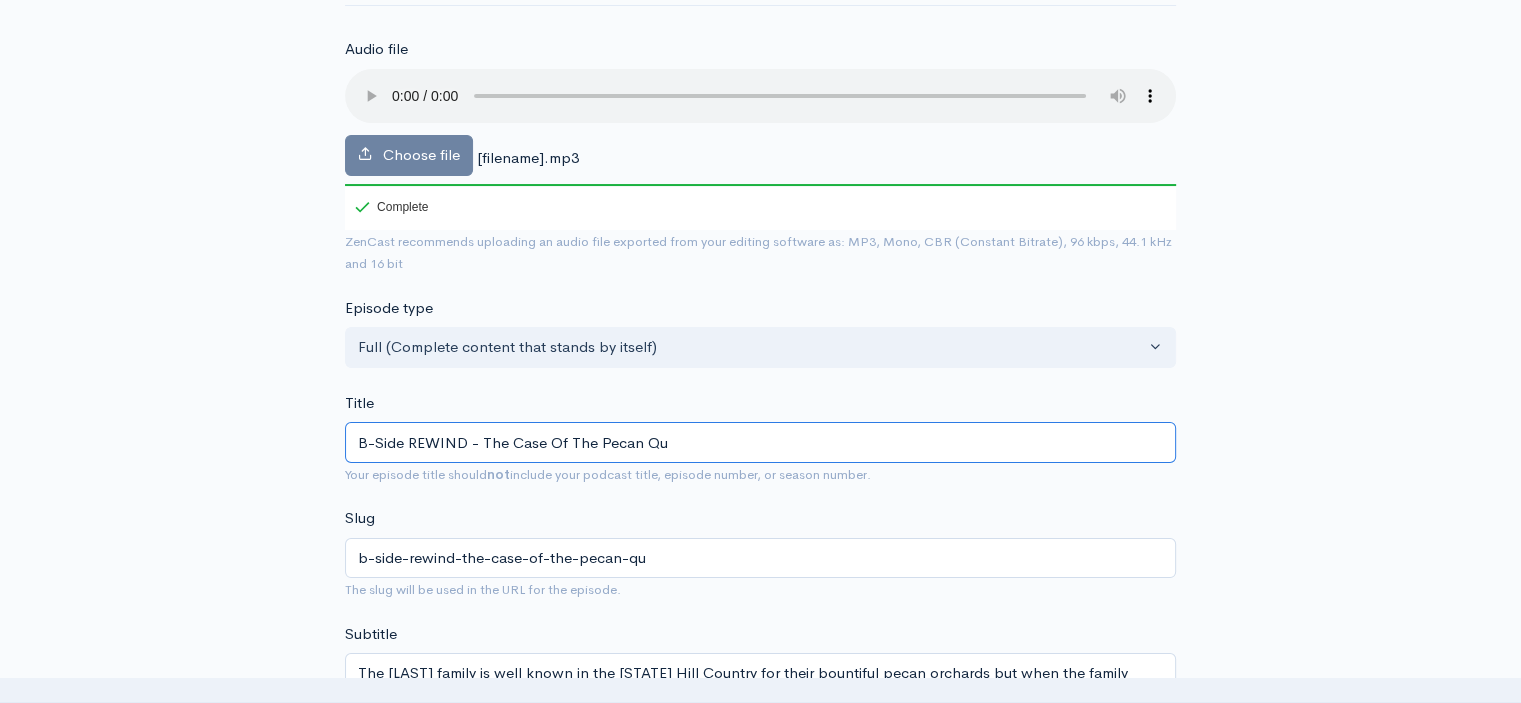 type on "B-Side REWIND - The Case Of The Pecan Que" 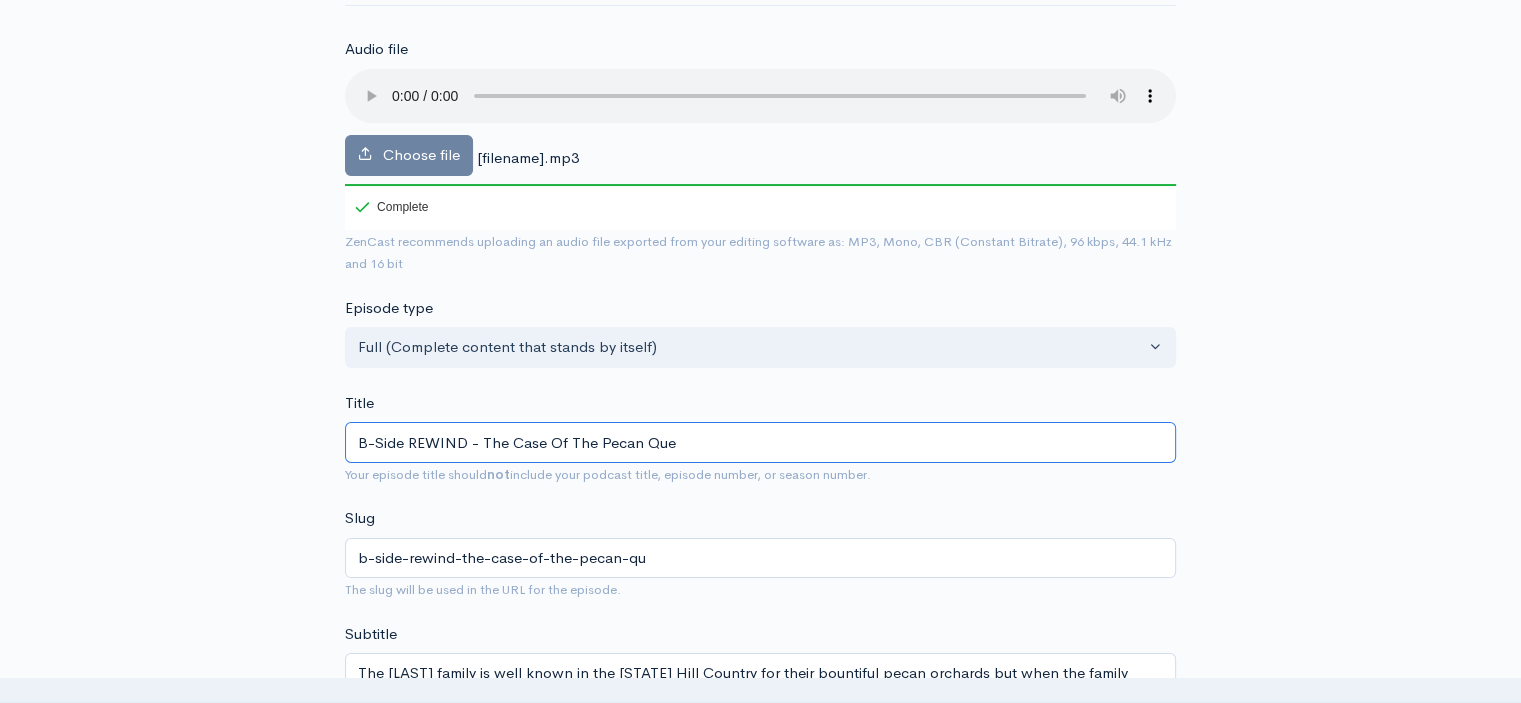type on "b-side-rewind-the-case-of-the-pecan-que" 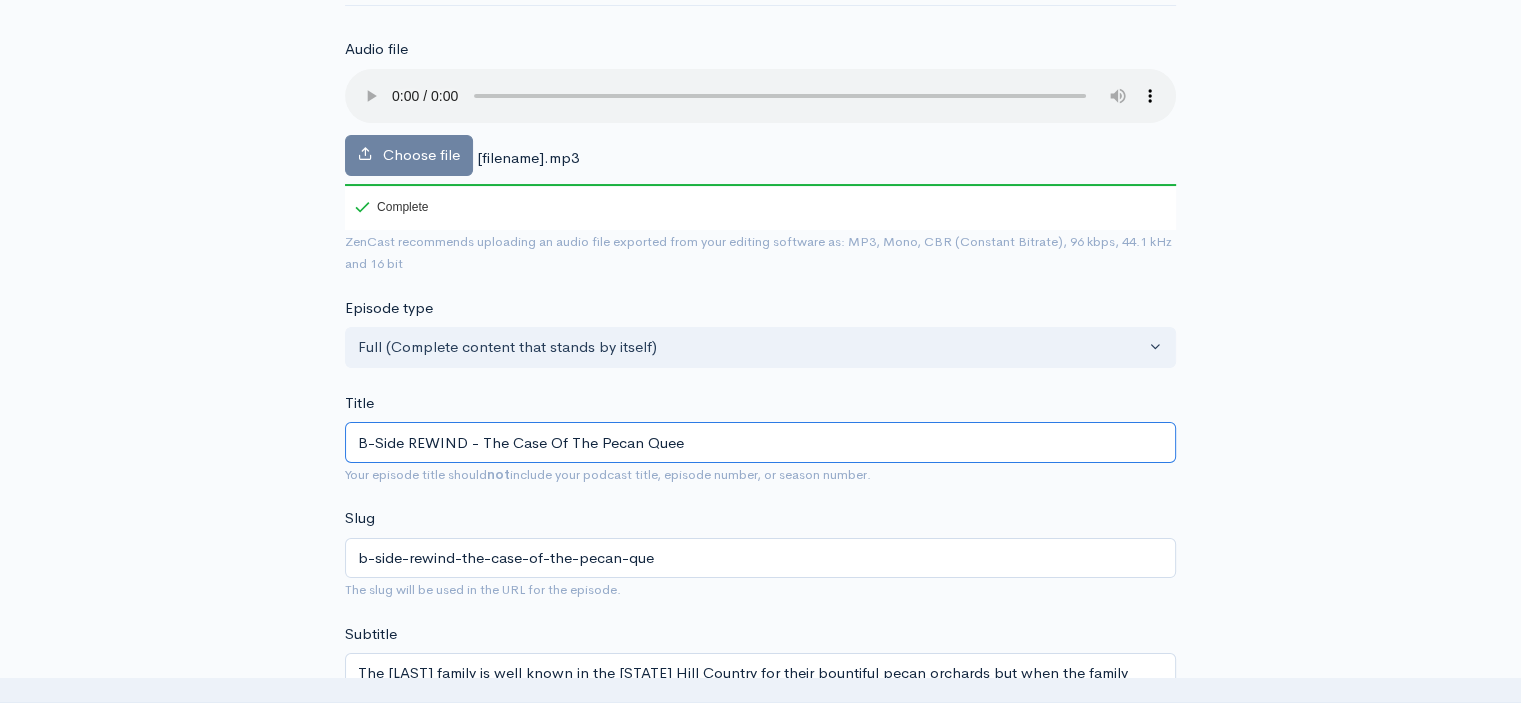 type on "B-Side REWIND - The Case Of The Pecan Queen" 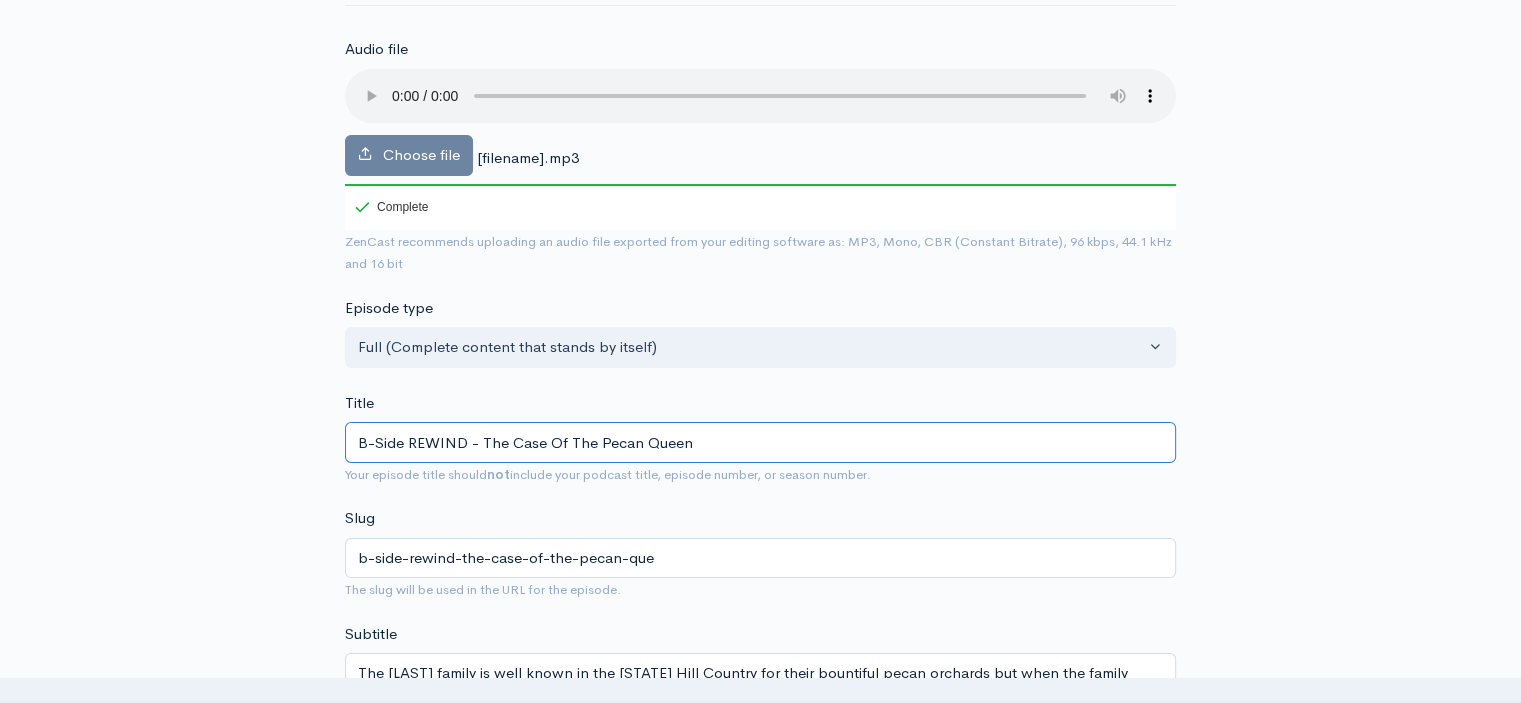 type on "b-side-rewind-the-case-of-the-pecan-queen" 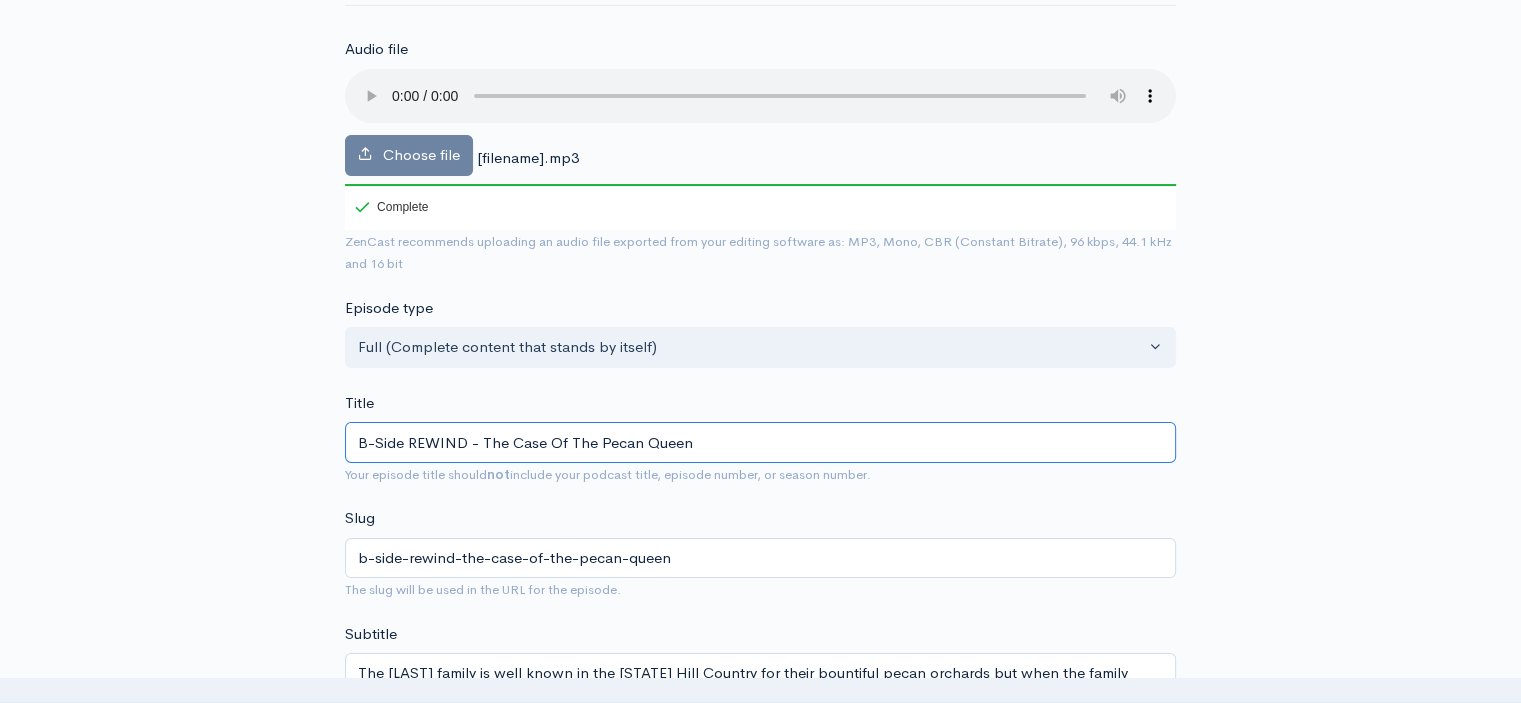 type on "B-Side REWIND - The Case Of The Pecan Queen" 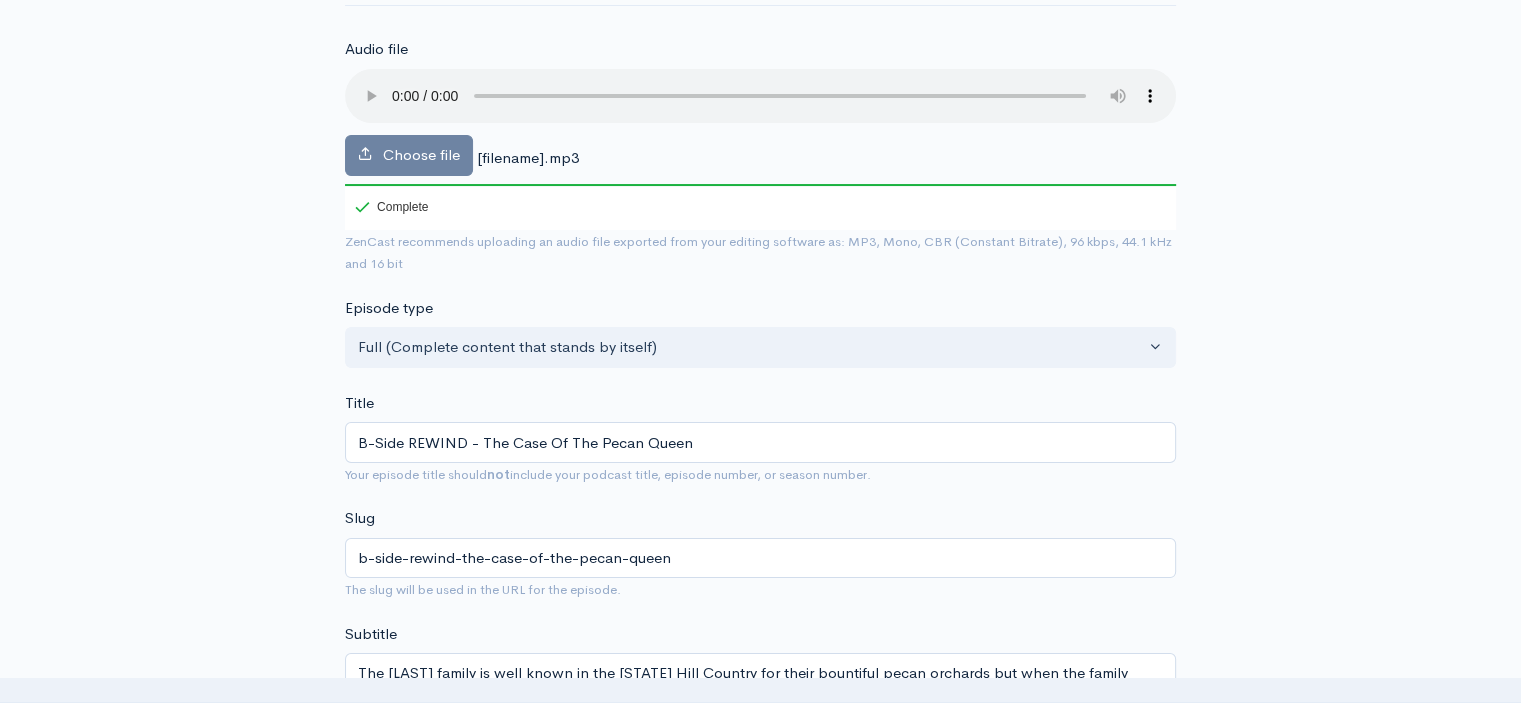 scroll, scrollTop: 400, scrollLeft: 0, axis: vertical 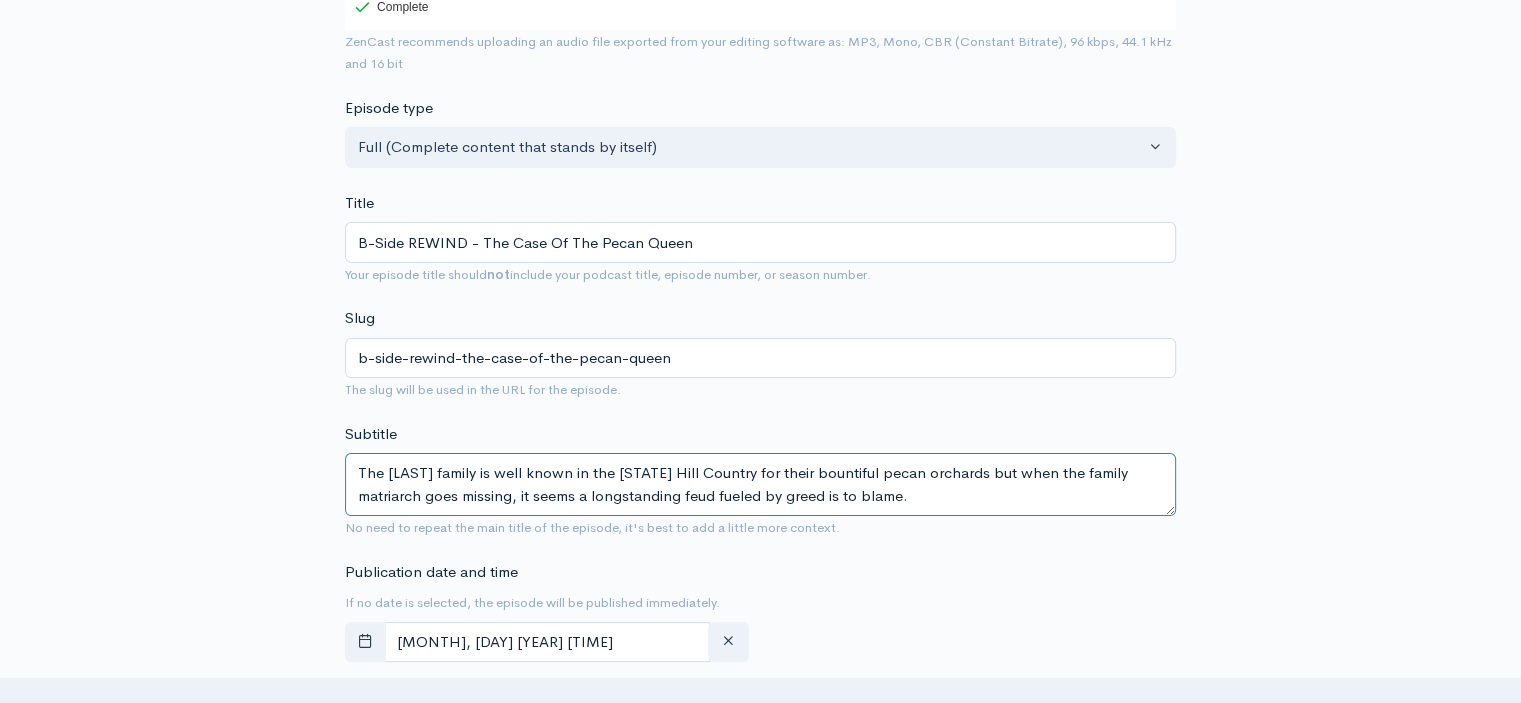 click on "The [LAST] family is well known in the [STATE] Hill Country for their bountiful pecan orchards but when the family matriarch goes missing, it seems a longstanding feud fueled by greed is to blame." at bounding box center [760, 484] 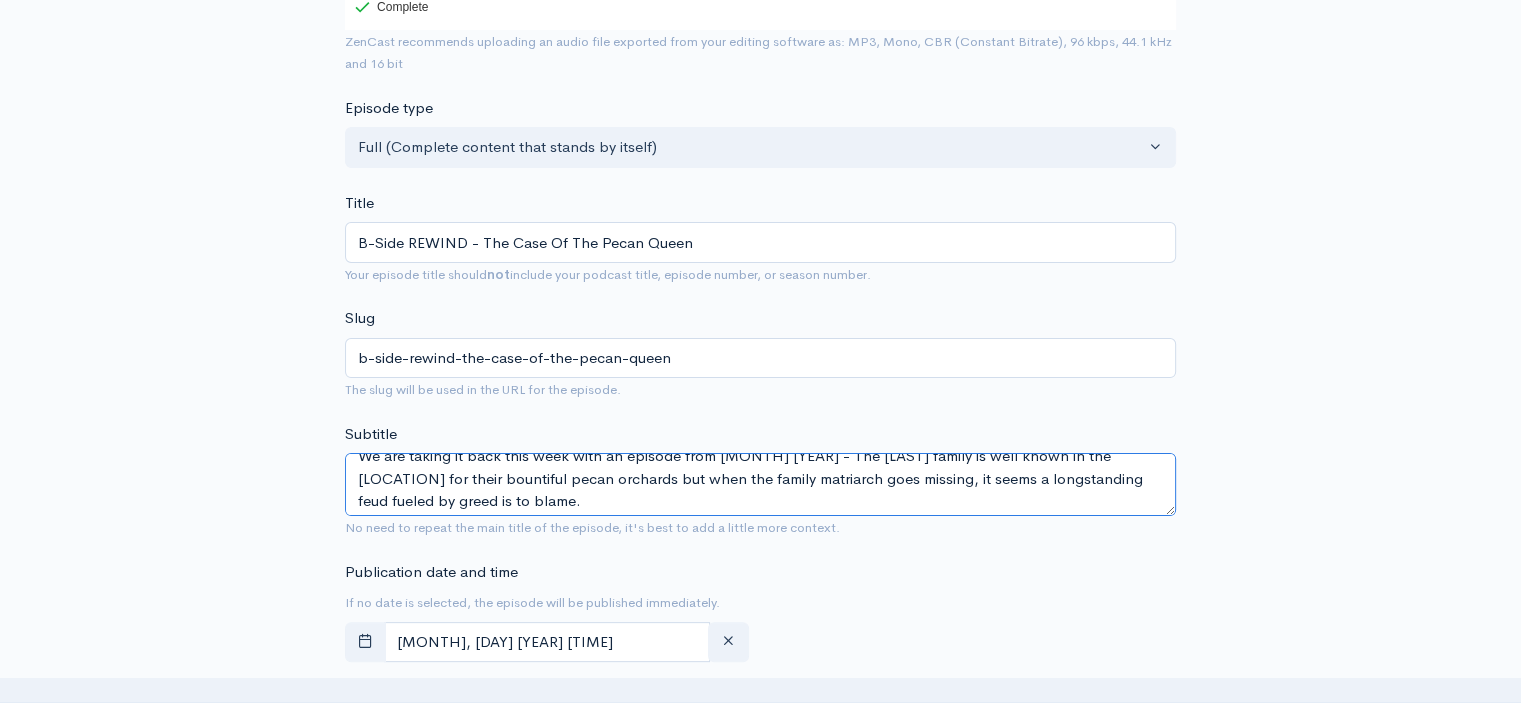 scroll, scrollTop: 22, scrollLeft: 0, axis: vertical 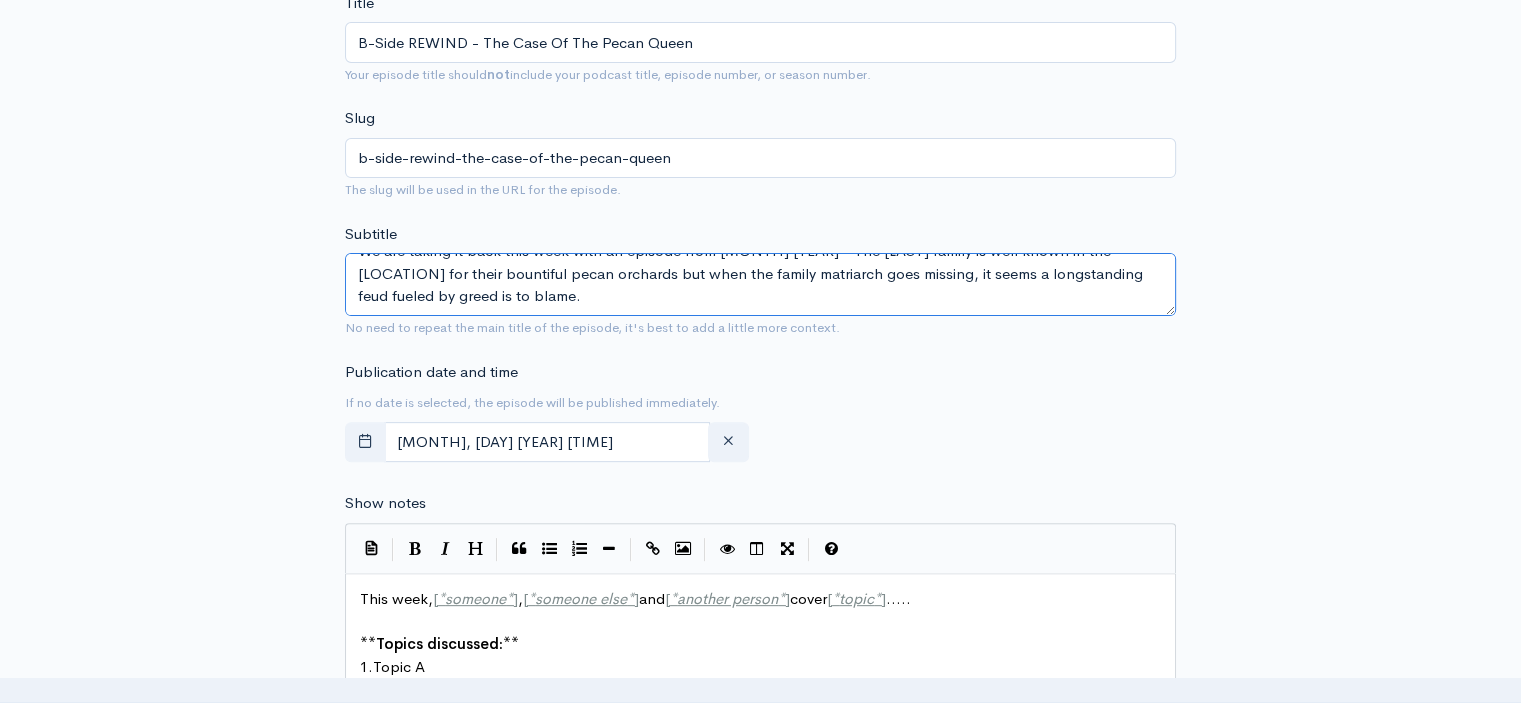 type on "We are taking it back this week with an episode from [MONTH] [YEAR] - The [LAST] family is well known in the [LOCATION] for their bountiful pecan orchards but when the family matriarch goes missing, it seems a longstanding feud fueled by greed is to blame." 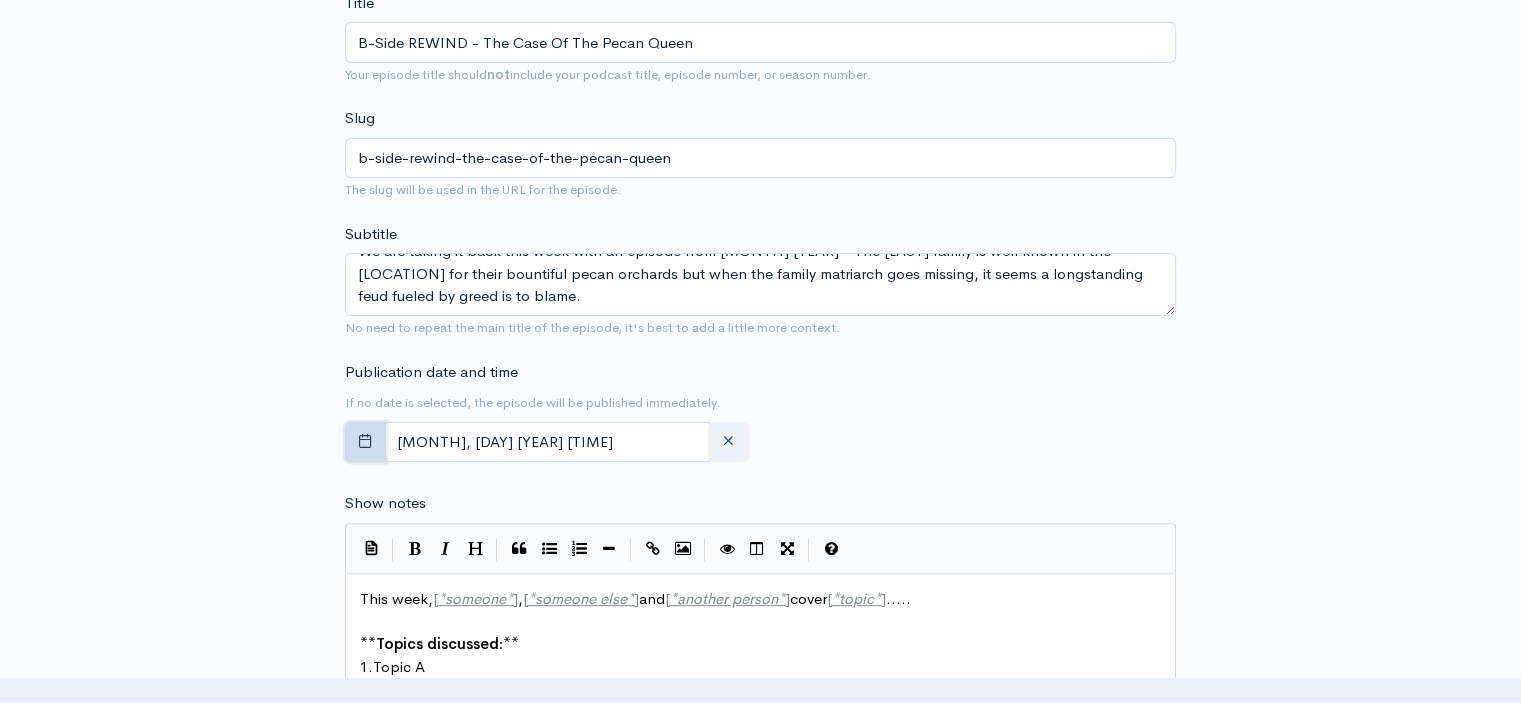 click at bounding box center (365, 440) 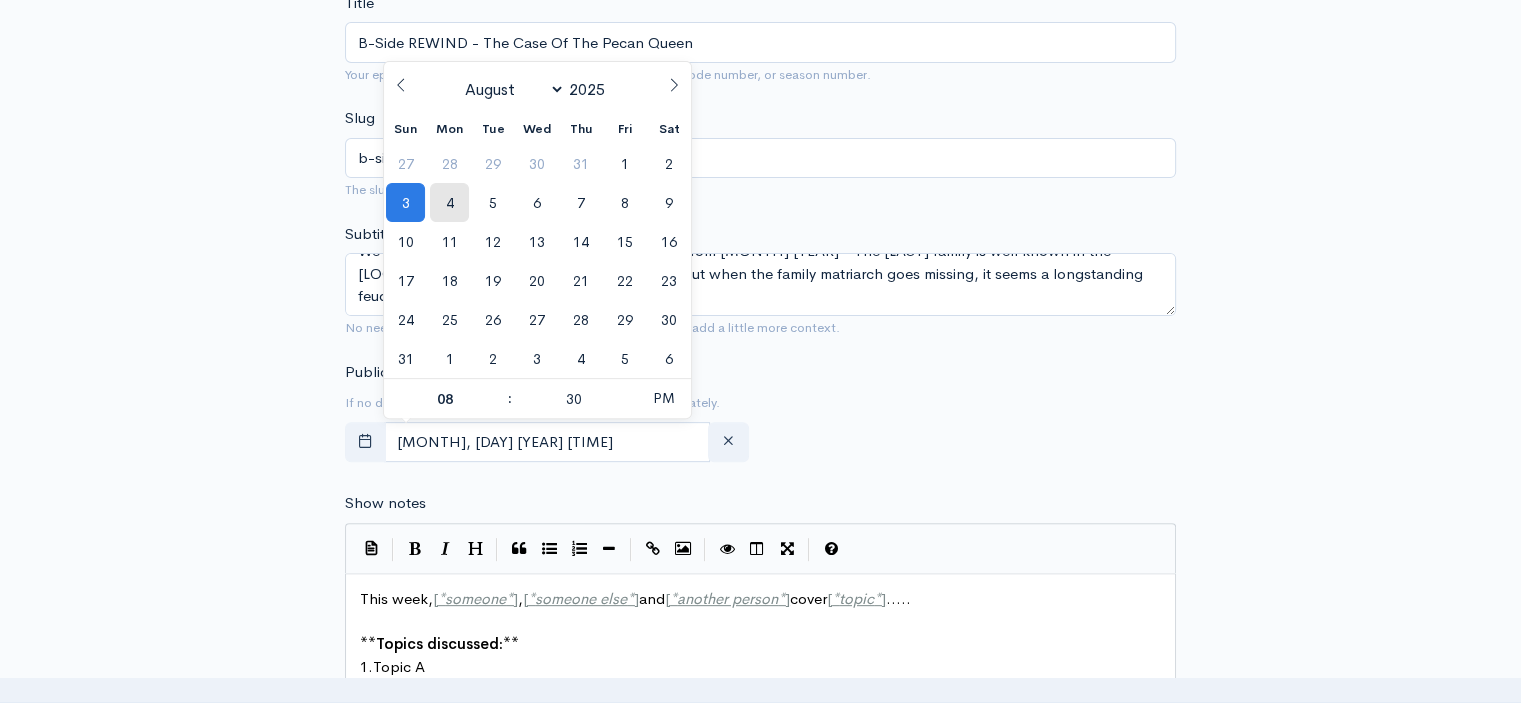 click on "4" at bounding box center (449, 202) 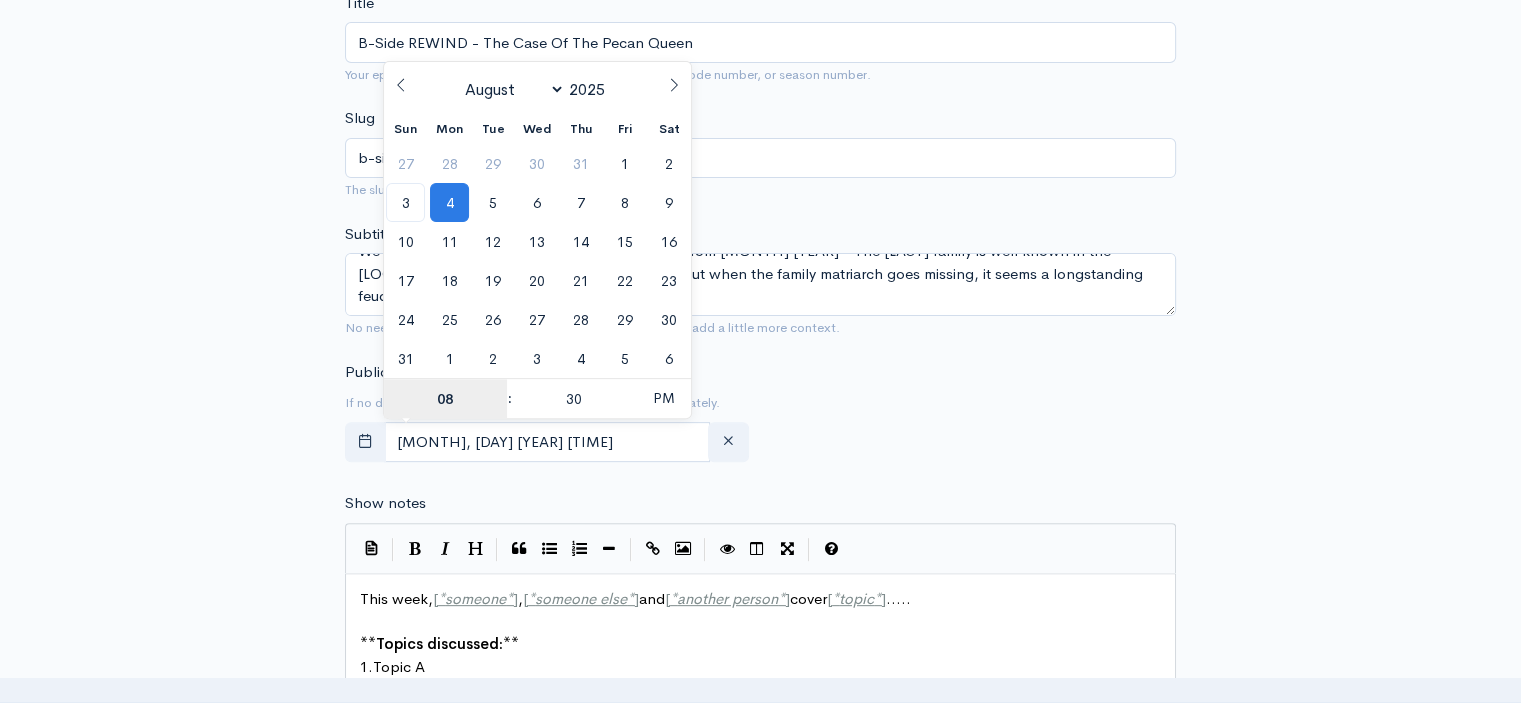 type on "[MONTH], [DAY] [YEAR] [TIME]" 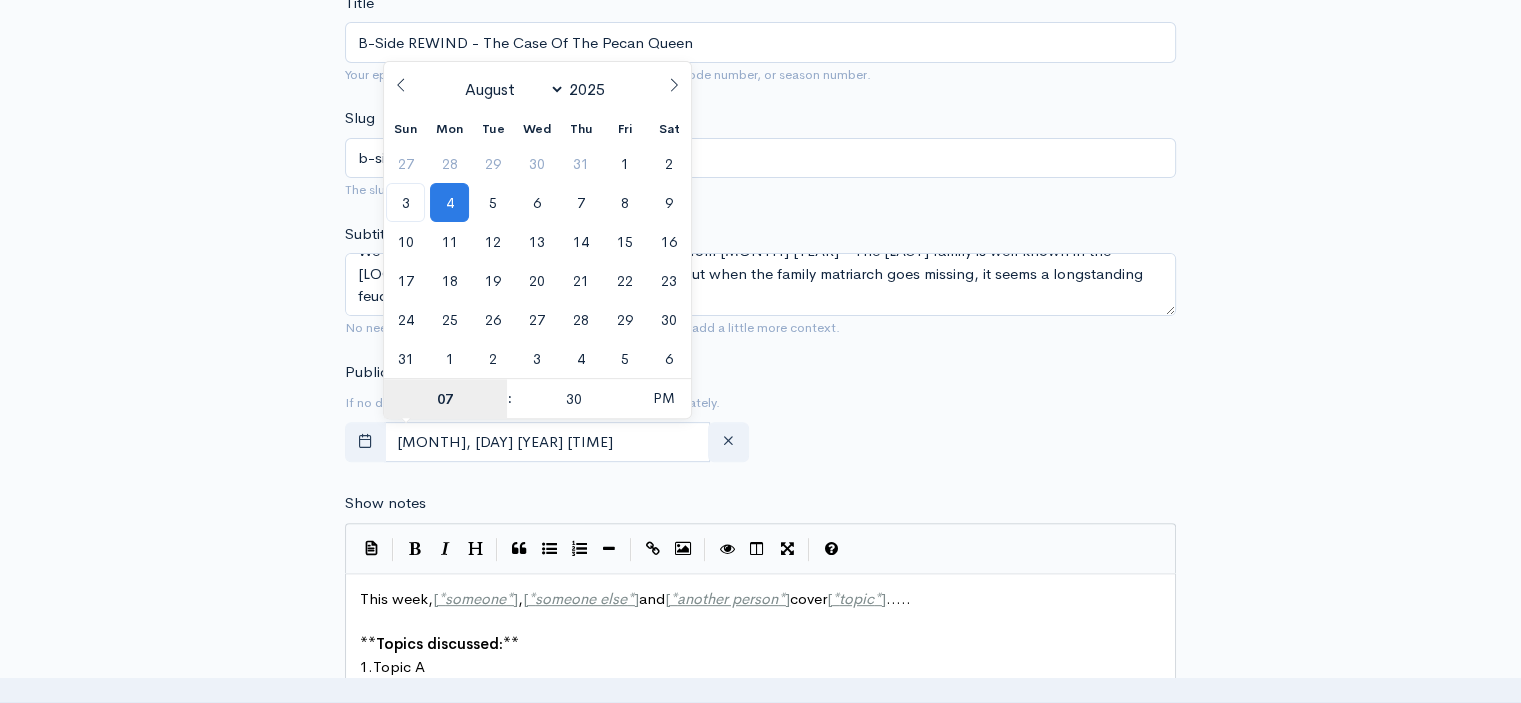 type on "07" 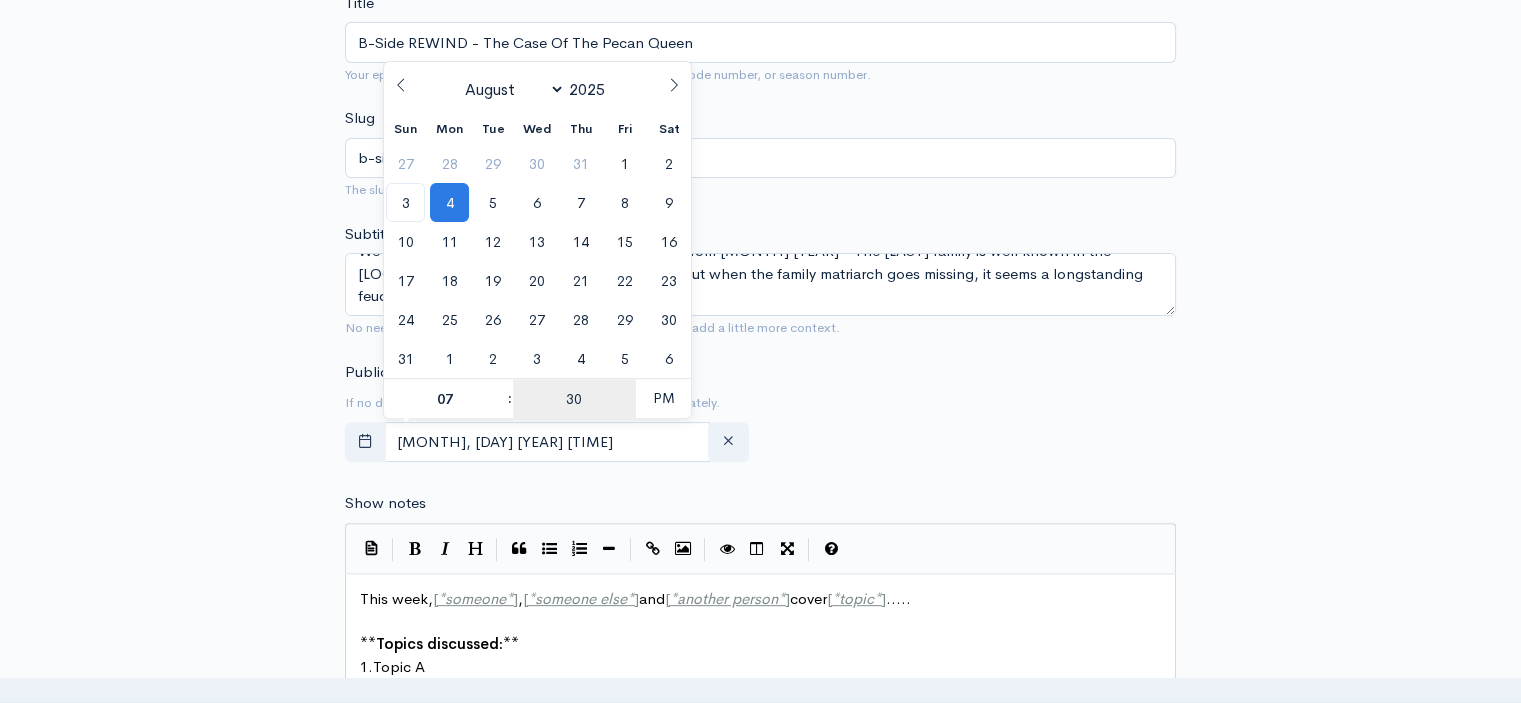type on "August, 04 2025 19:30" 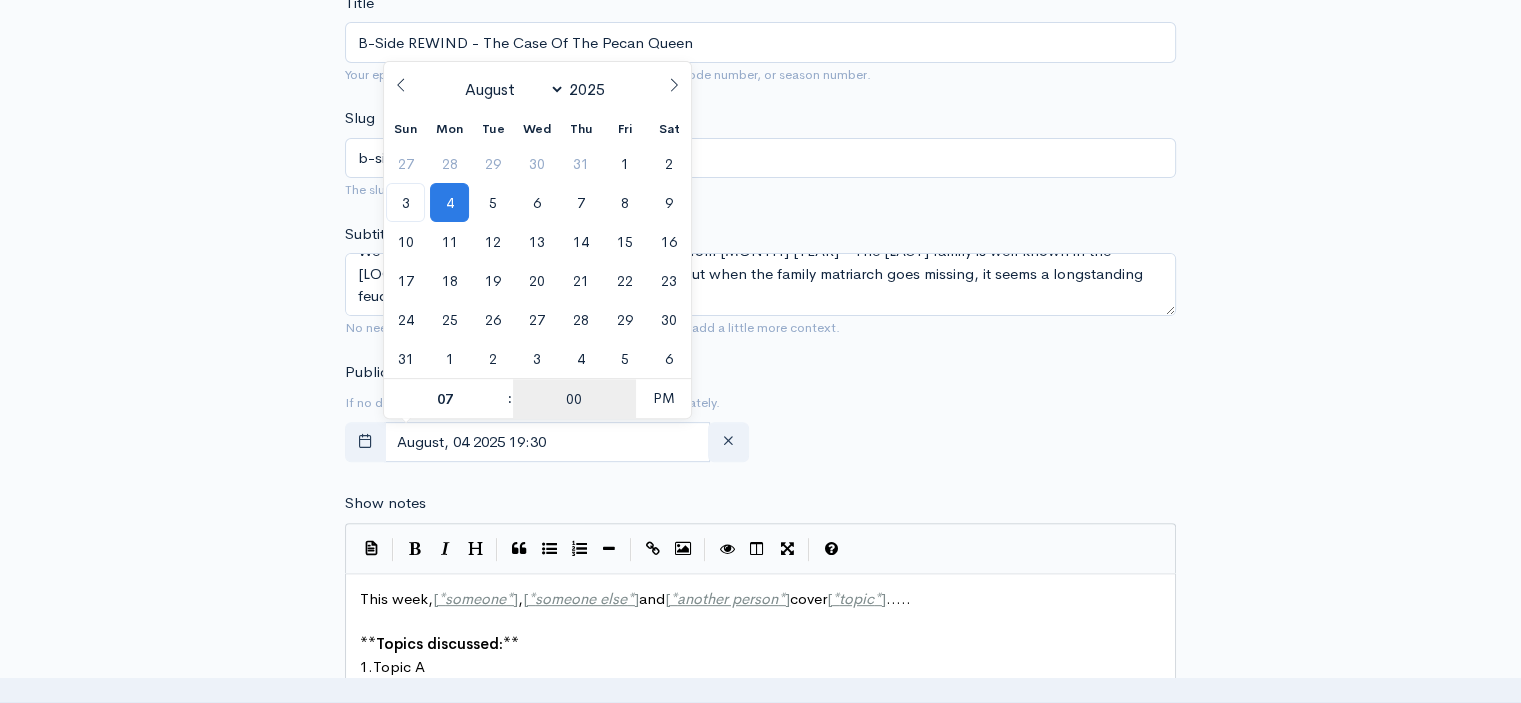 type on "00" 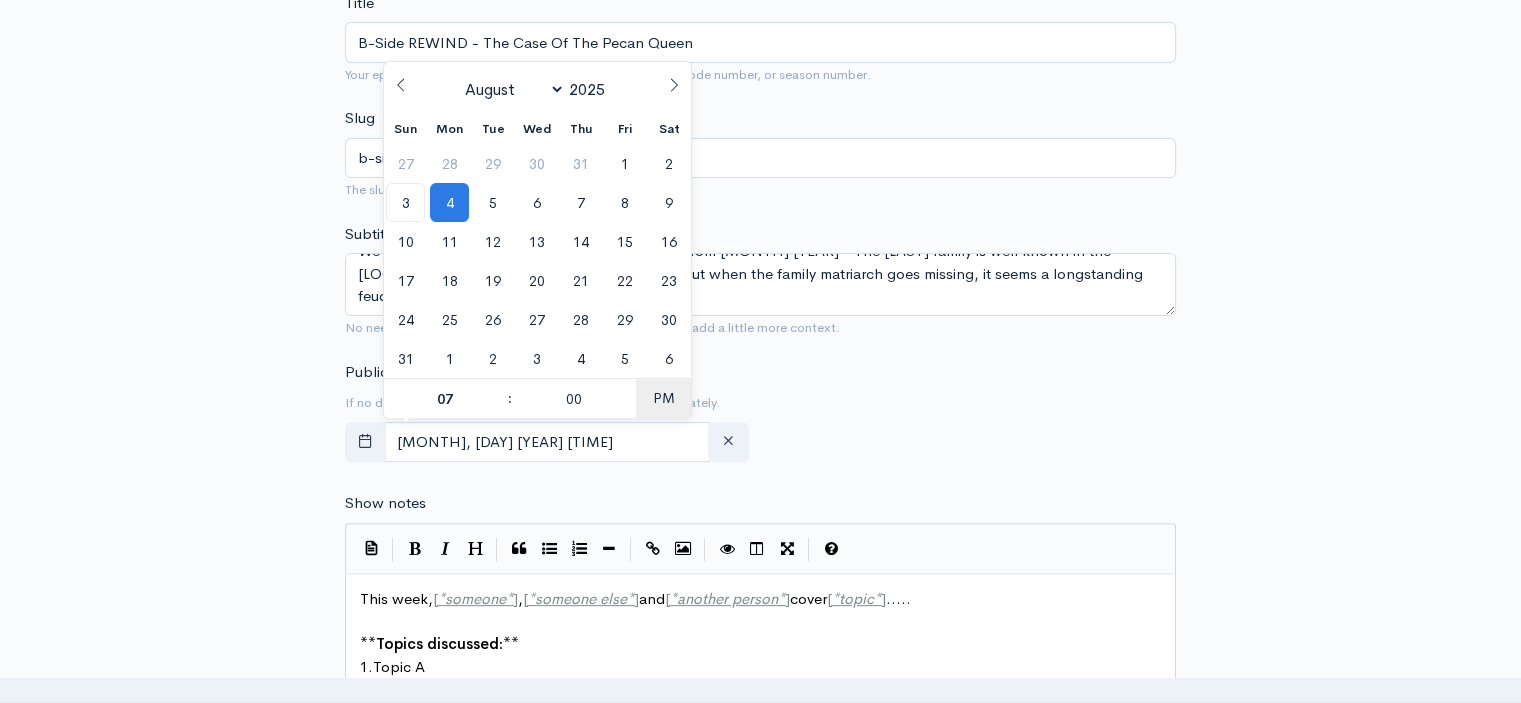 type on "[MONTH], [DAY] [YEAR] [TIME]" 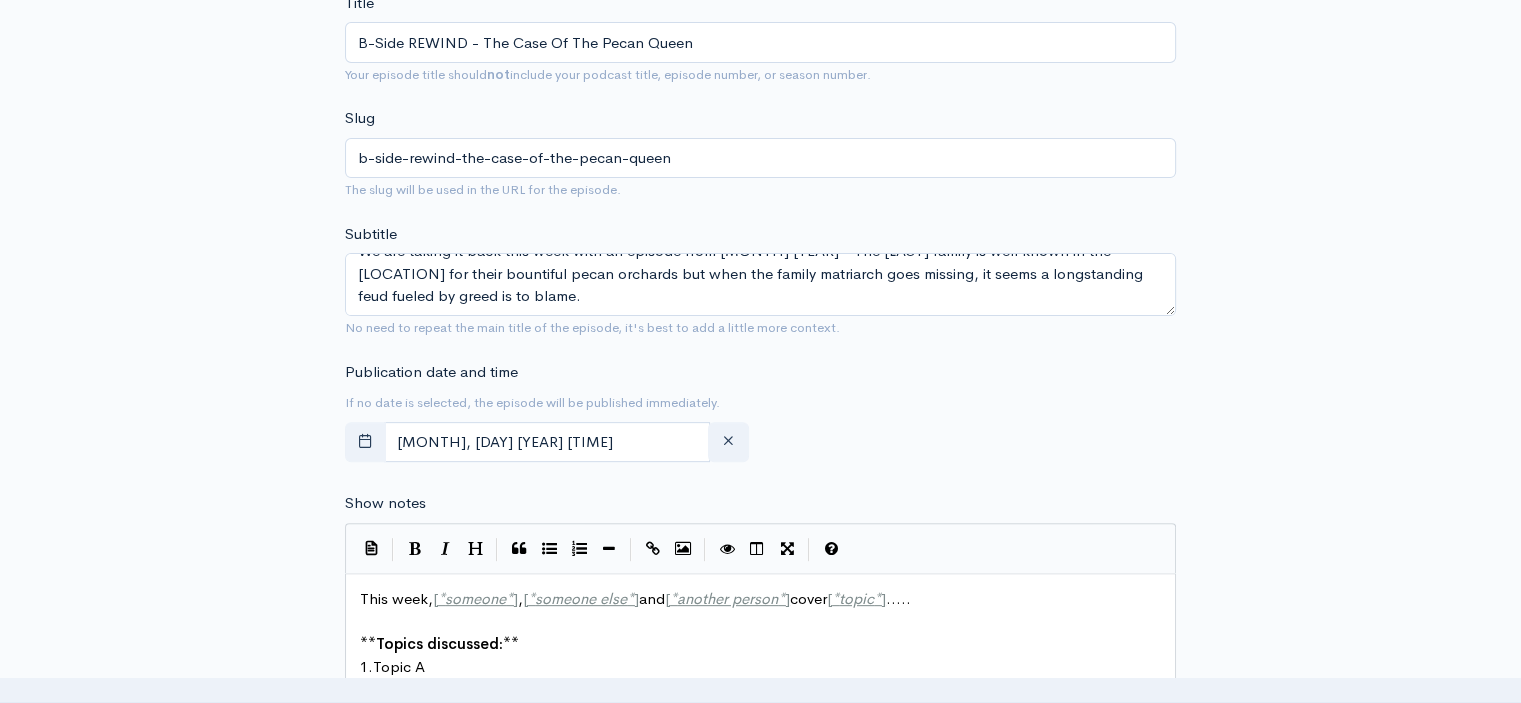 click on "New episode
Create a new episode
Back to episodes
Audio file       Choose file     [NAME]_[MONTH][DAY][YEAR].mp3                 100   Complete   ZenCast recommends uploading an audio file exported from your editing
software as: MP3, Mono, CBR (Constant Bitrate), 96 kbps, 44.1 kHz and 16 bit   Episode type   Full (Complete content that stands by itself) Trailer (a short, promotional piece of content that represents a preview for a show) Bonus (extra content for a show (for example, behind the scenes information or interviews with the cast) Full (Complete content that stands by itself)     Title   B-Side REWIND - The Case Of The Pecan Queen   Your episode title should  not  include your podcast
title, episode number, or season number.   Slug   b-side-rewind-the-case-of-the-pecan-queen   The slug will be used in the URL for the episode.     Subtitle       Publication date and time               | | | |" at bounding box center [761, 521] 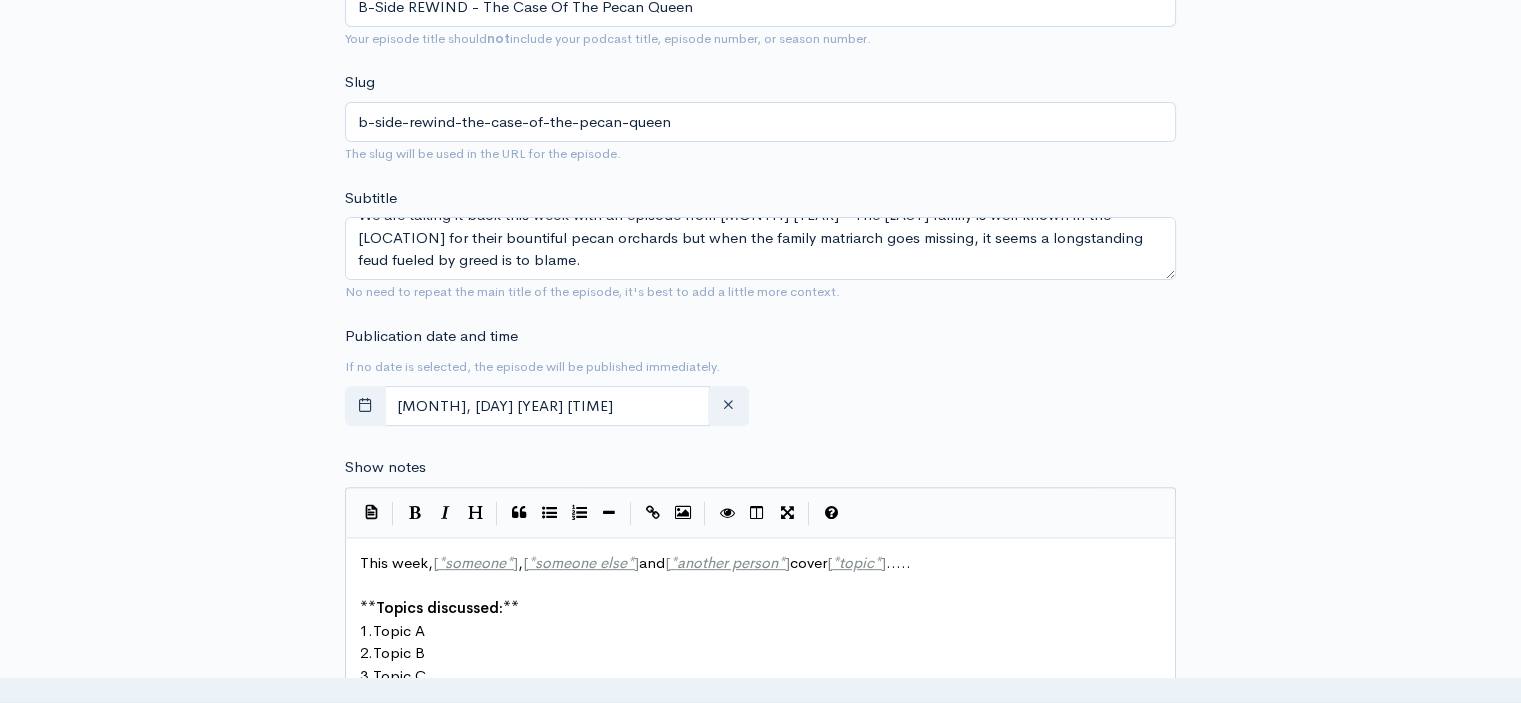 scroll, scrollTop: 500, scrollLeft: 0, axis: vertical 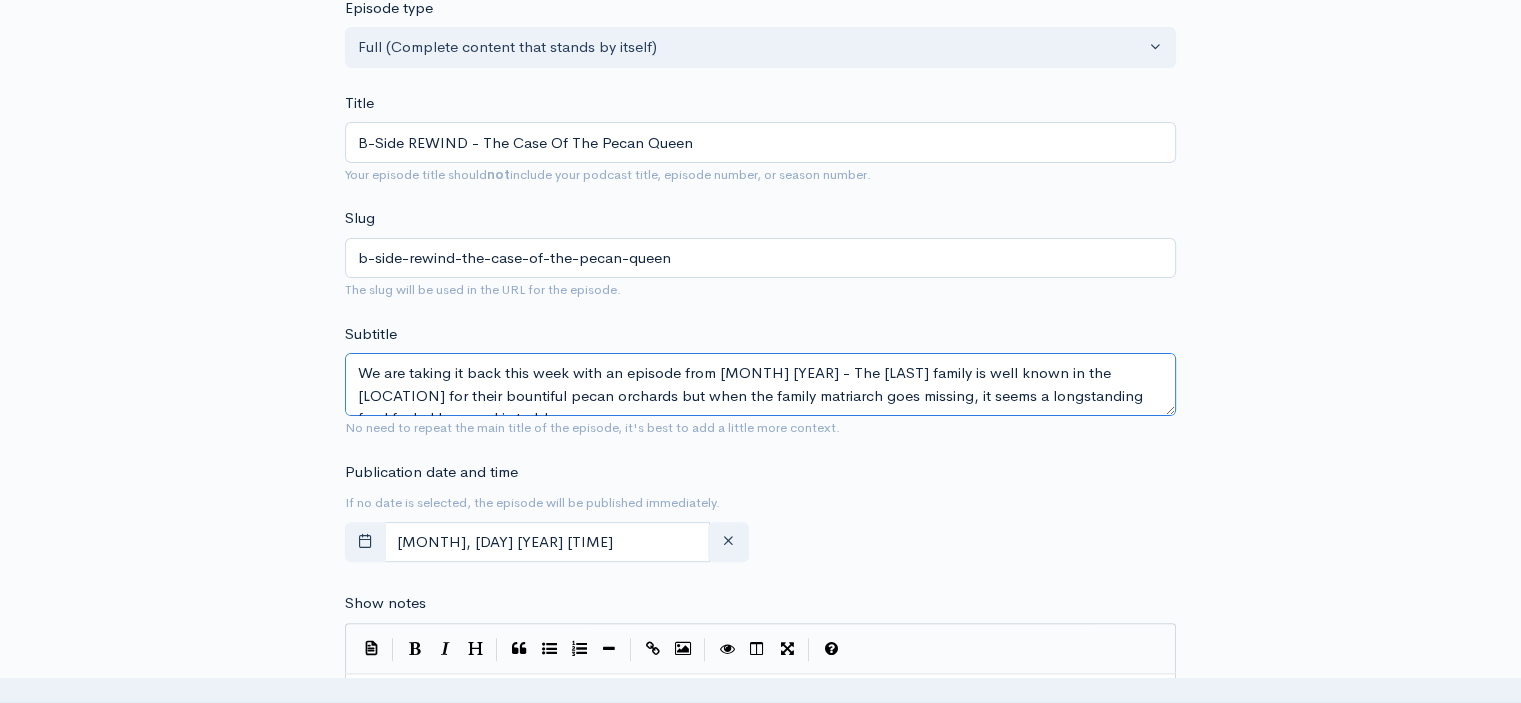 drag, startPoint x: 572, startPoint y: 391, endPoint x: 257, endPoint y: 335, distance: 319.93906 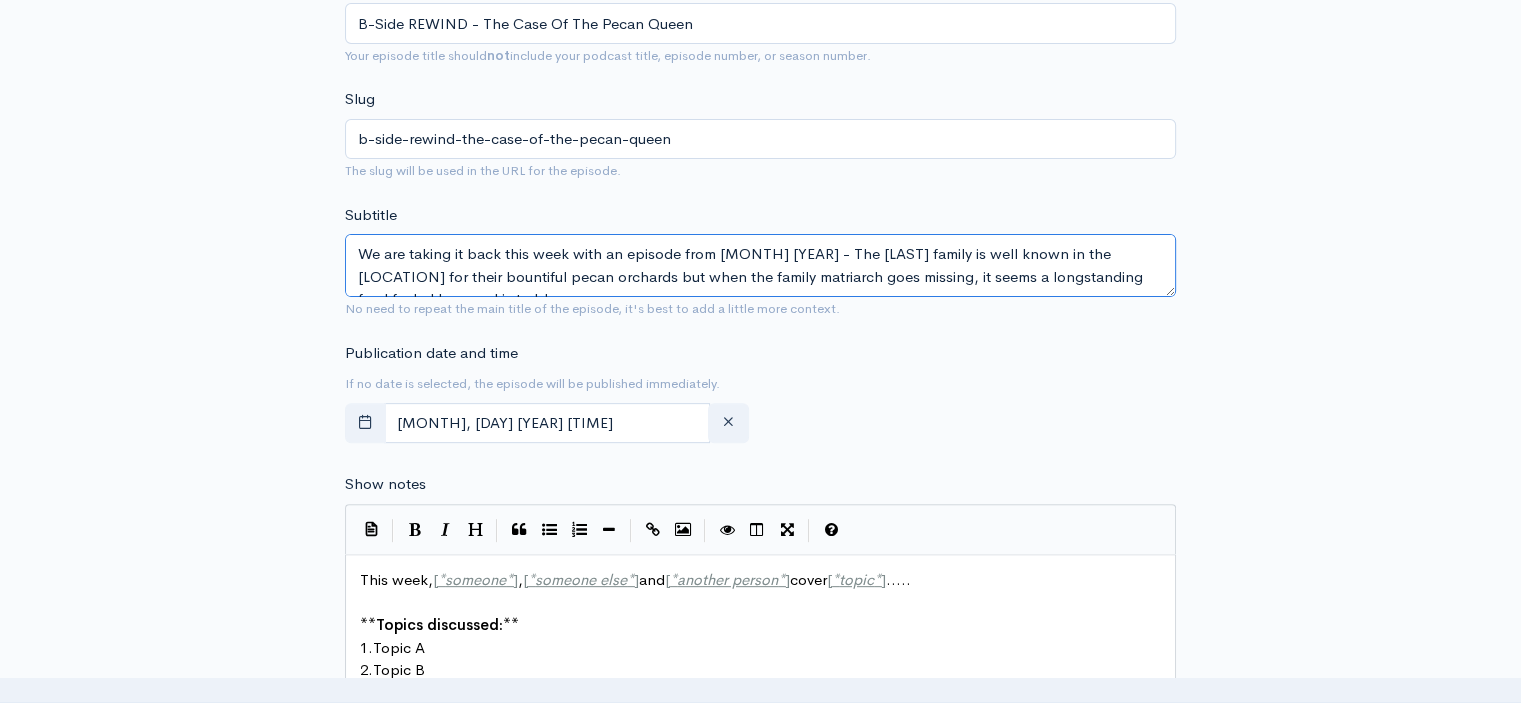 scroll, scrollTop: 900, scrollLeft: 0, axis: vertical 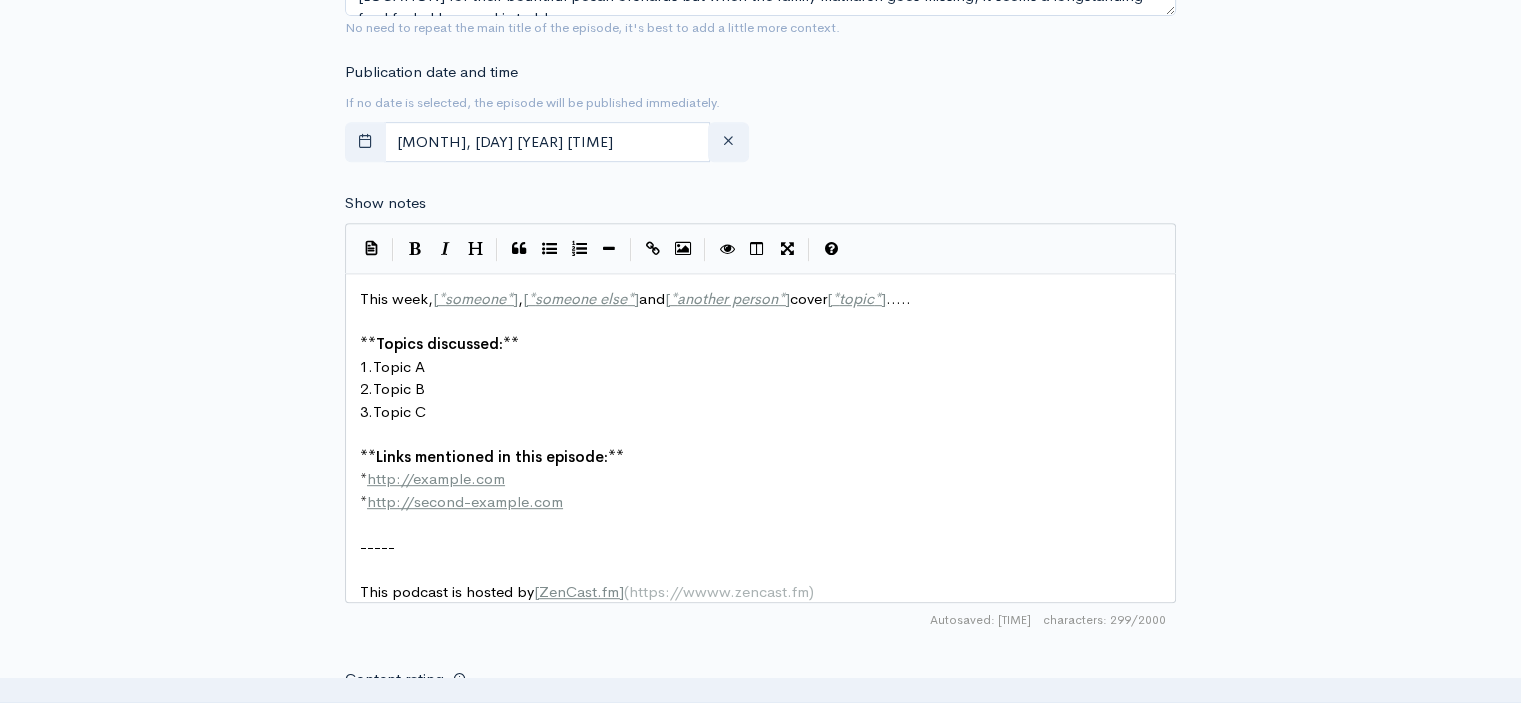 click on "-----" at bounding box center (768, 547) 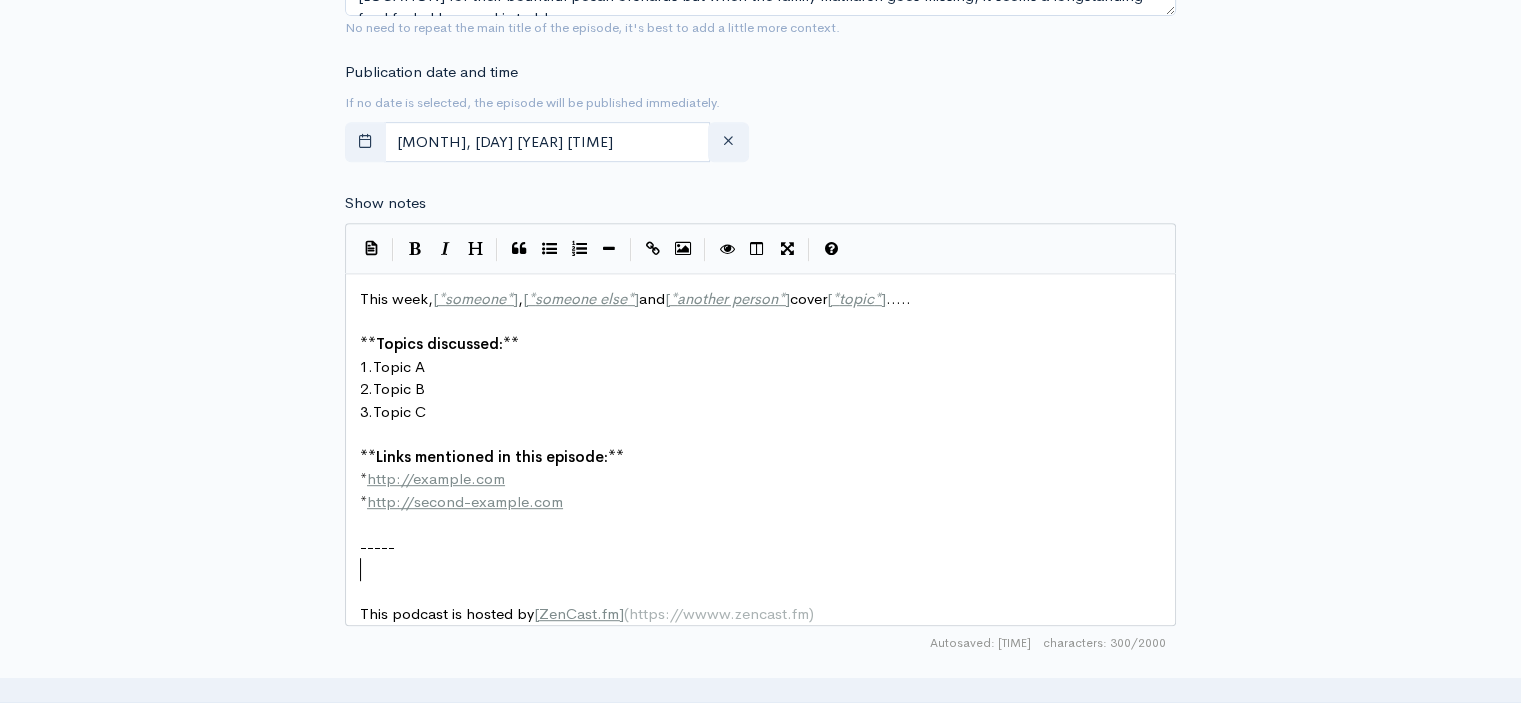 paste on "-----" 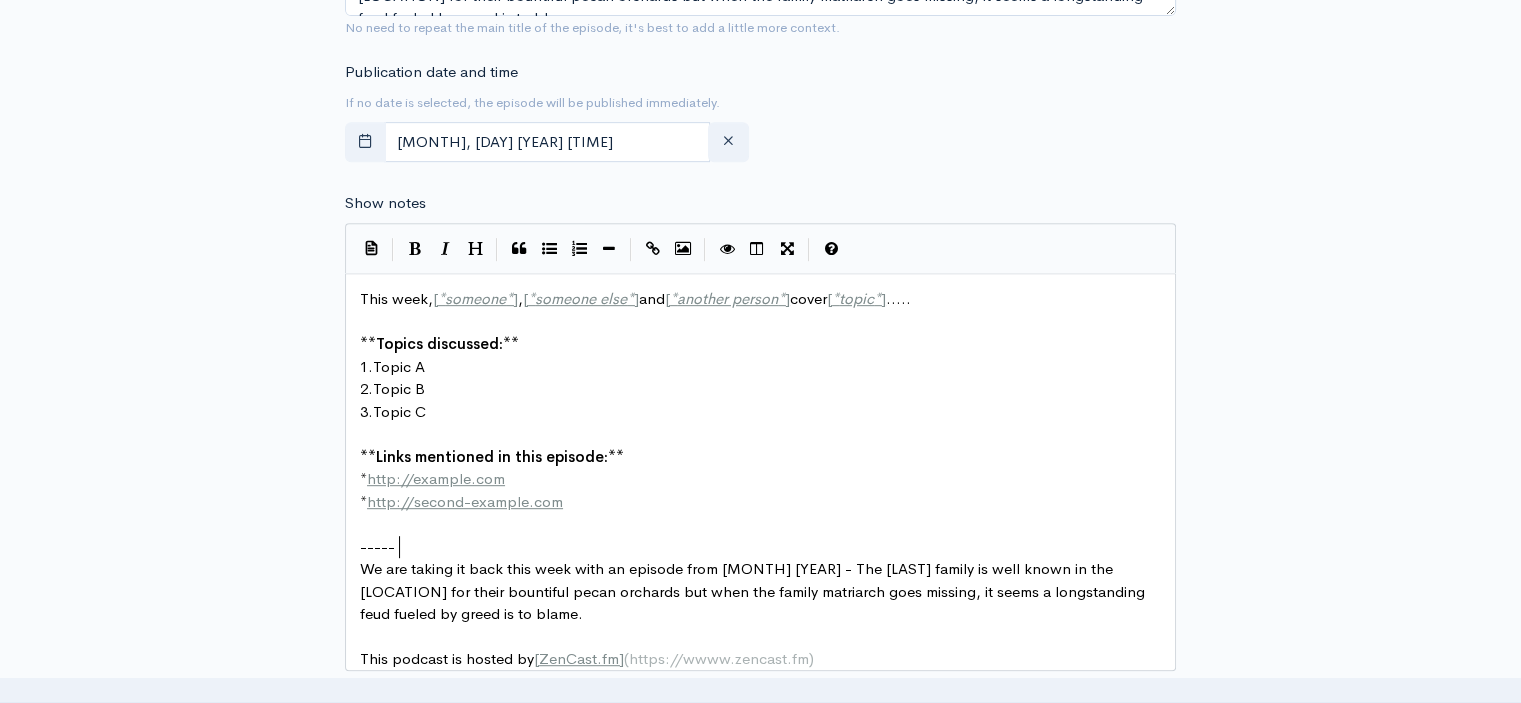 type on "This week, [*someone*], [*someone else*] and [*another person*] cover [*topic*].....
**Topics discussed:**
1. Topic A
2. Topic B
3. Topic C
**Links mentioned in this episode:**
* http://example.com
* http://second-example.com
-----" 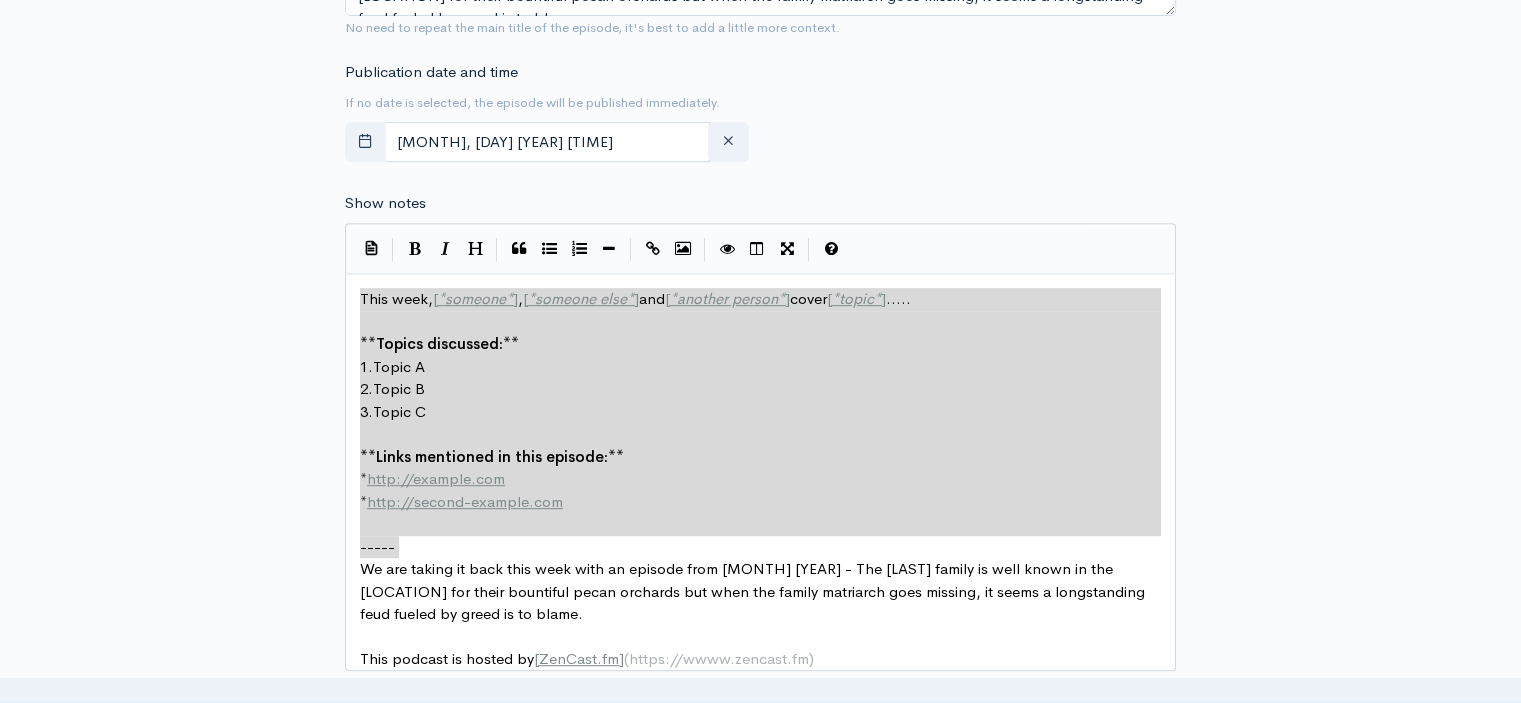 drag, startPoint x: 420, startPoint y: 543, endPoint x: 281, endPoint y: 277, distance: 300.1283 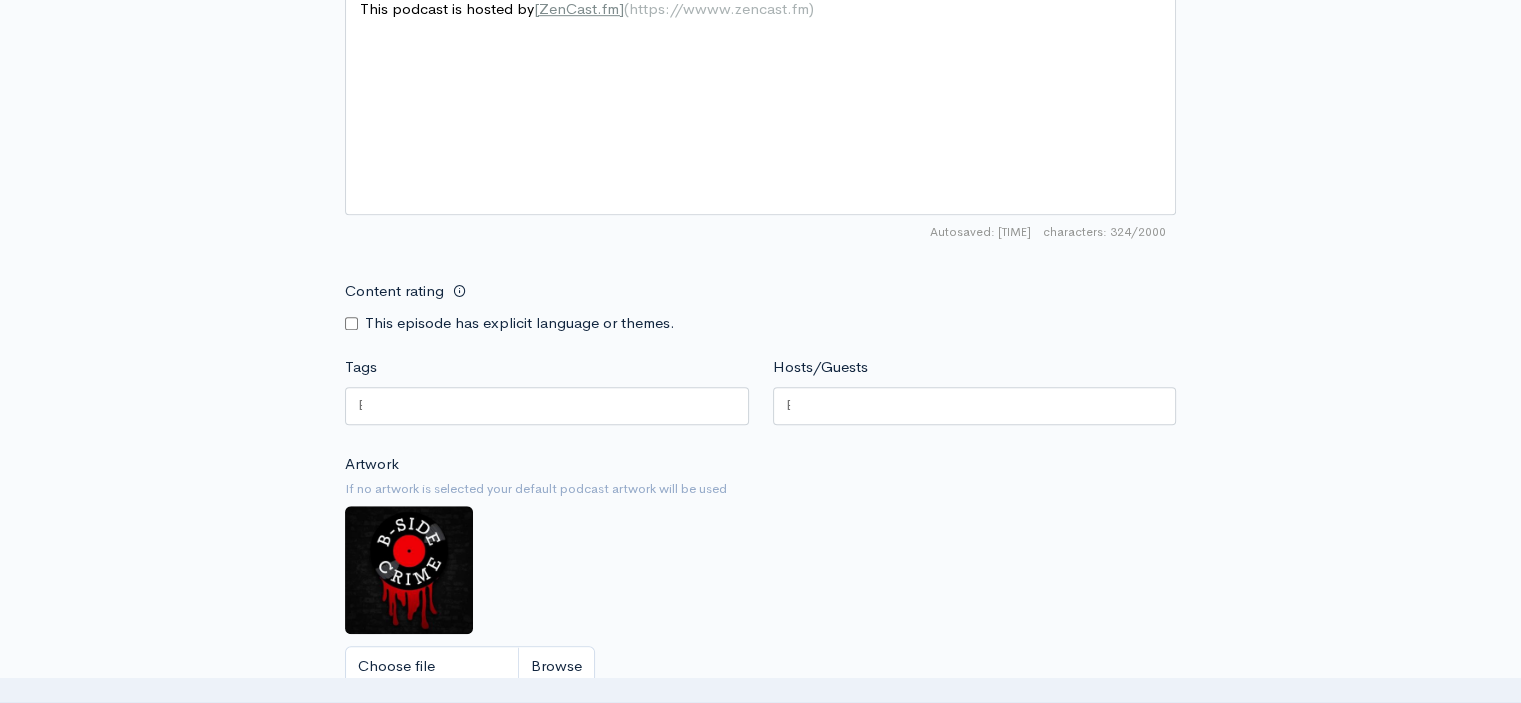 scroll, scrollTop: 1300, scrollLeft: 0, axis: vertical 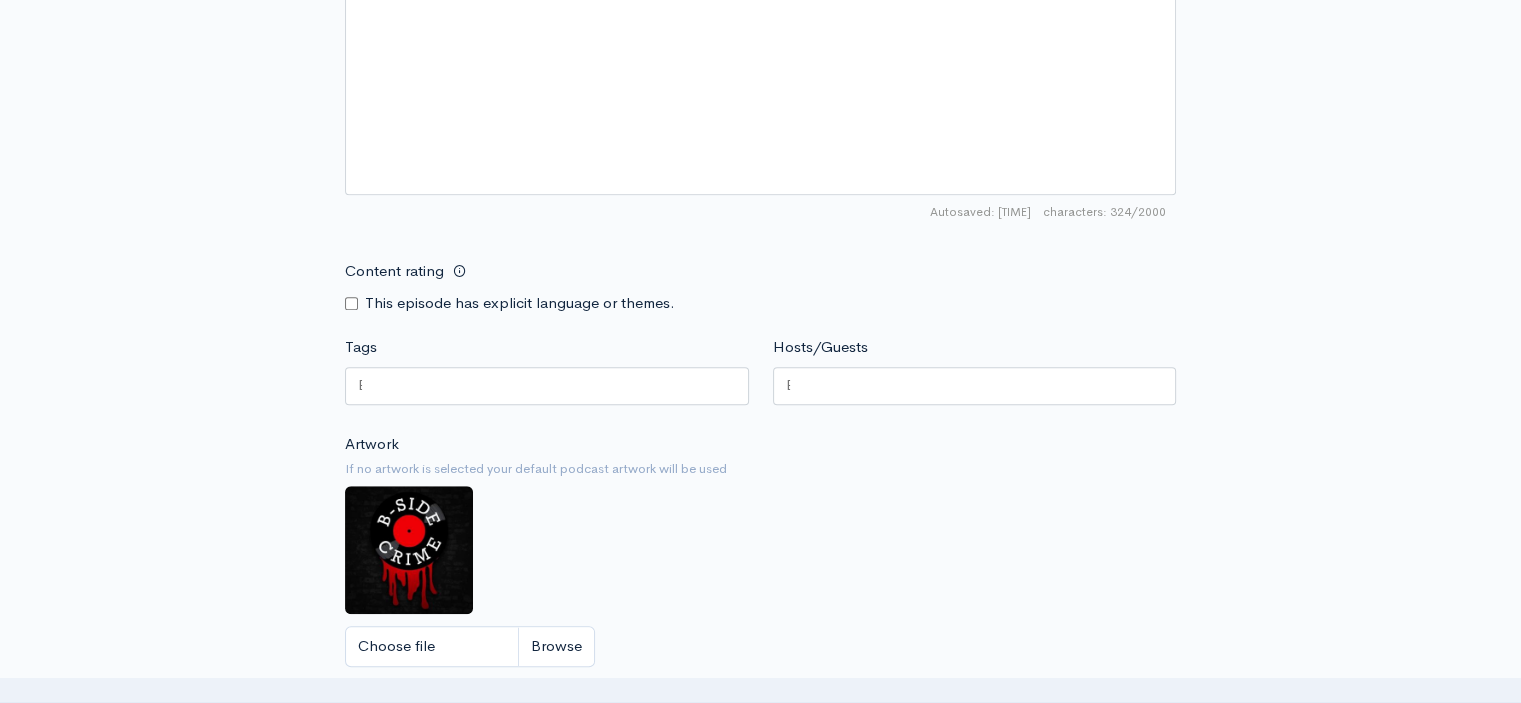 click on "Content rating" at bounding box center [351, 303] 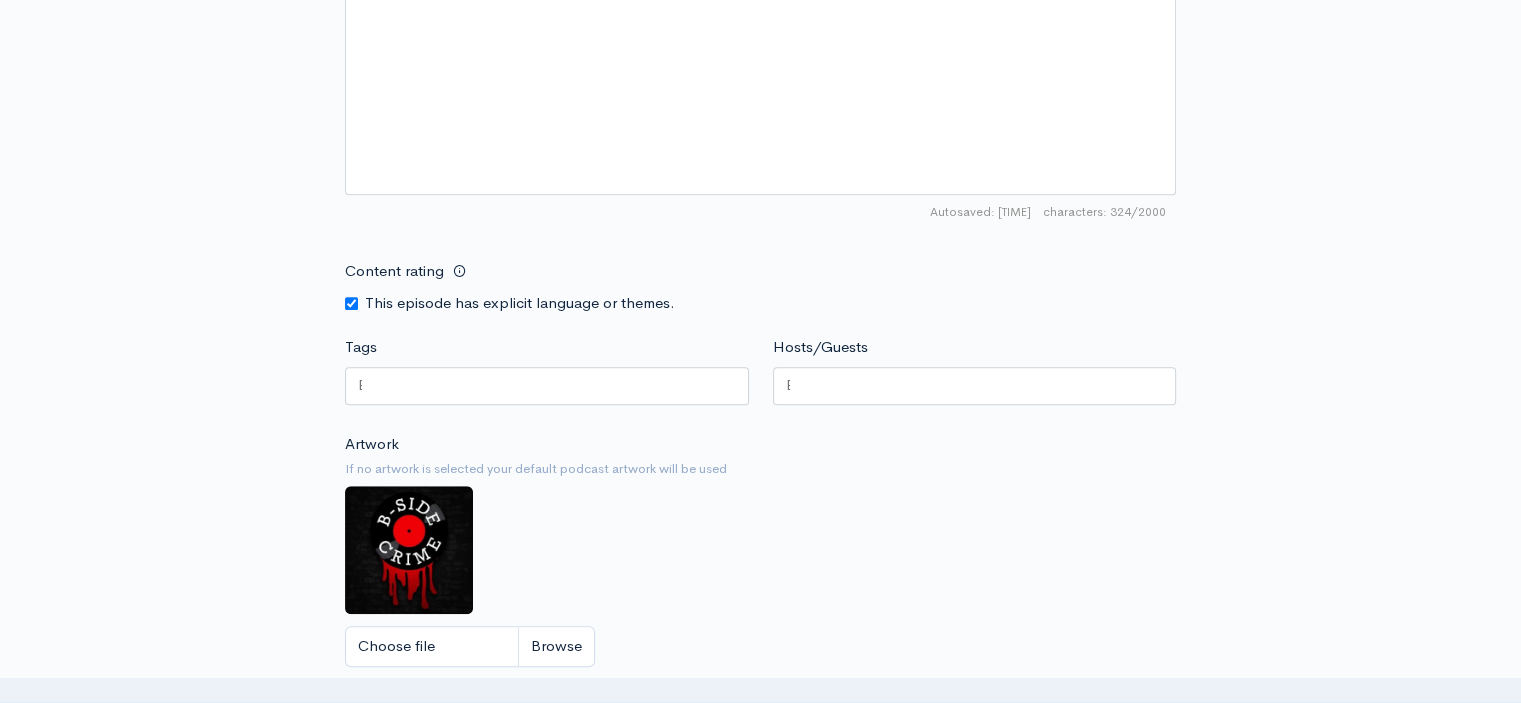 click at bounding box center [547, 386] 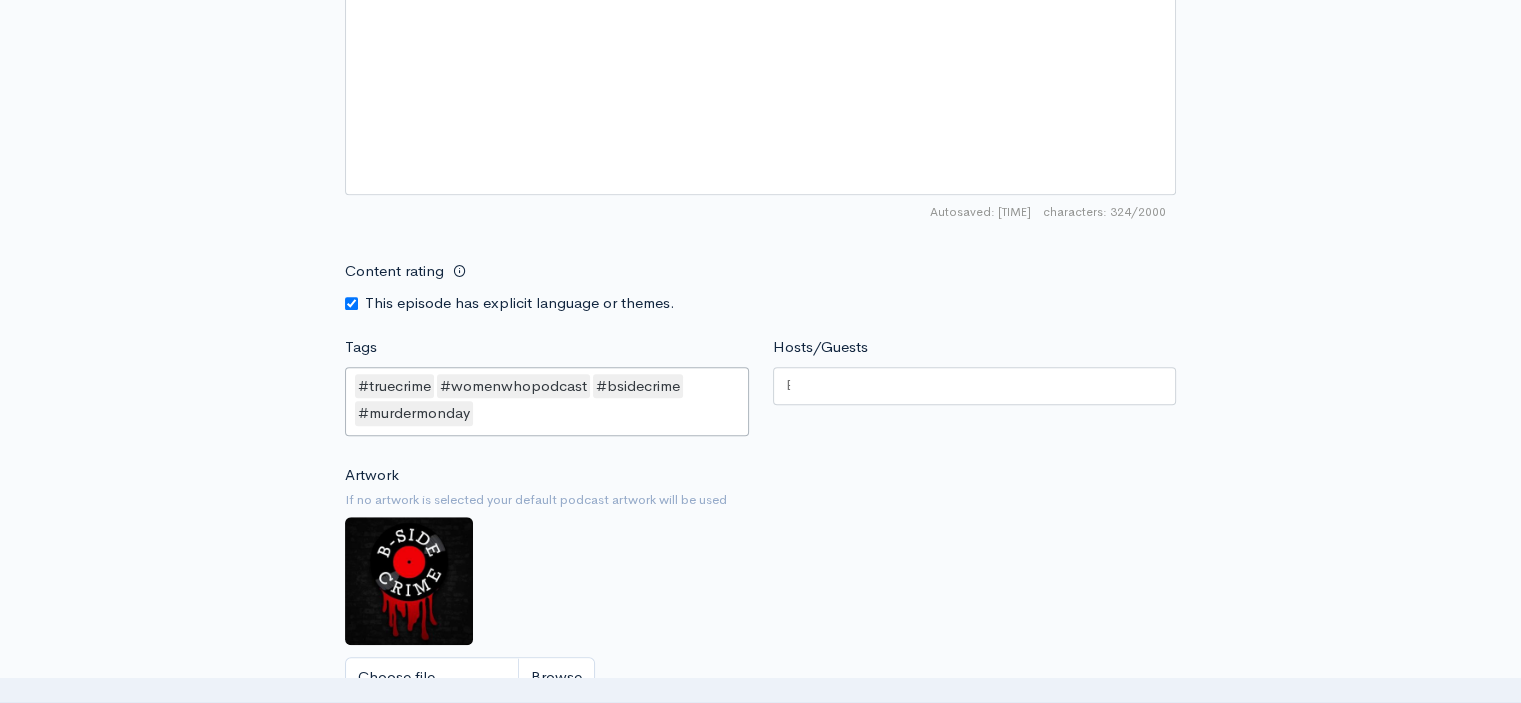 click at bounding box center (975, 386) 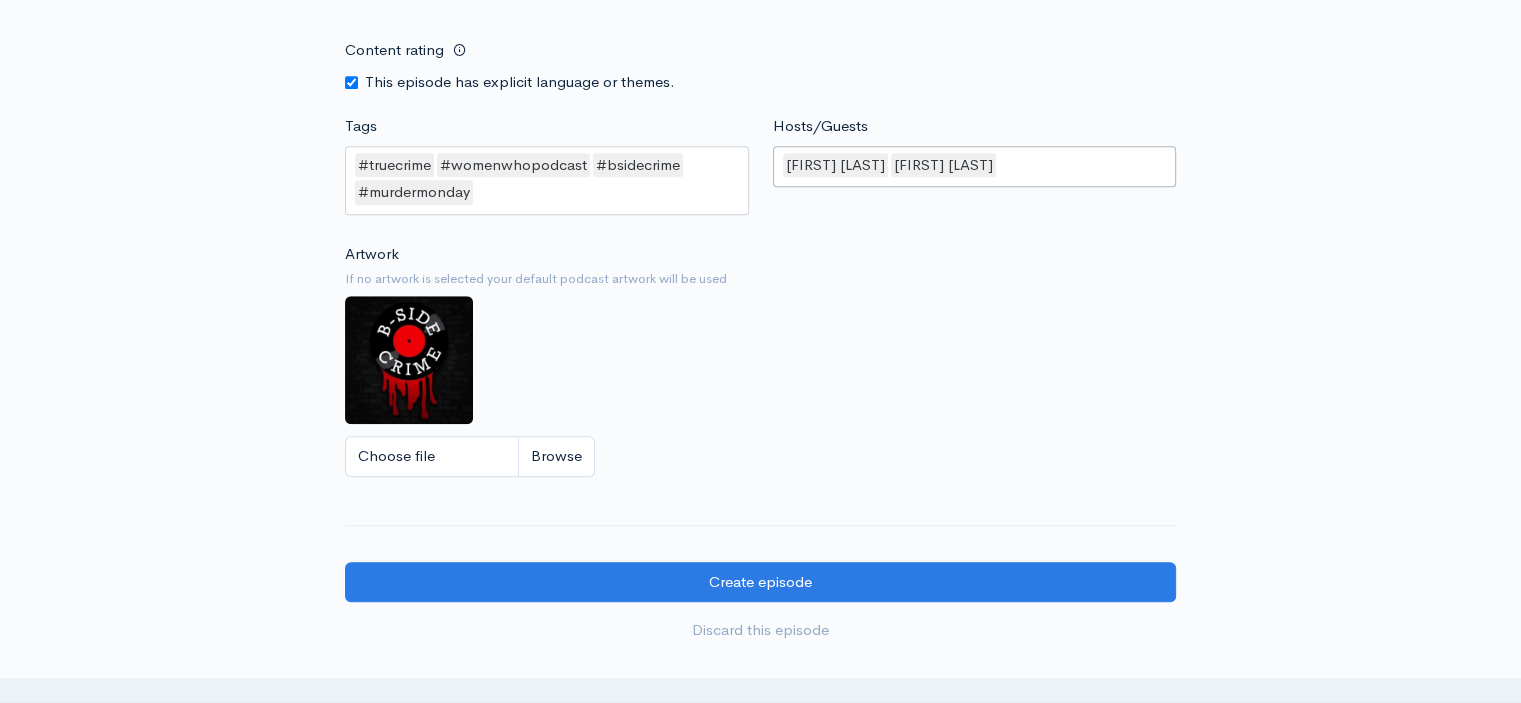 scroll, scrollTop: 1600, scrollLeft: 0, axis: vertical 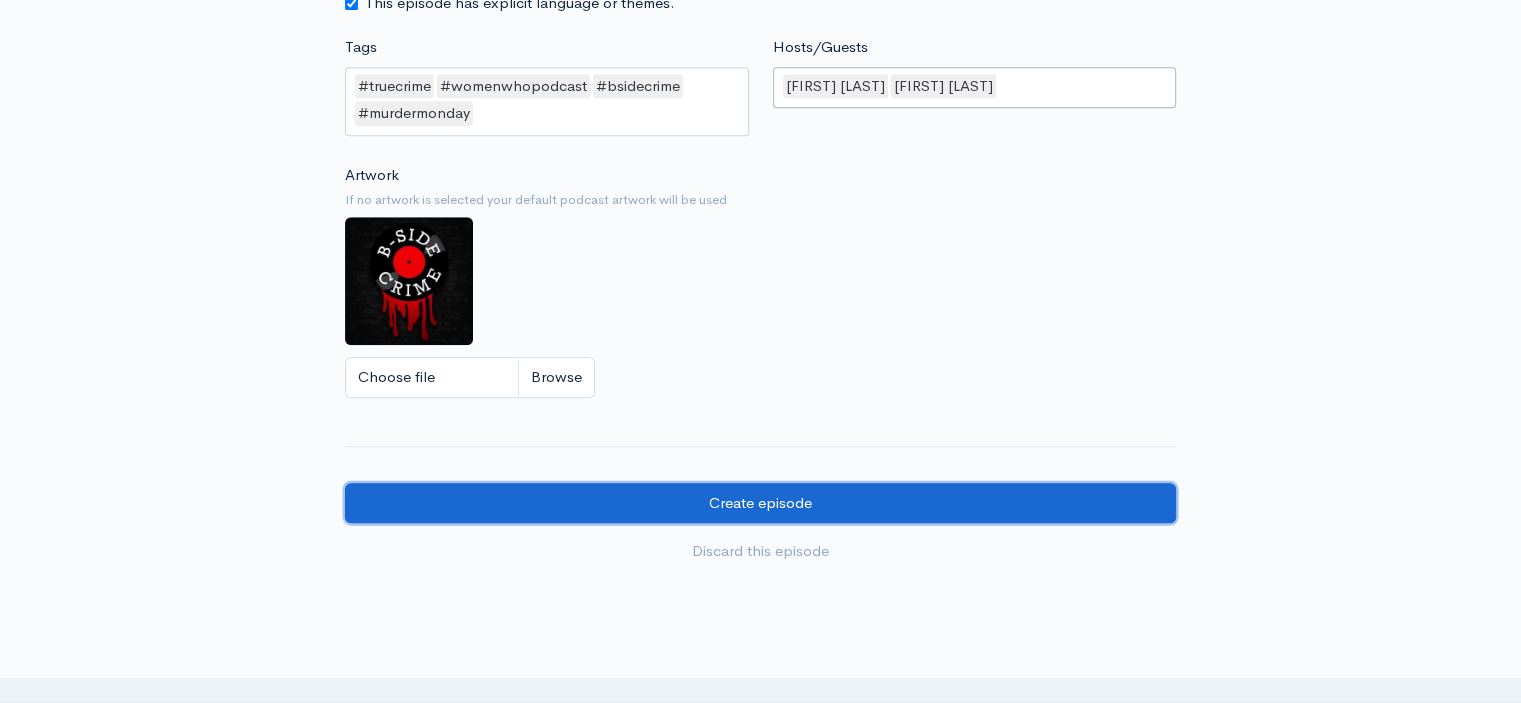 click on "Create episode" at bounding box center [760, 503] 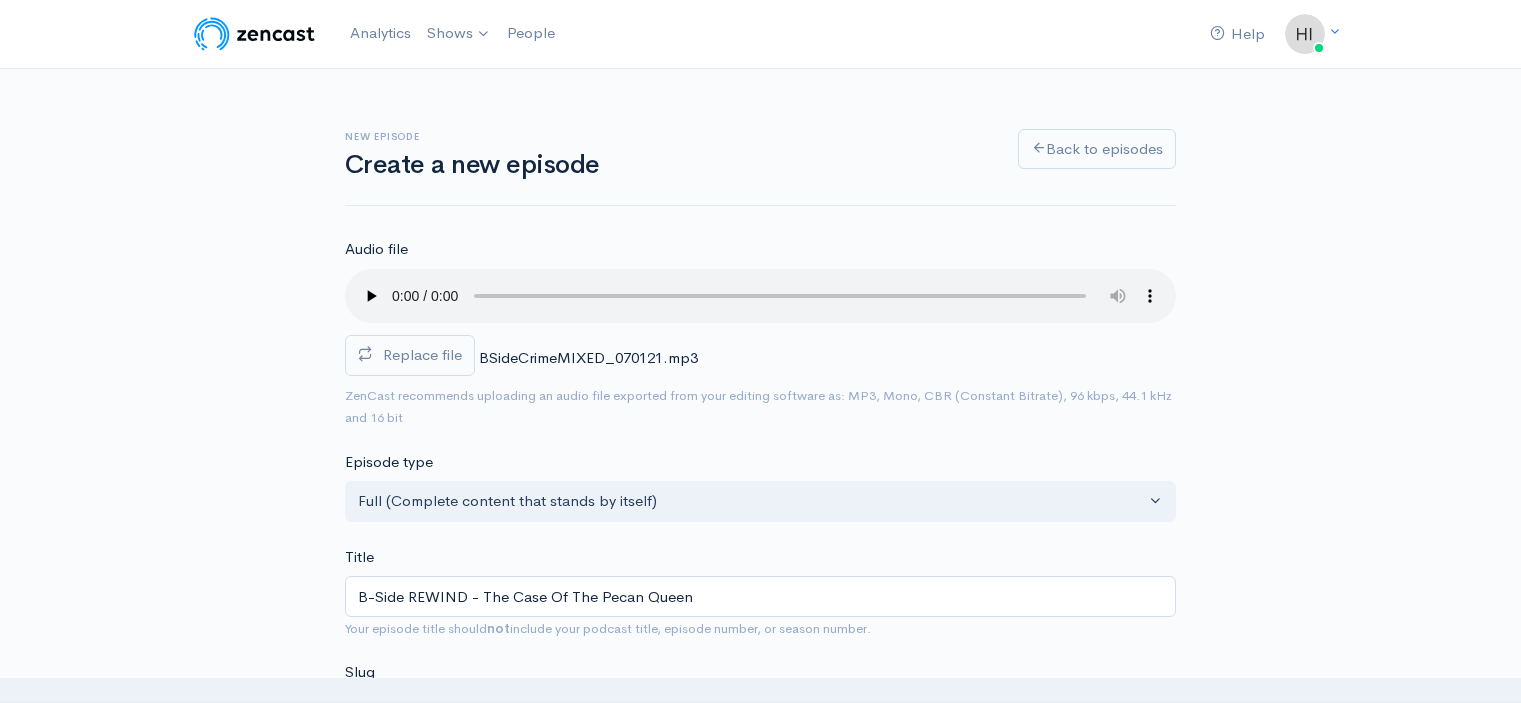 scroll, scrollTop: 1, scrollLeft: 0, axis: vertical 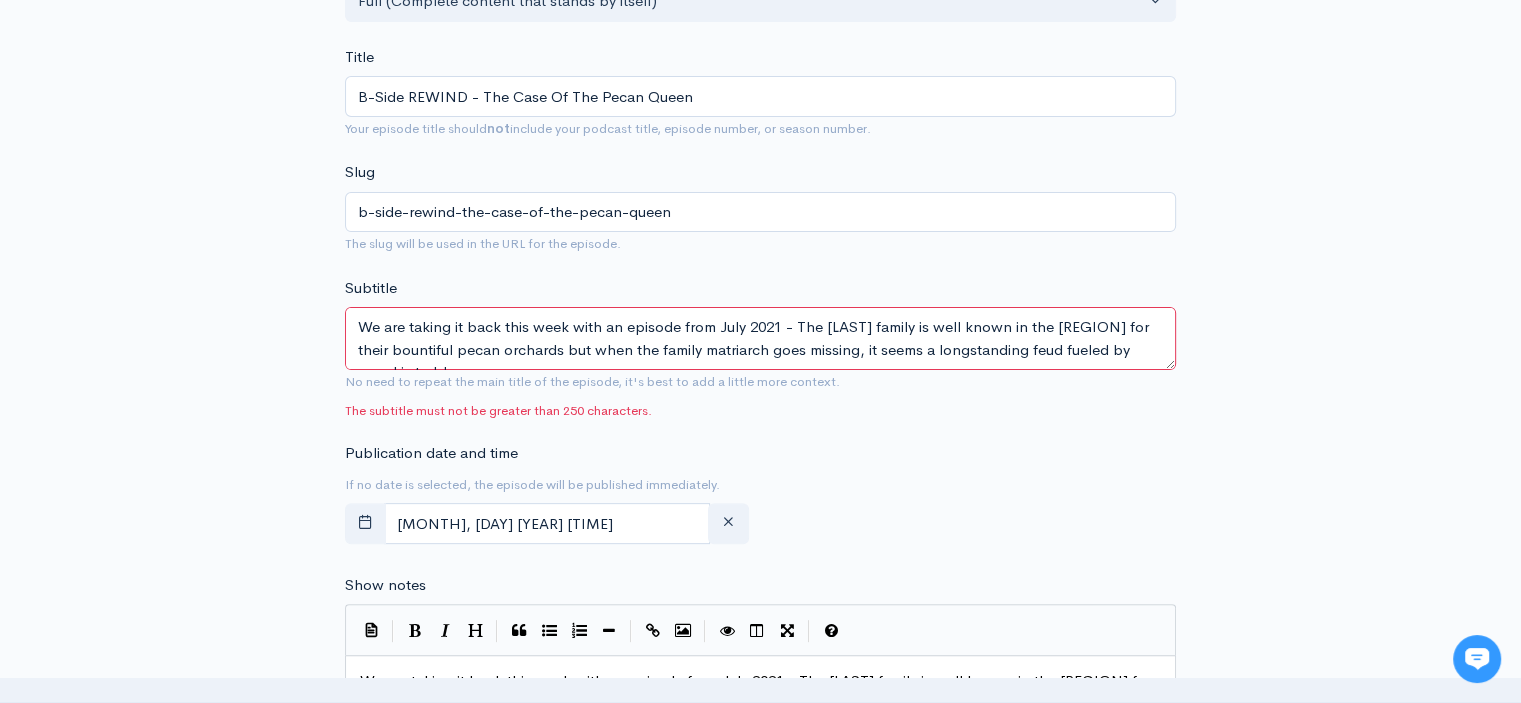 drag, startPoint x: 797, startPoint y: 323, endPoint x: 194, endPoint y: 334, distance: 603.10034 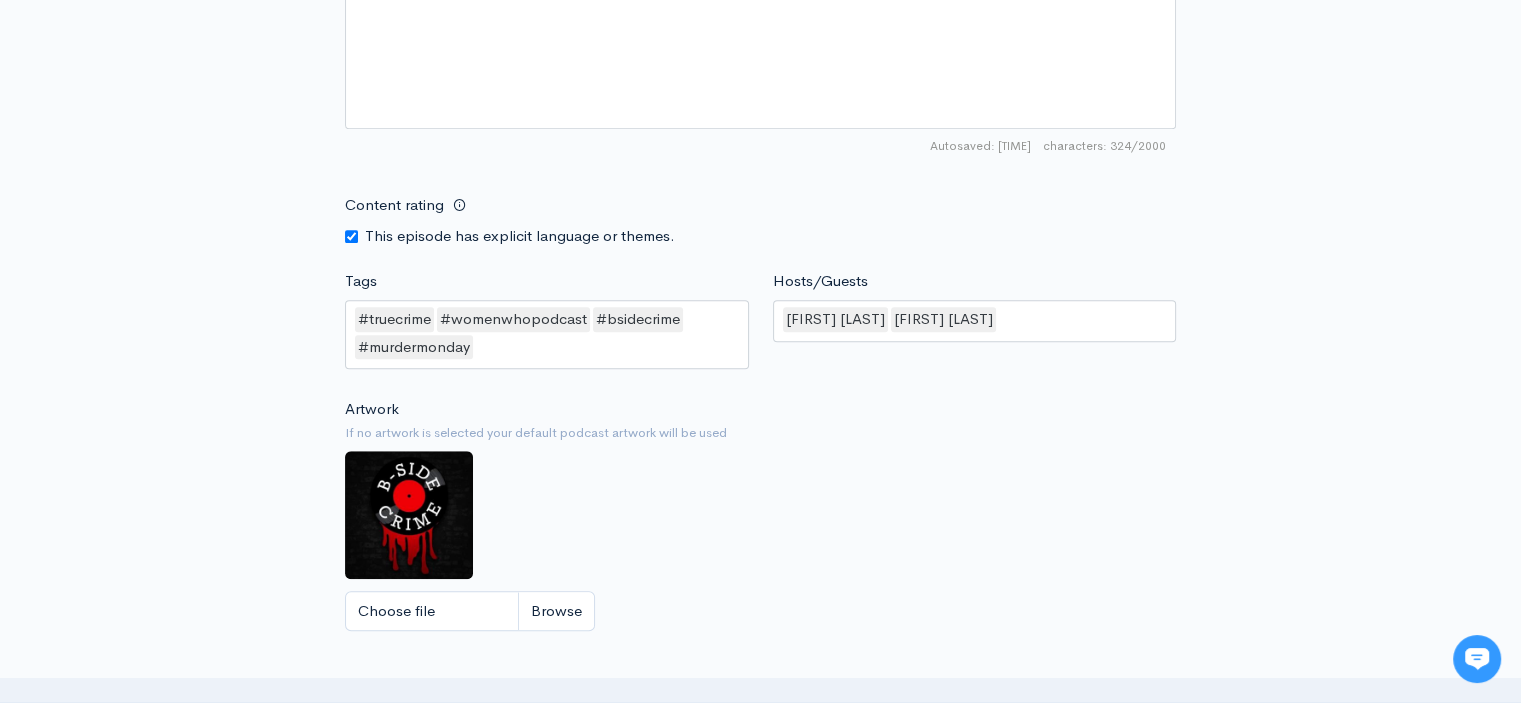 scroll, scrollTop: 1600, scrollLeft: 0, axis: vertical 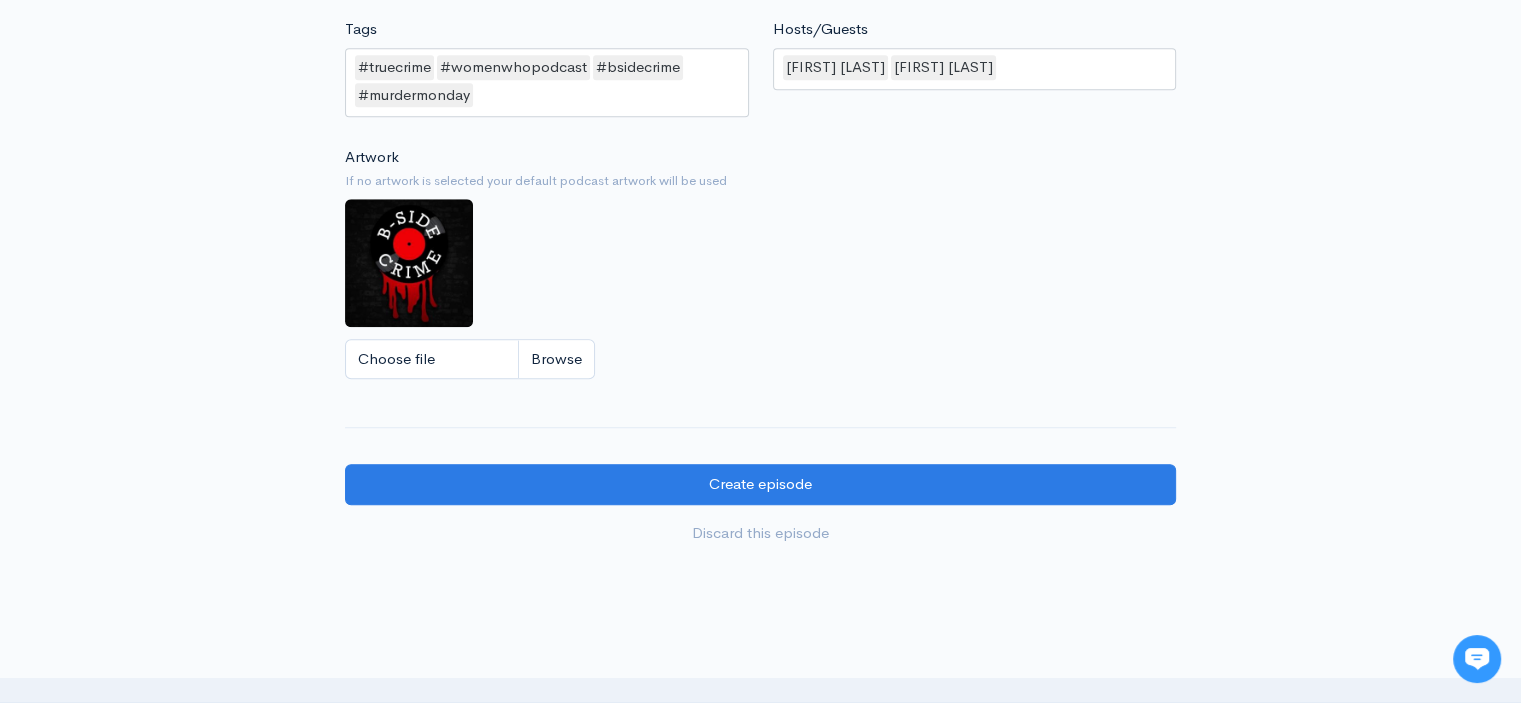 type on "The [LAST] family is well known in the [REGION] for their bountiful pecan orchards but when the family matriarch goes missing, it seems a longstanding feud fueled by greed is to blame." 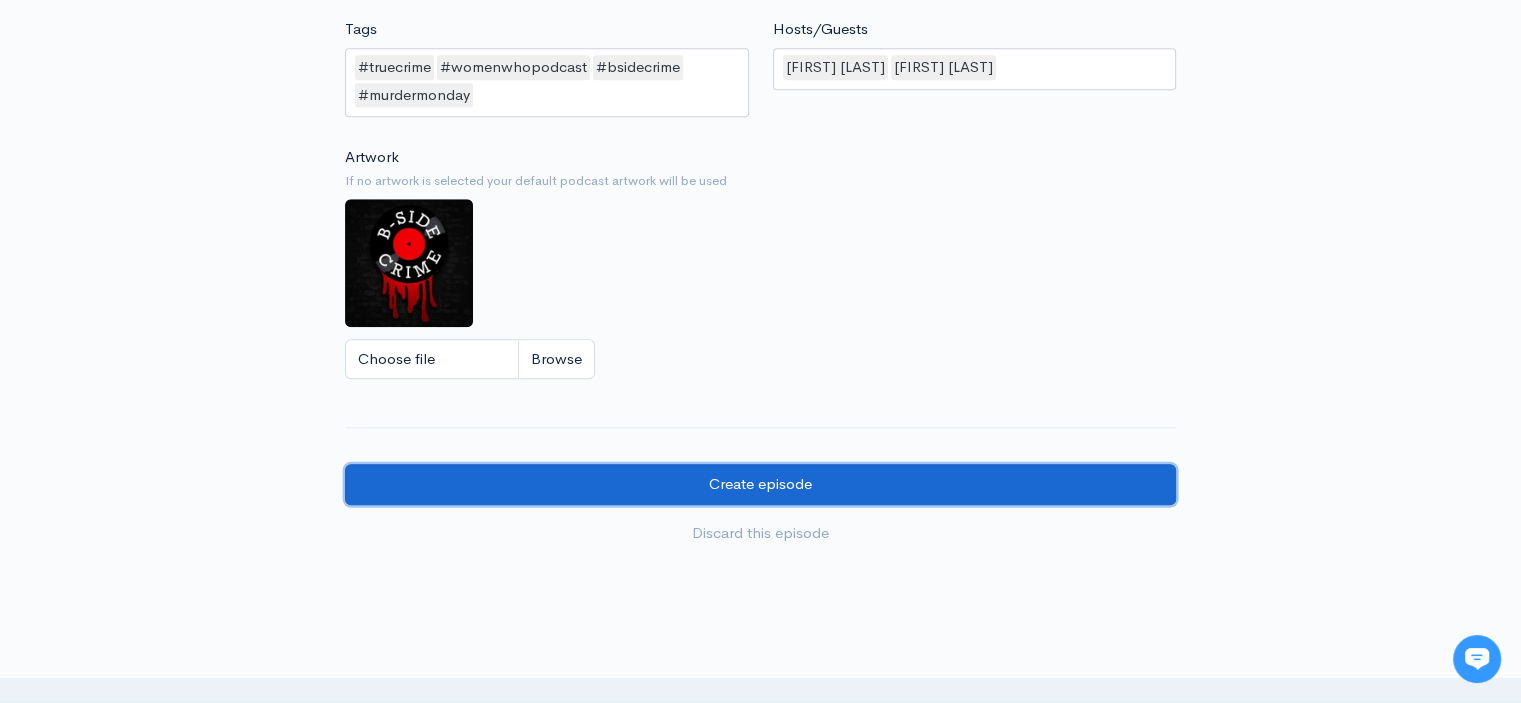 click on "Create episode" at bounding box center (760, 484) 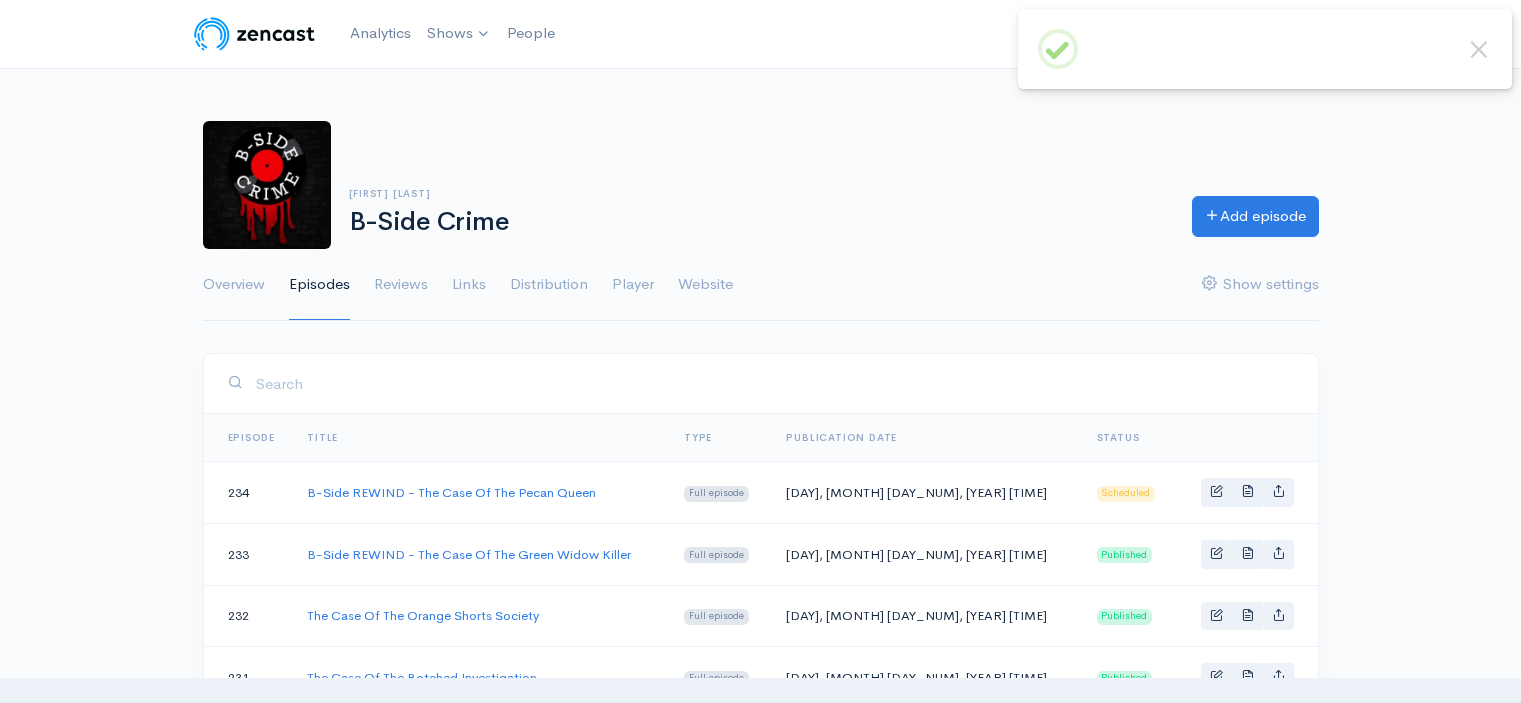 scroll, scrollTop: 0, scrollLeft: 0, axis: both 